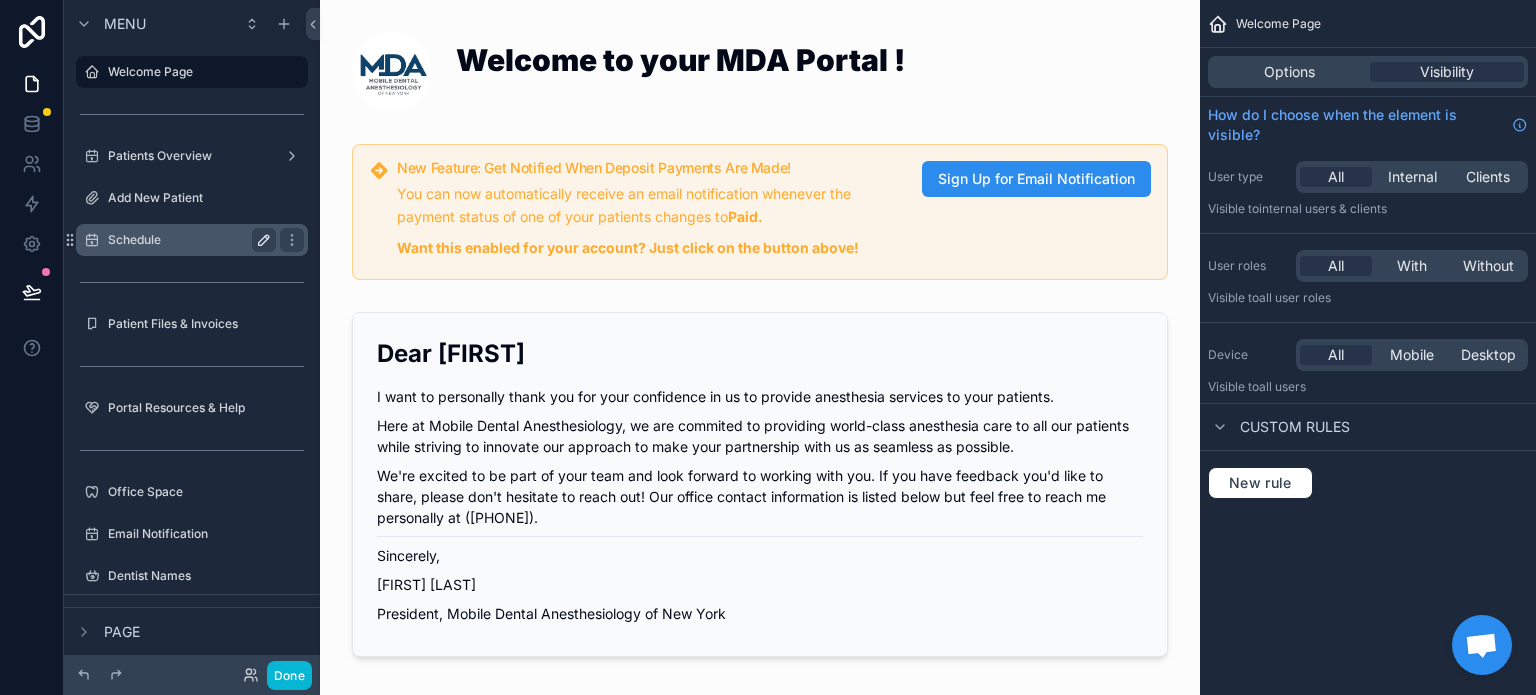 scroll, scrollTop: 0, scrollLeft: 0, axis: both 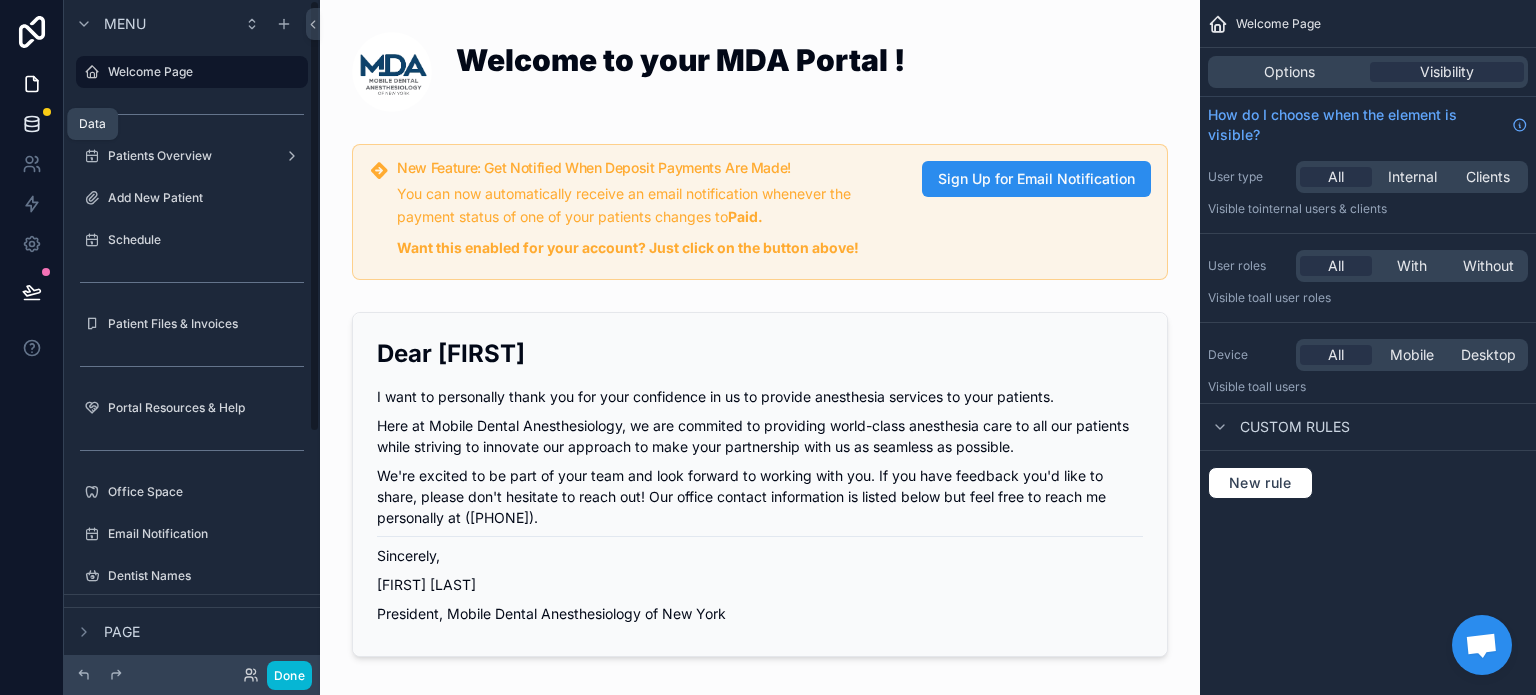 click at bounding box center (31, 124) 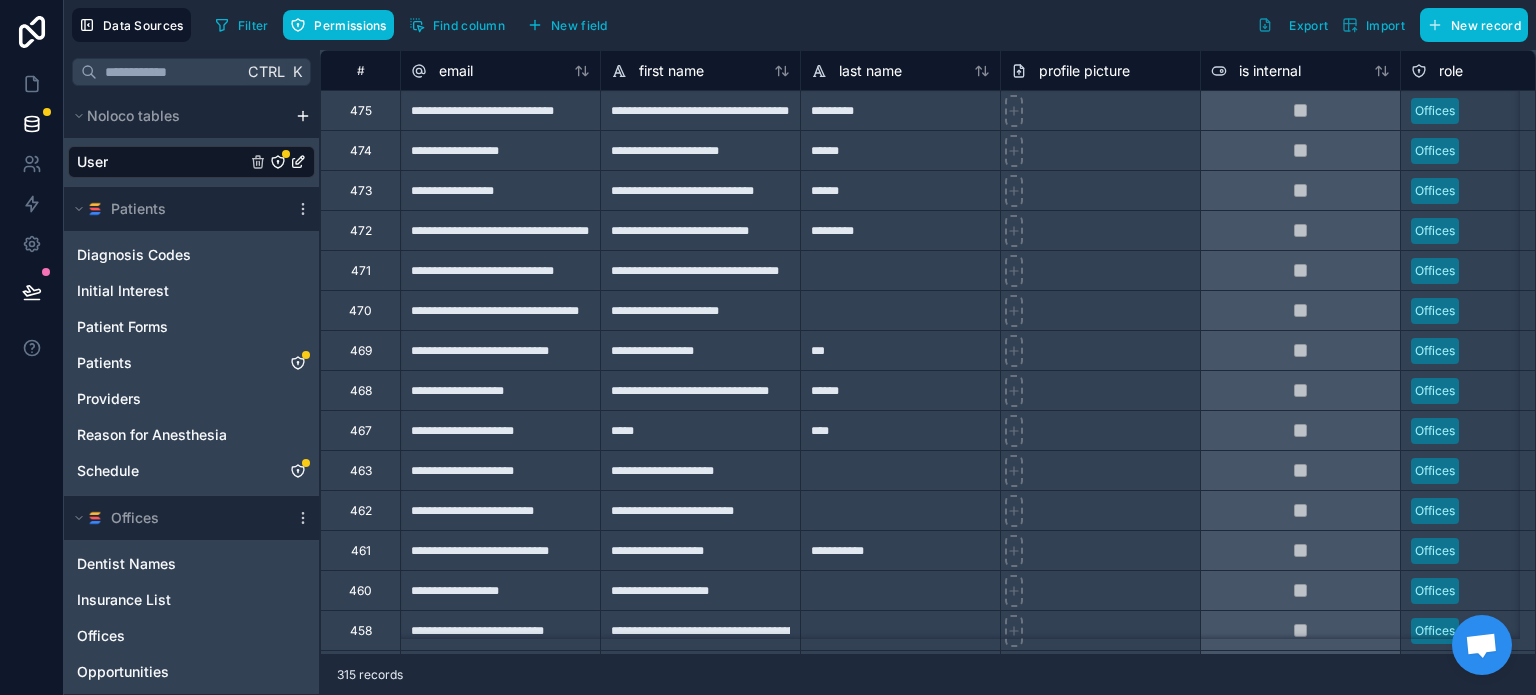 click on "User" at bounding box center (191, 162) 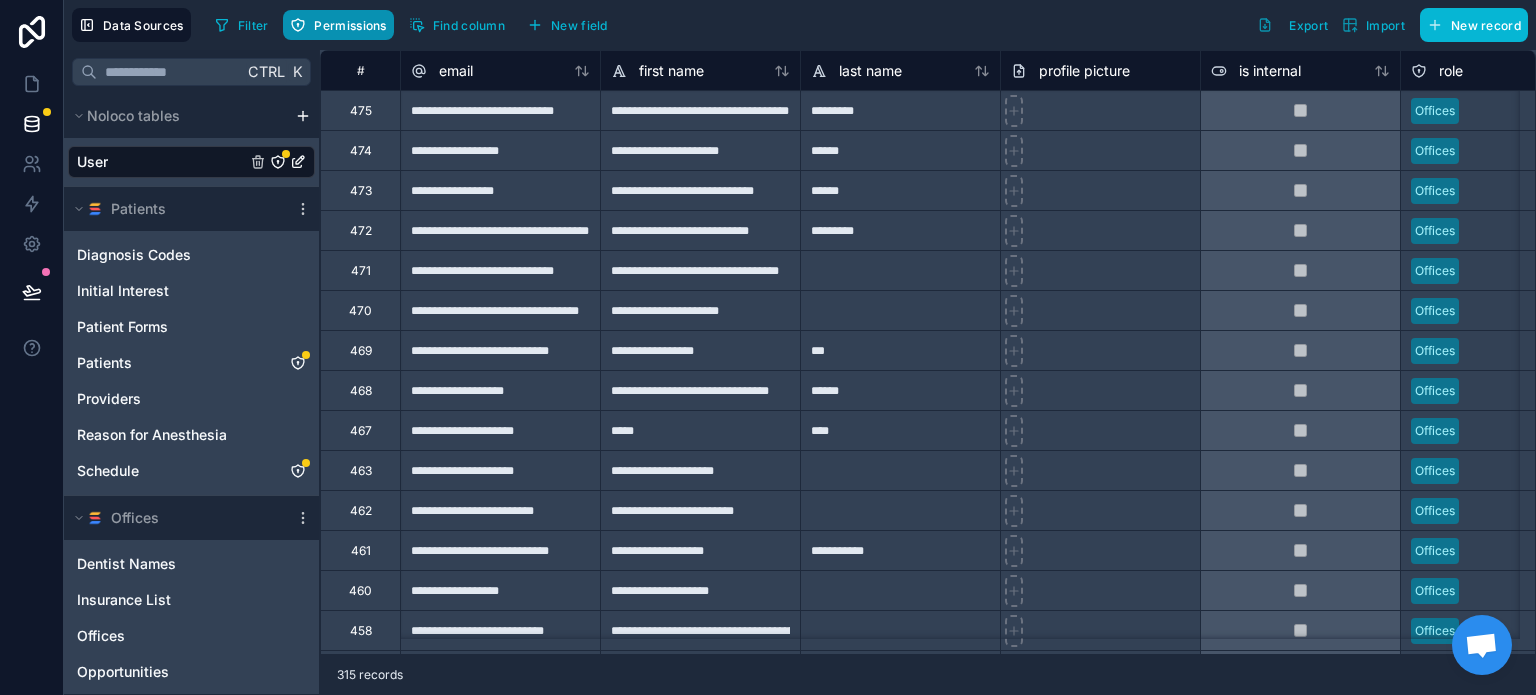 click on "Permissions" at bounding box center (338, 25) 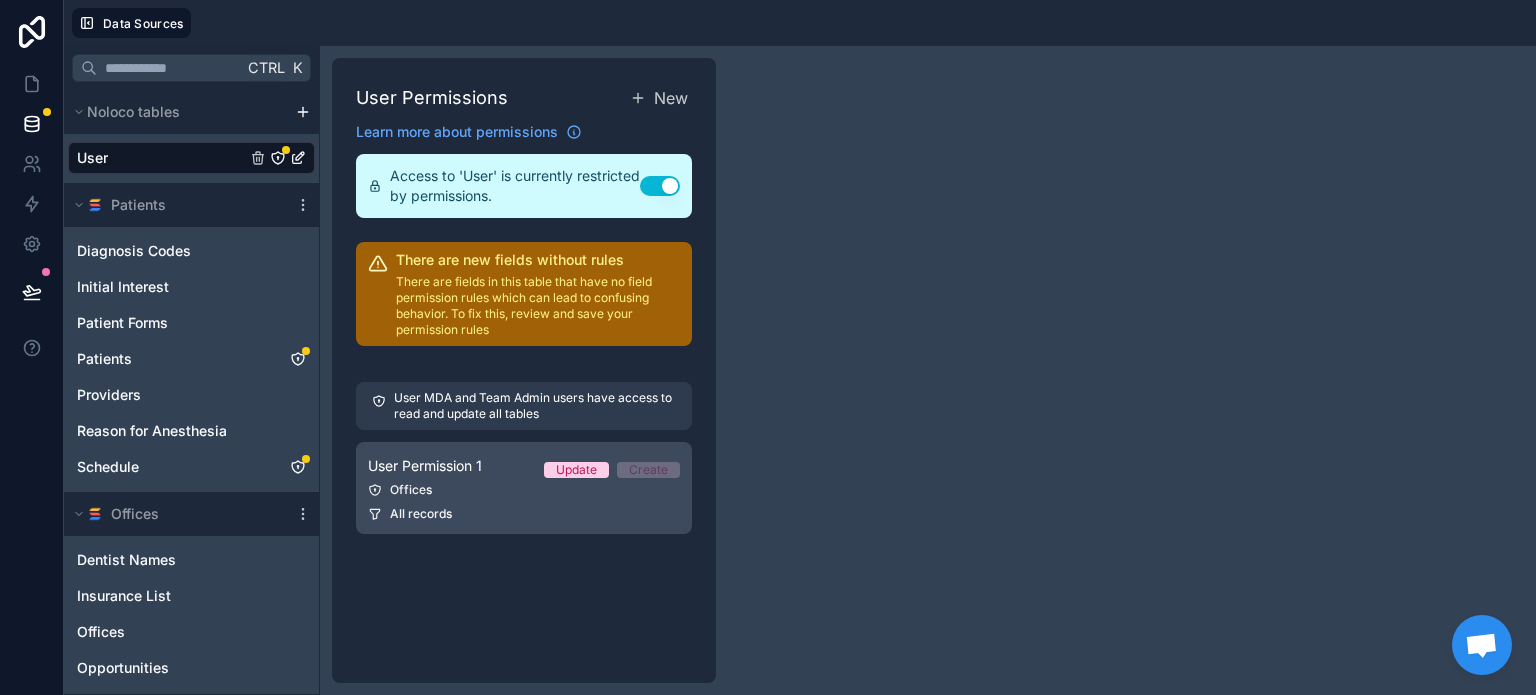 click on "User Permission 1" at bounding box center (425, 466) 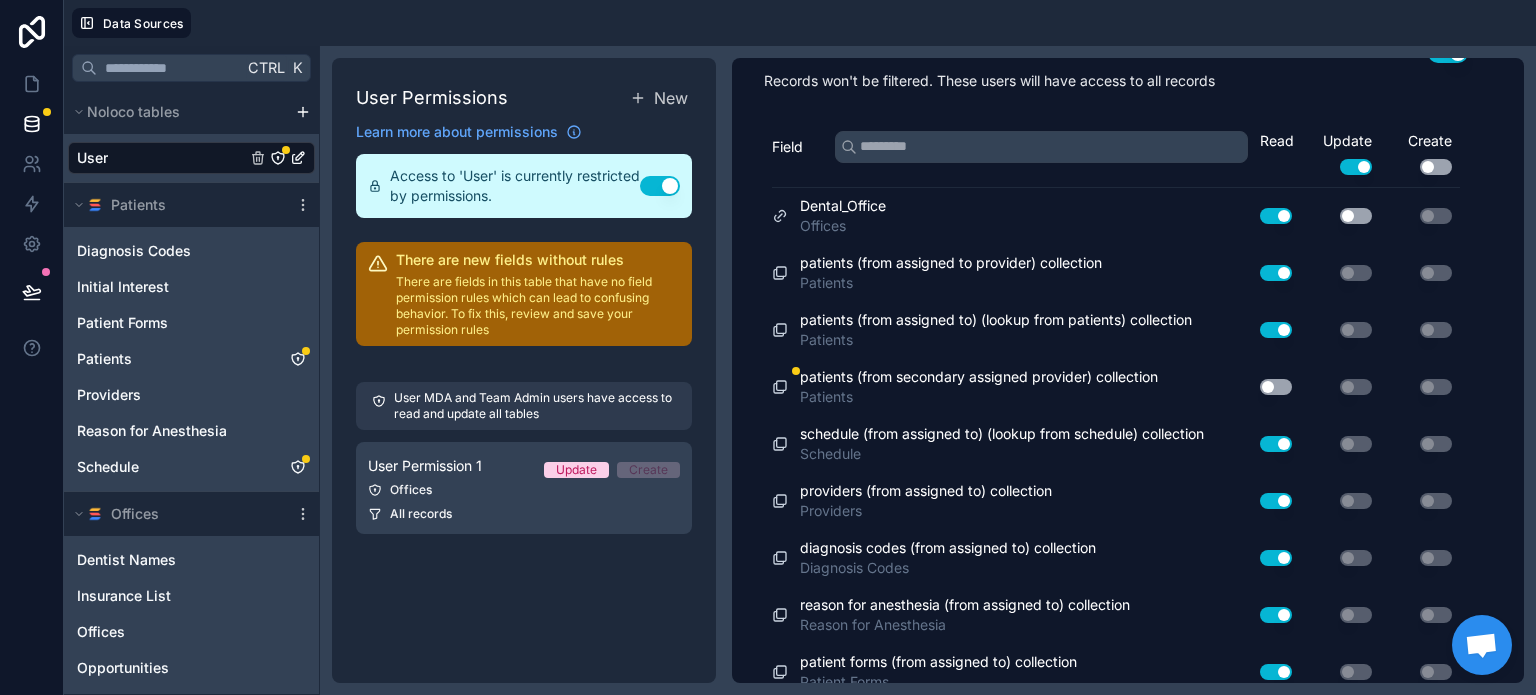 scroll, scrollTop: 220, scrollLeft: 0, axis: vertical 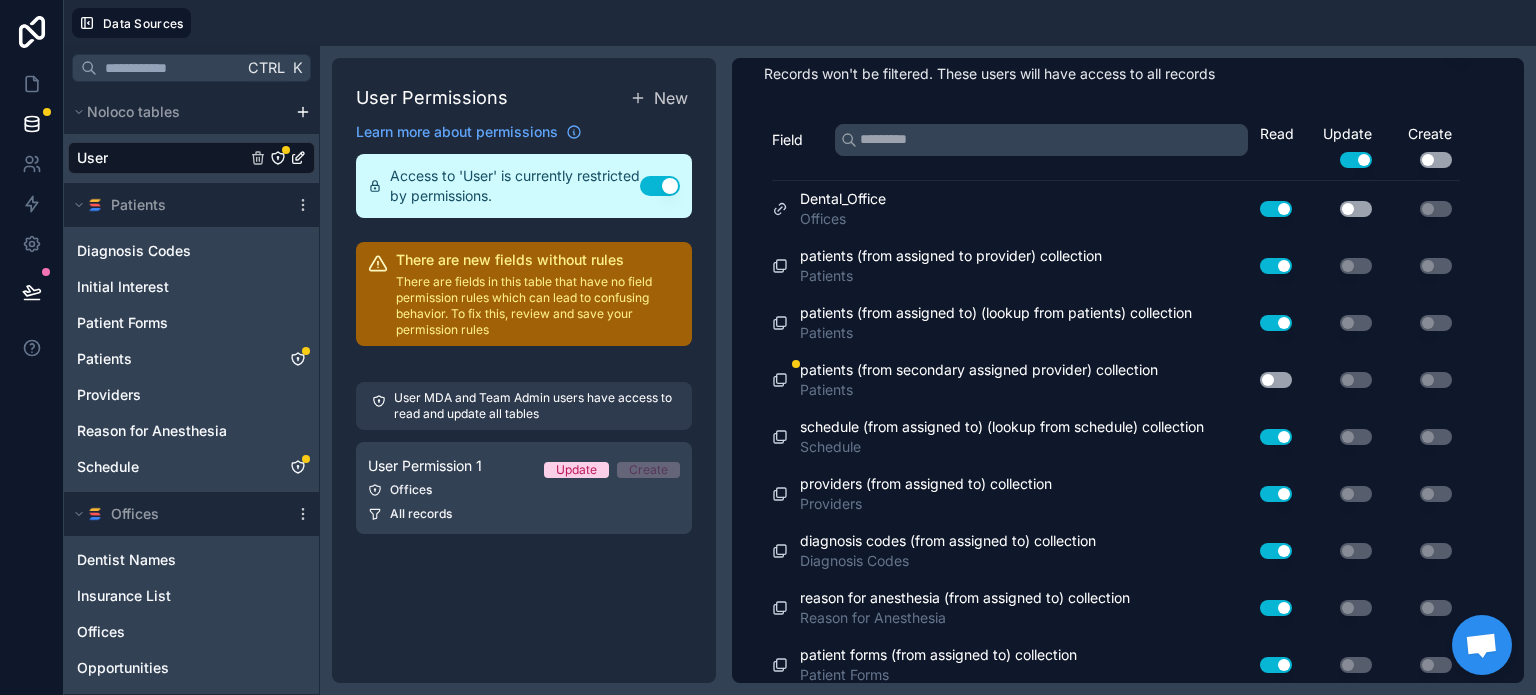 click on "Use setting" at bounding box center [1276, 380] 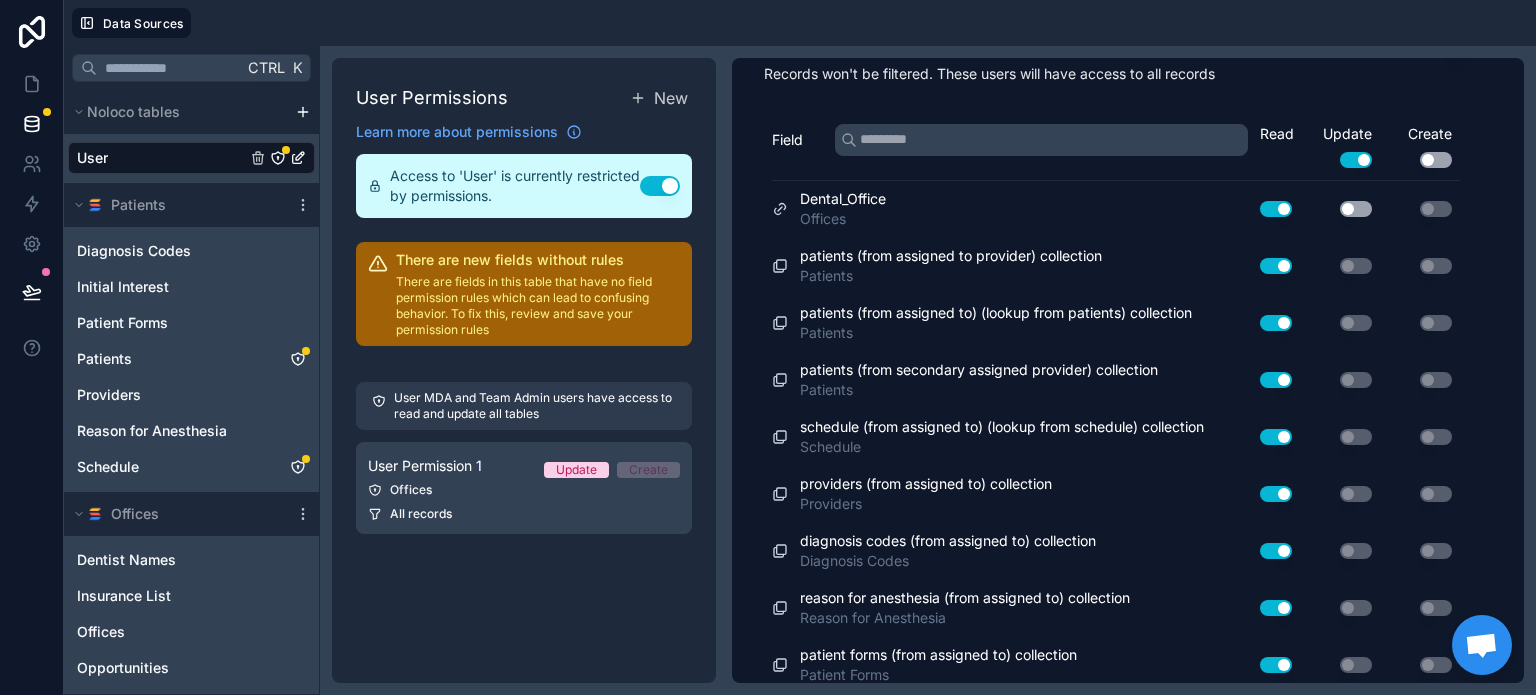 click on "Use setting" at bounding box center [1276, 380] 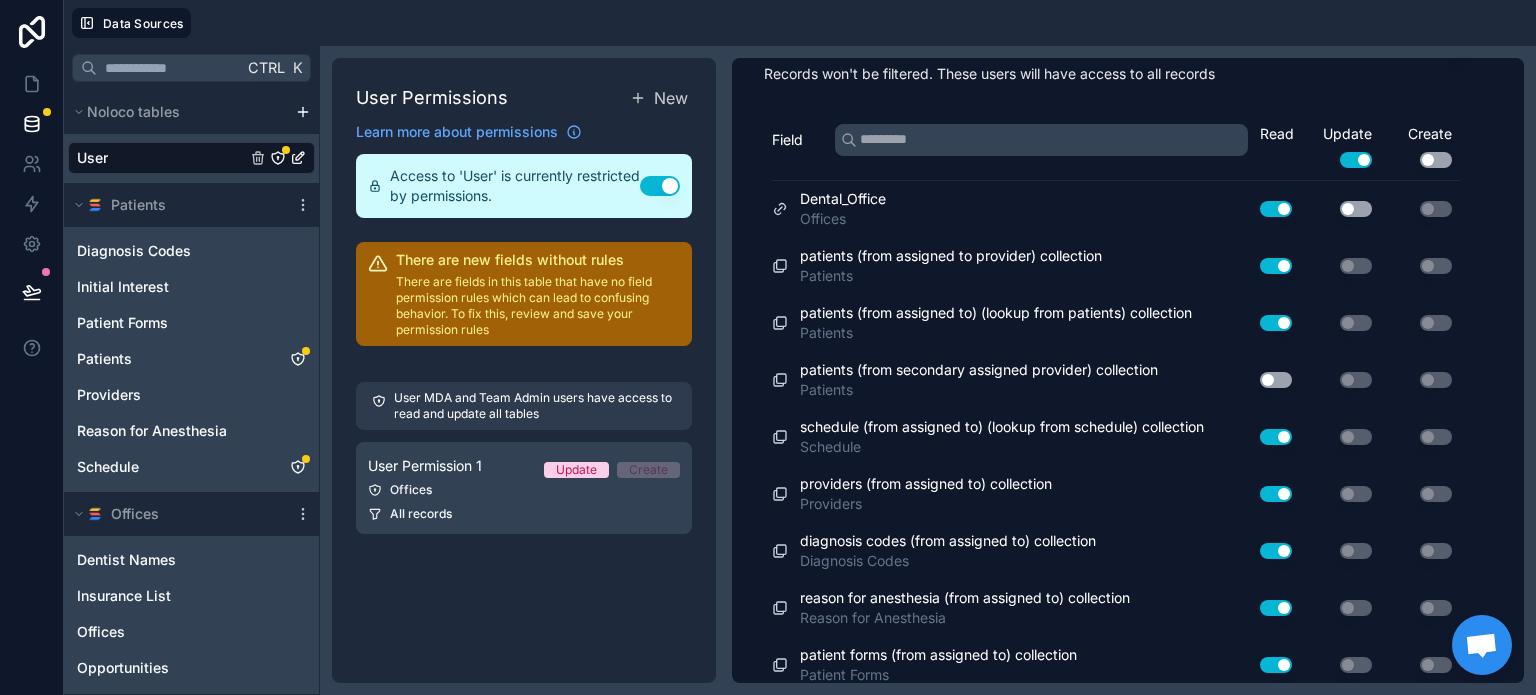 click on "Use setting" at bounding box center (1276, 380) 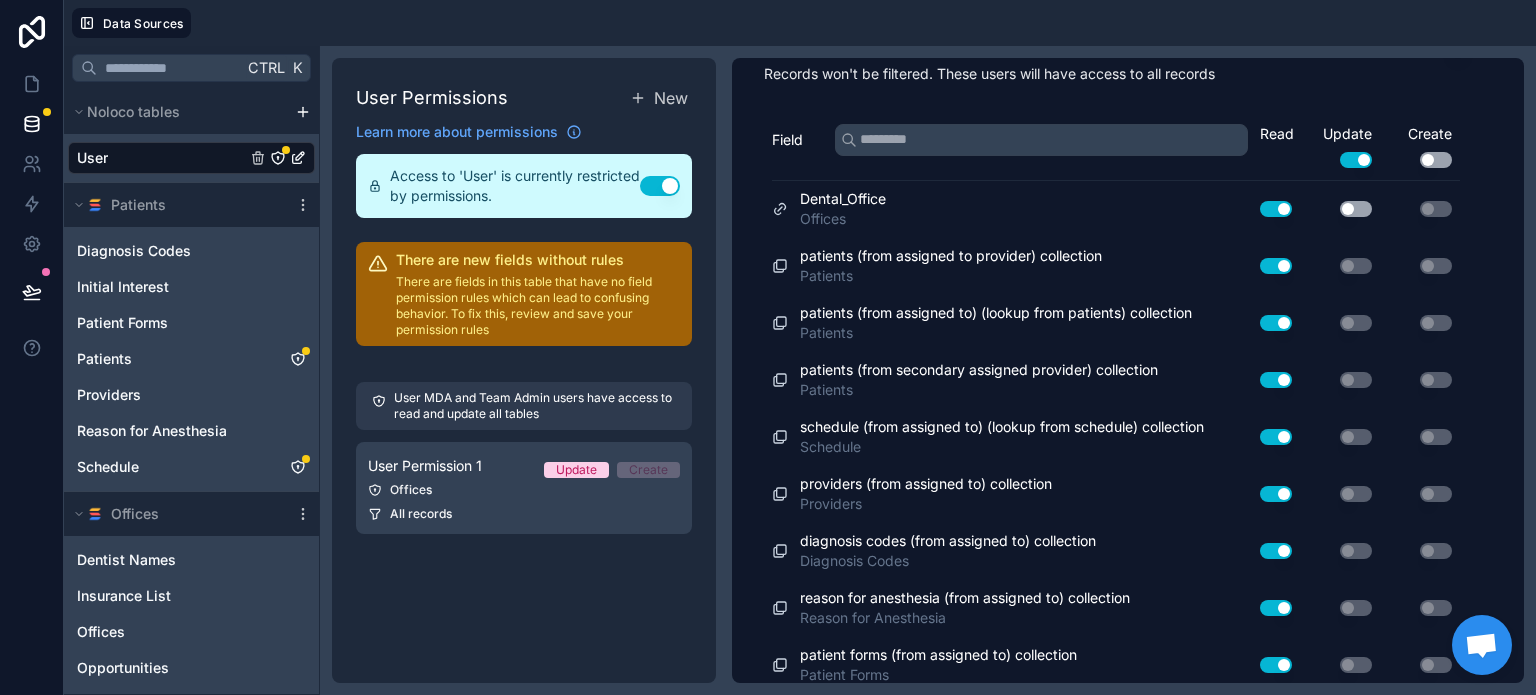 scroll, scrollTop: 0, scrollLeft: 0, axis: both 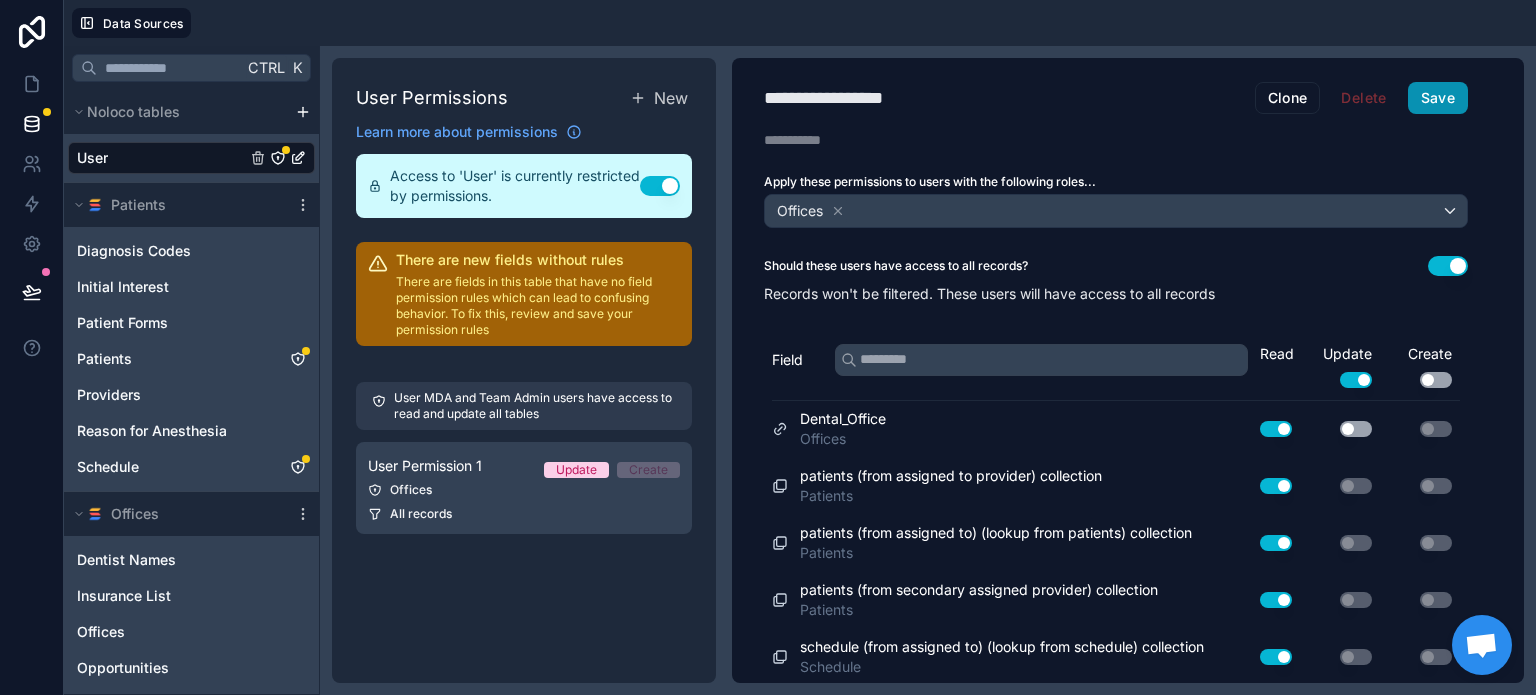 click on "Save" at bounding box center (1438, 98) 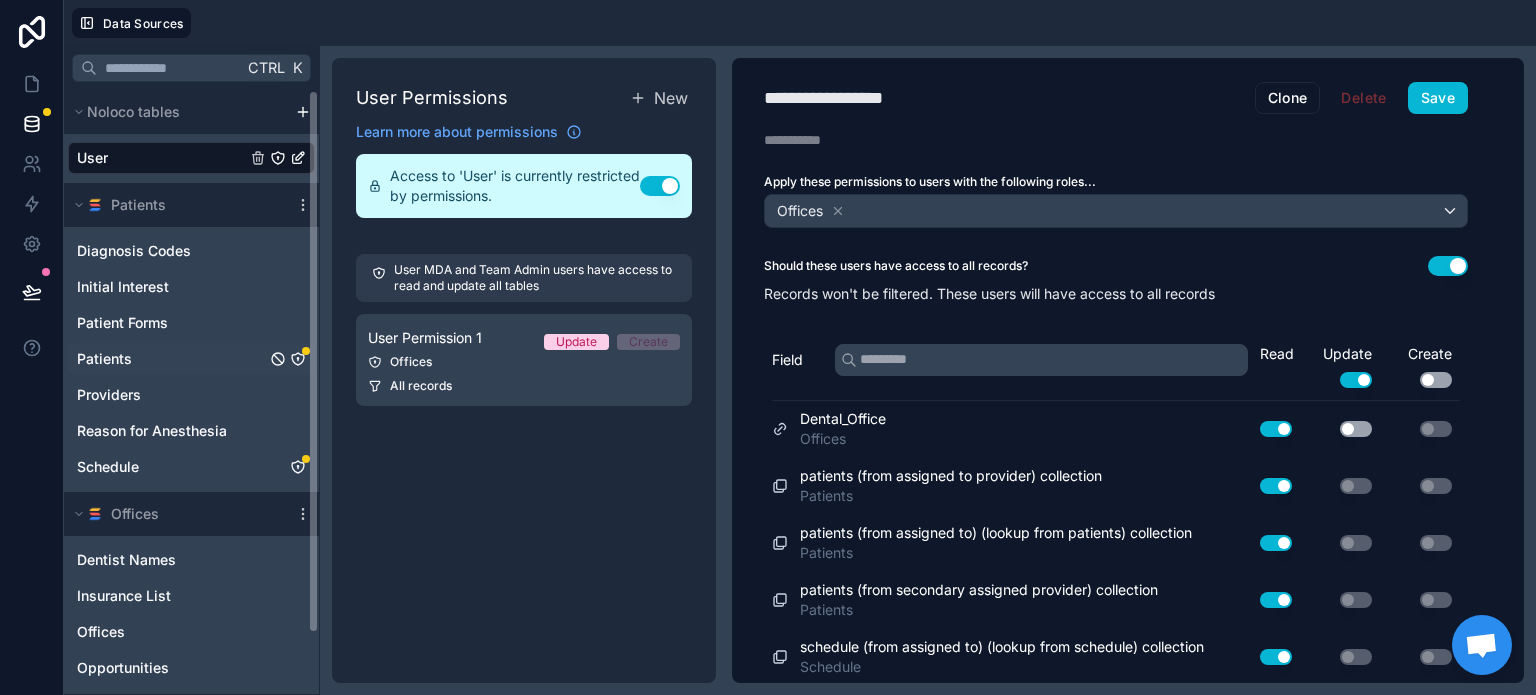 click on "Patients" at bounding box center (191, 359) 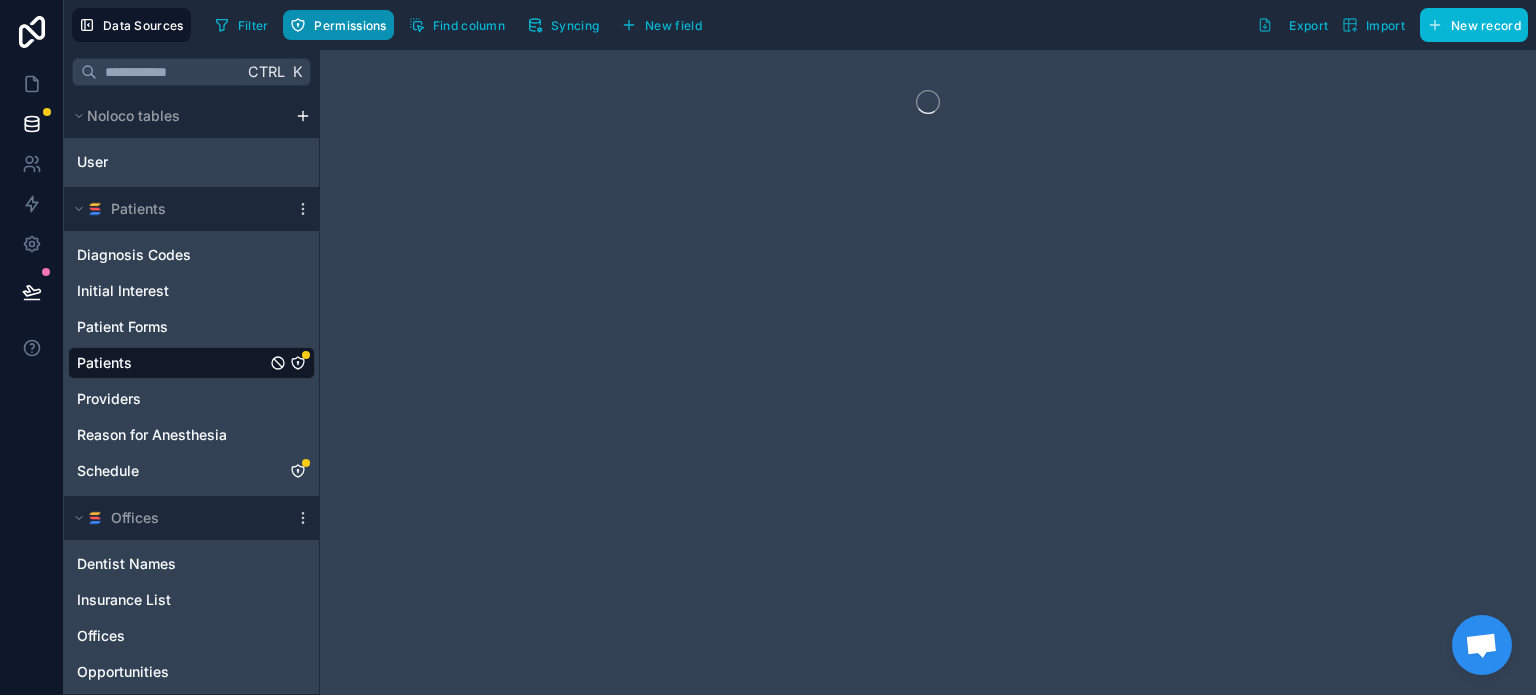 click on "Permissions" at bounding box center (350, 25) 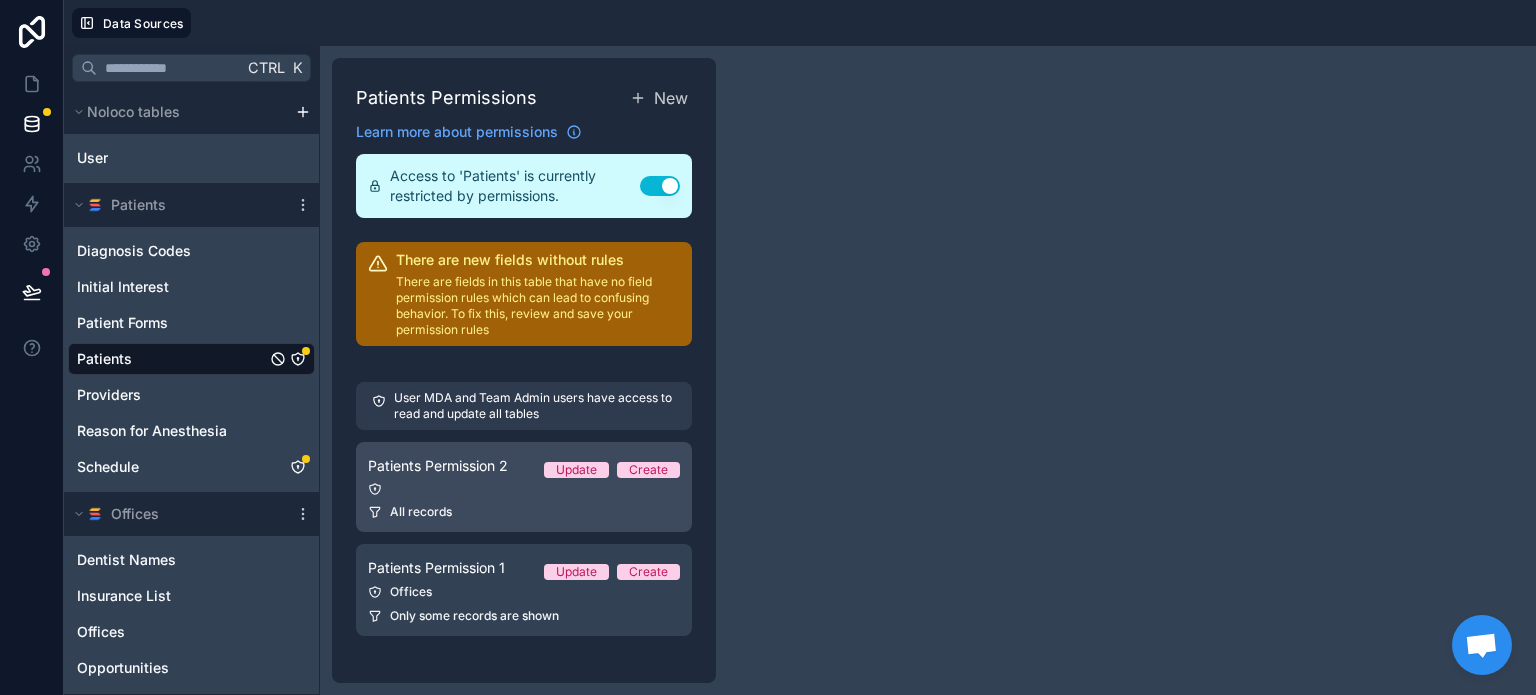 click on "Patients Permission 2" at bounding box center (438, 466) 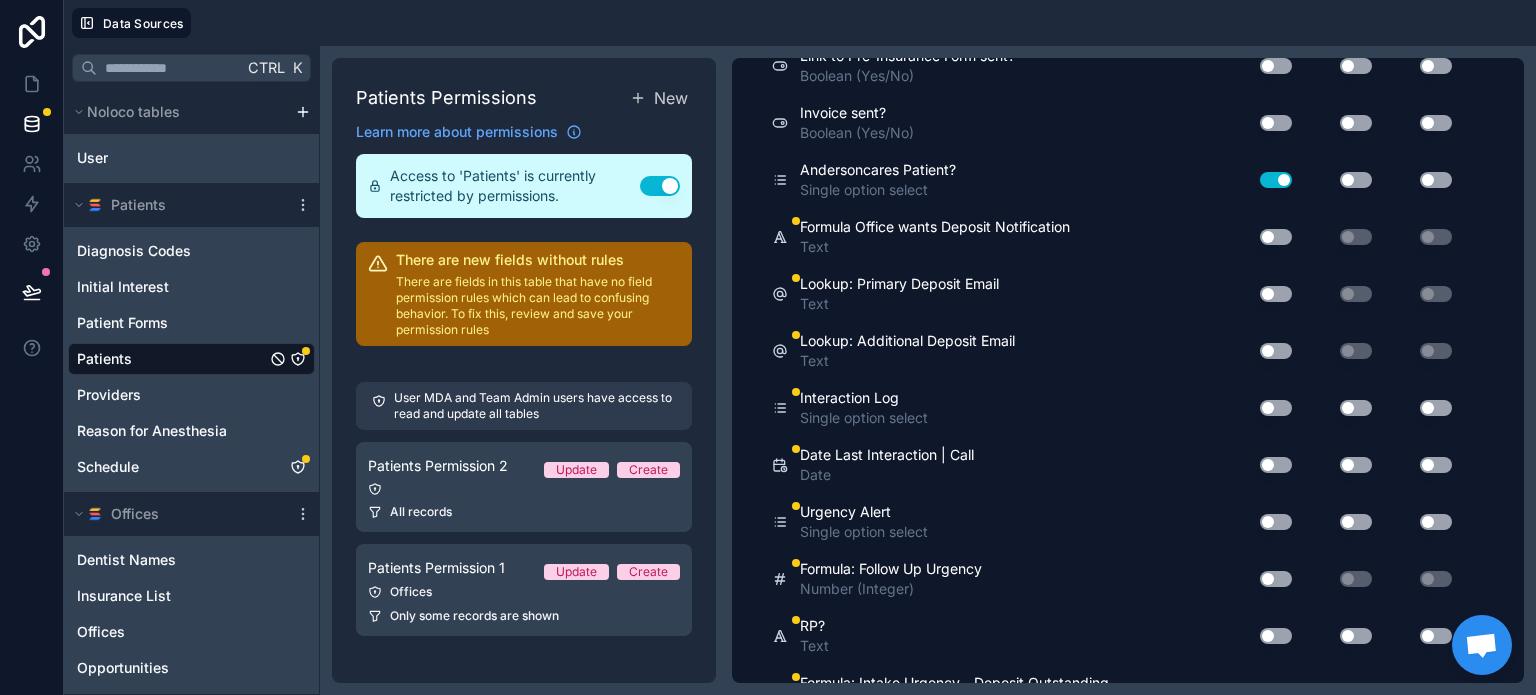 scroll, scrollTop: 16243, scrollLeft: 0, axis: vertical 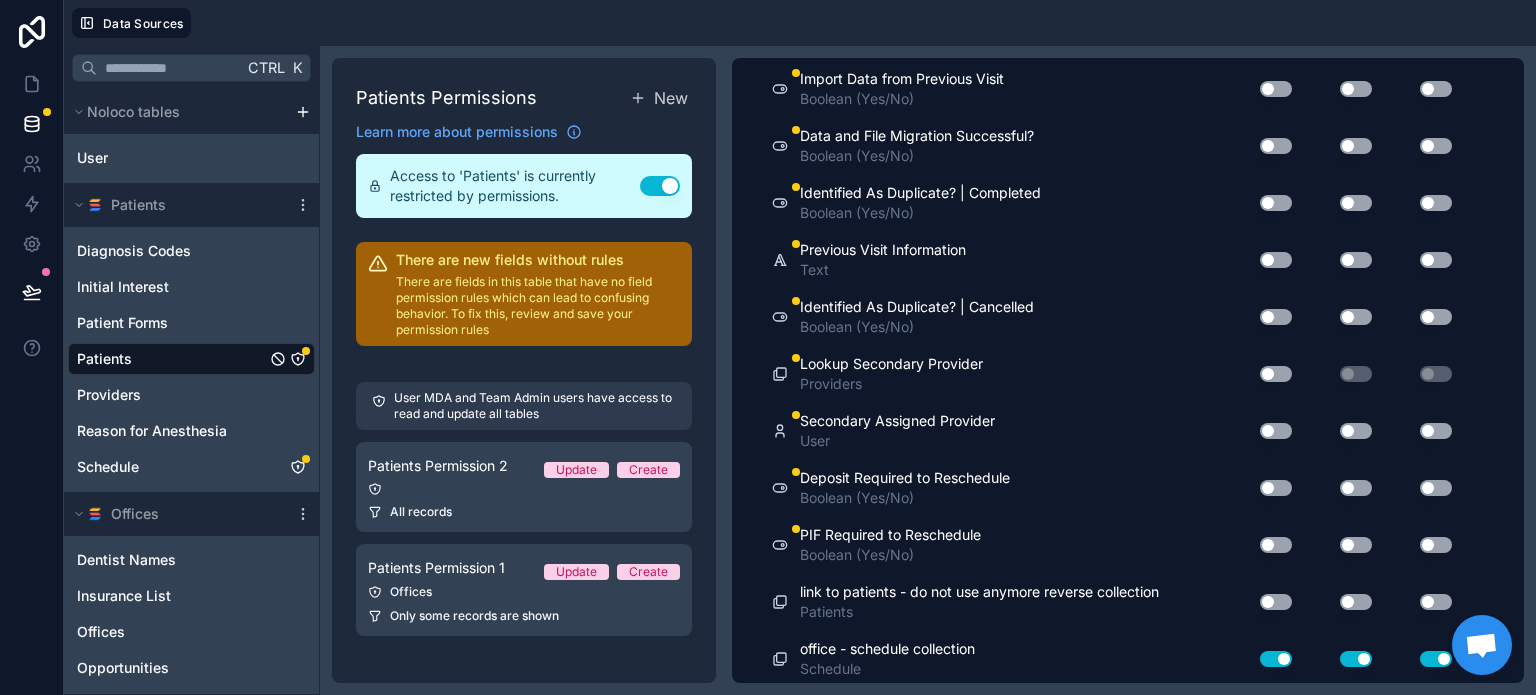 click on "Use setting" at bounding box center (1276, 545) 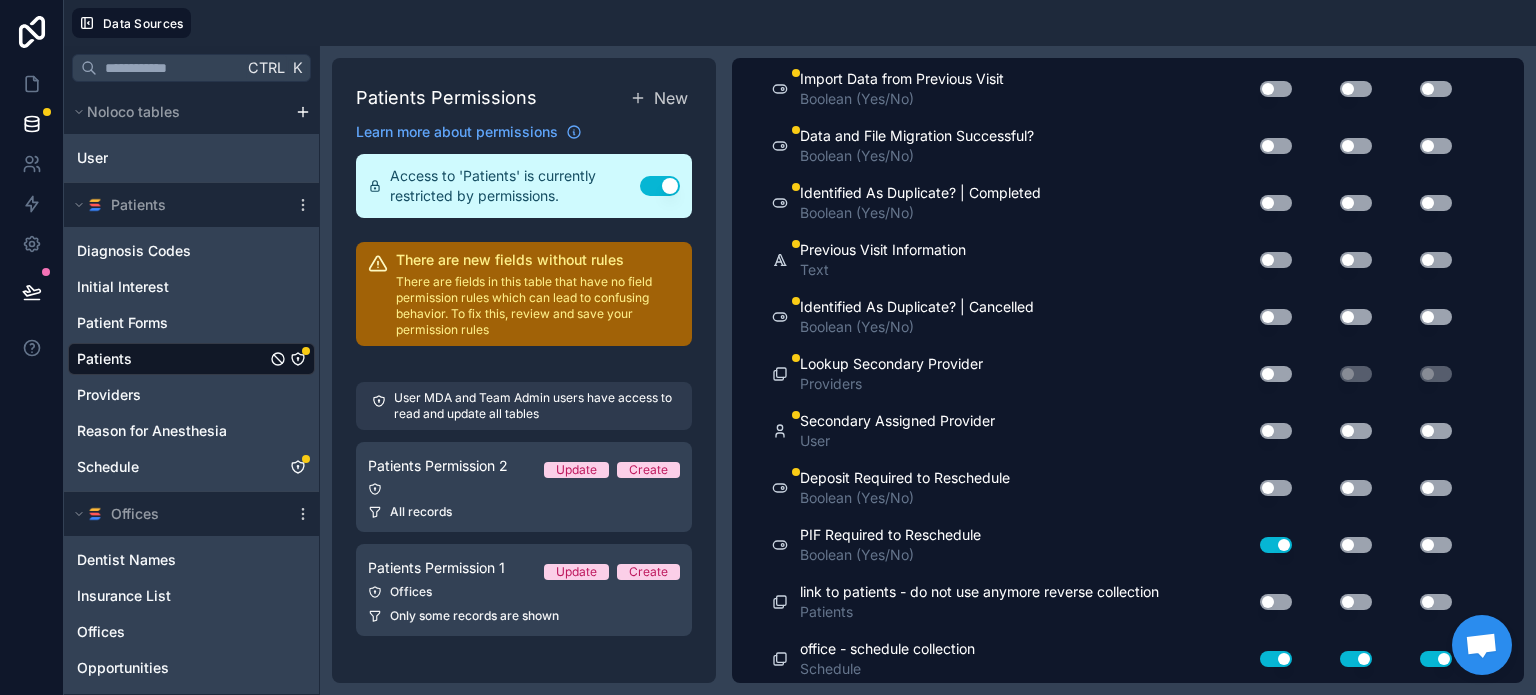 click on "Use setting" at bounding box center (1276, 545) 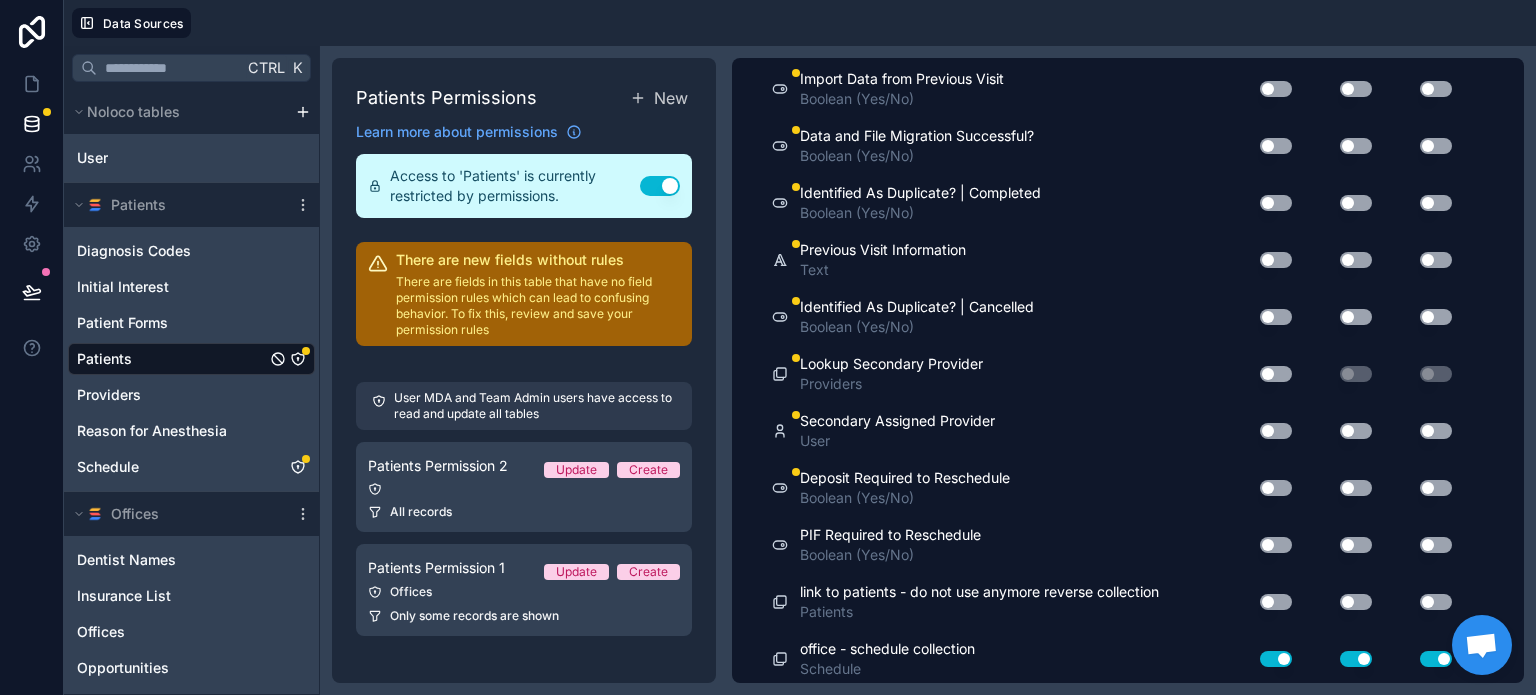 click on "Use setting" at bounding box center [1276, 488] 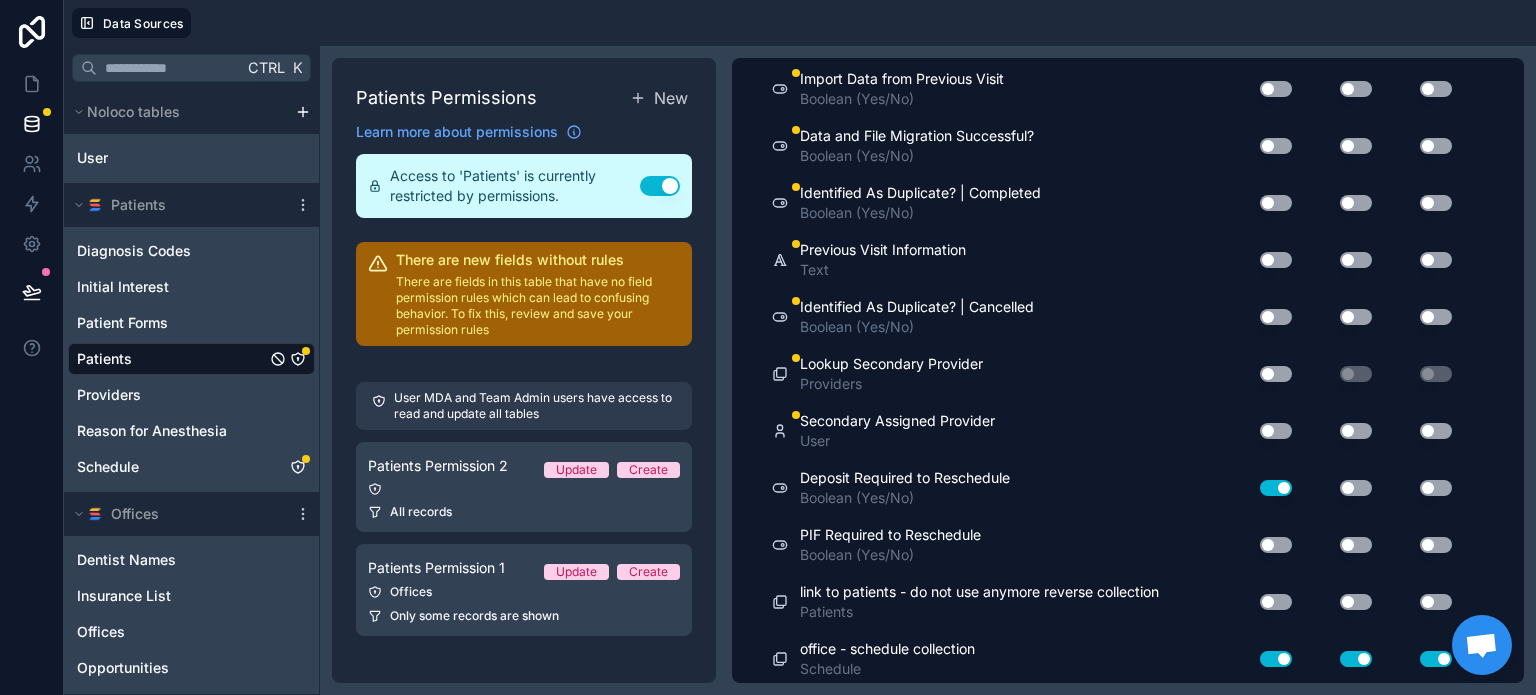 click on "Use setting" at bounding box center (1276, 488) 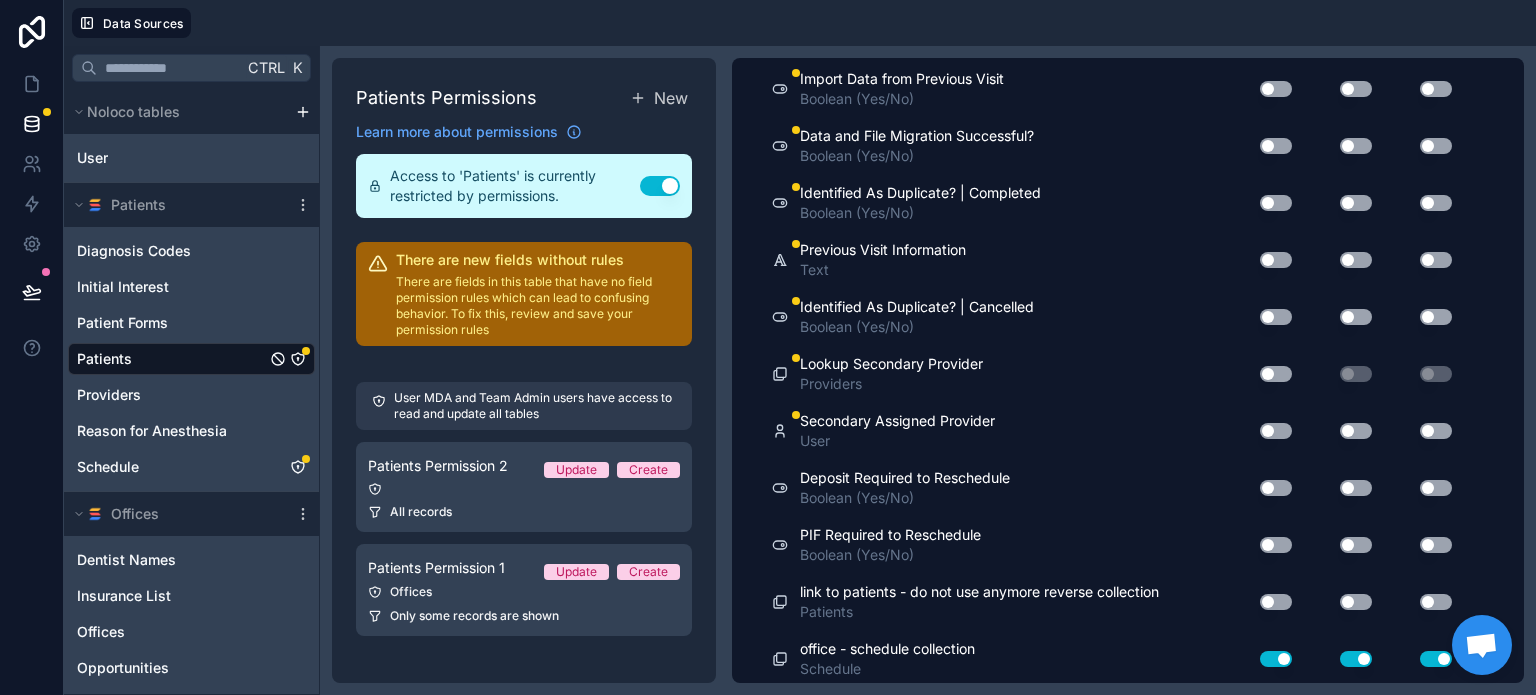 click on "Use setting" at bounding box center [1276, 431] 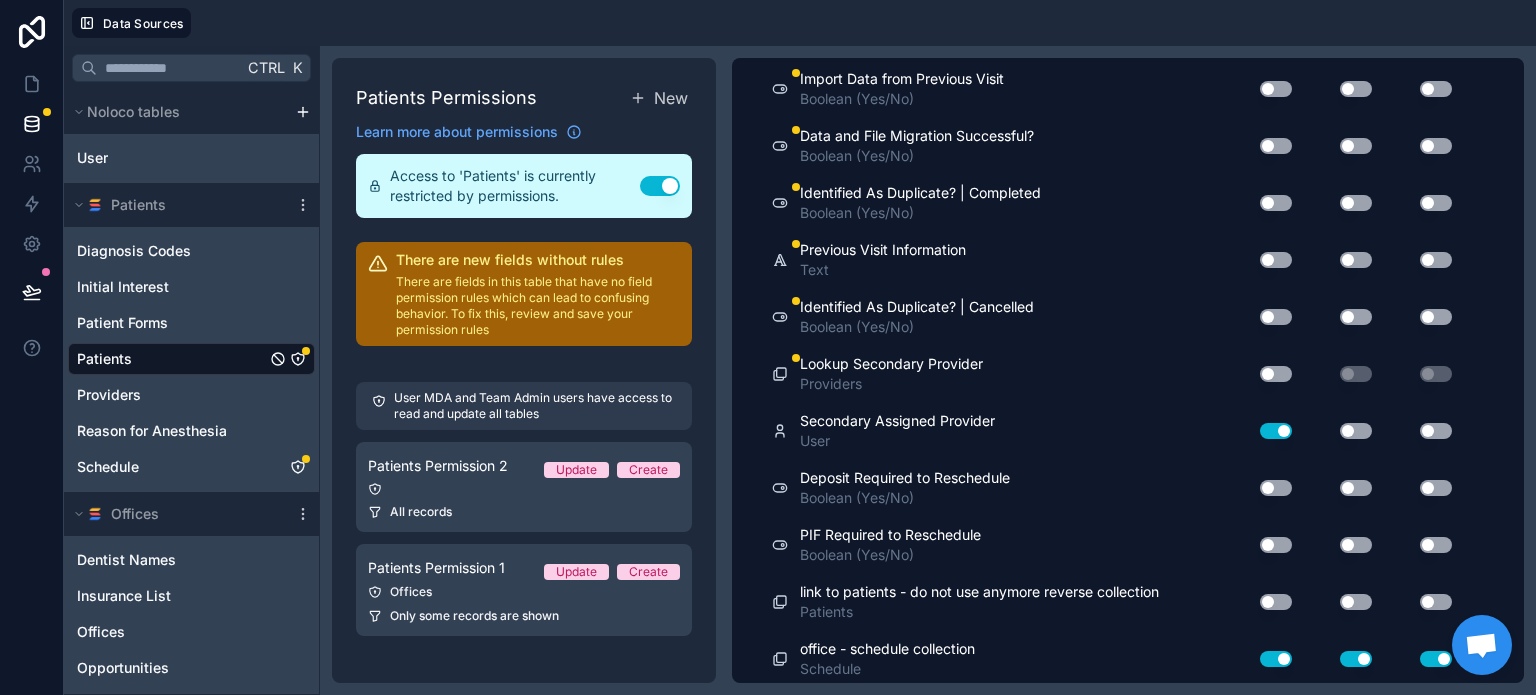 click on "Use setting" at bounding box center [1276, 431] 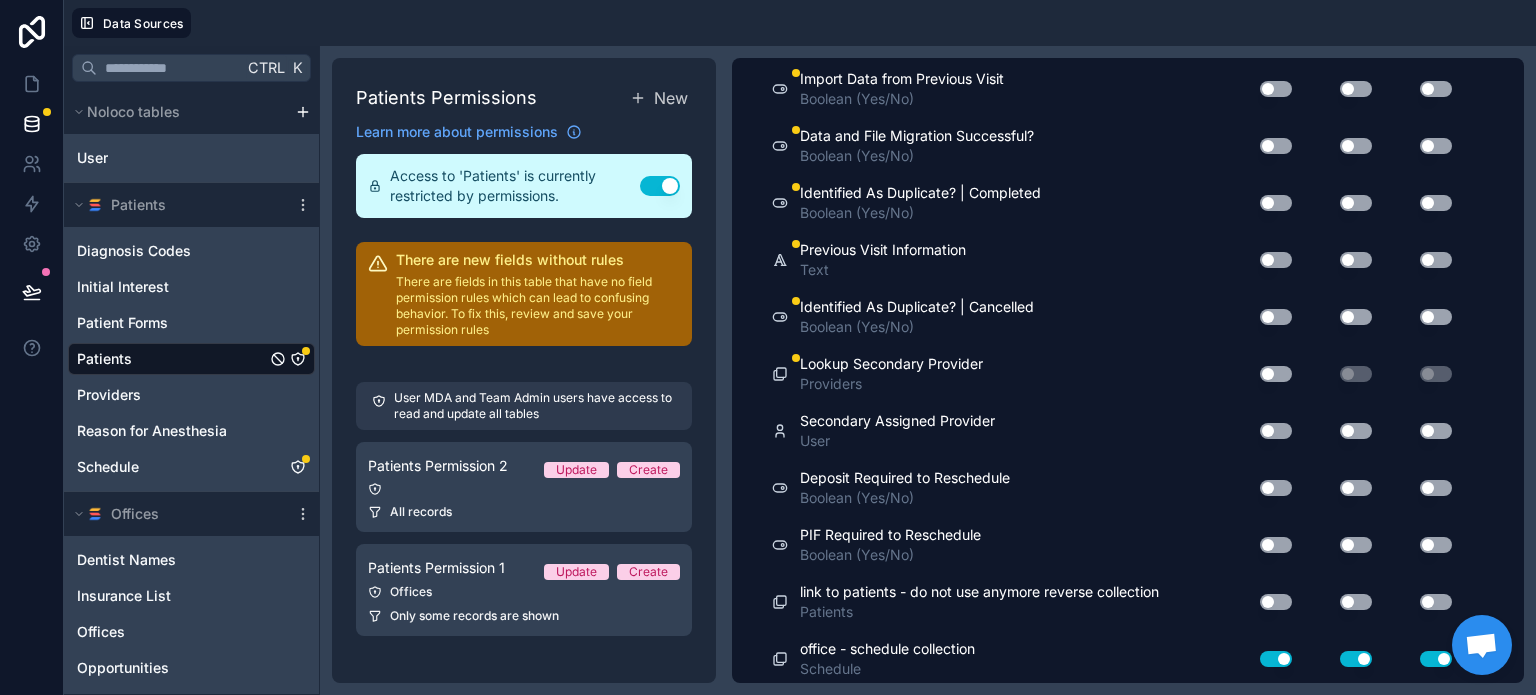 click on "Use setting" at bounding box center [1276, 374] 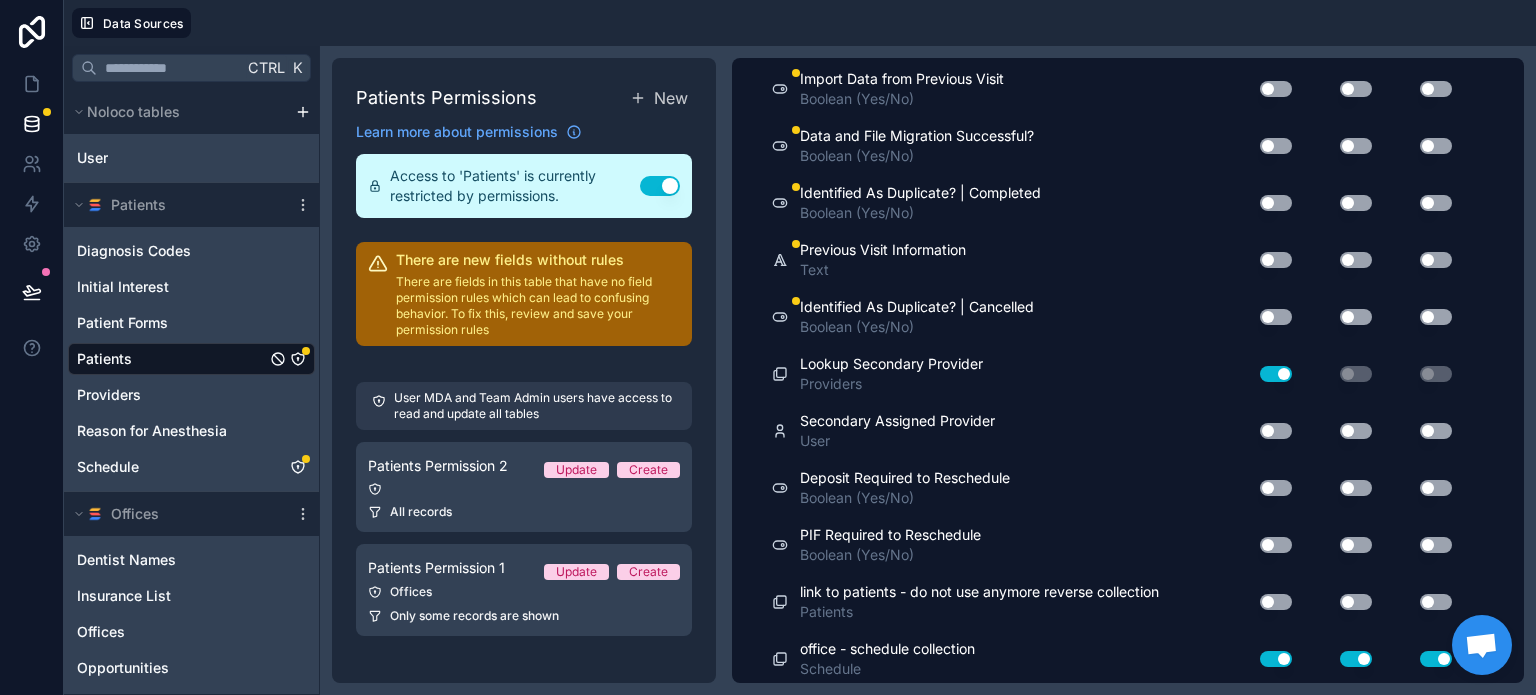 click on "Use setting" at bounding box center [1276, 374] 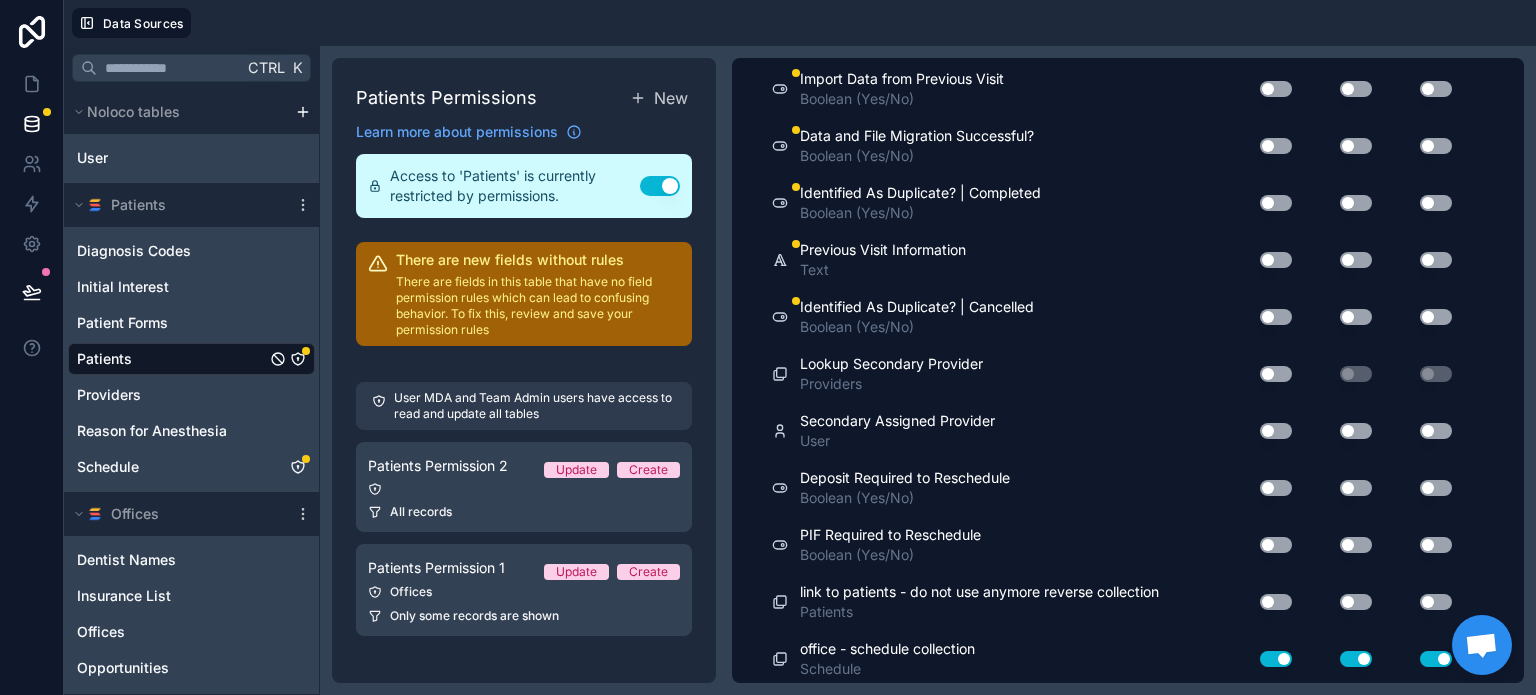 click on "Use setting" at bounding box center (1268, 317) 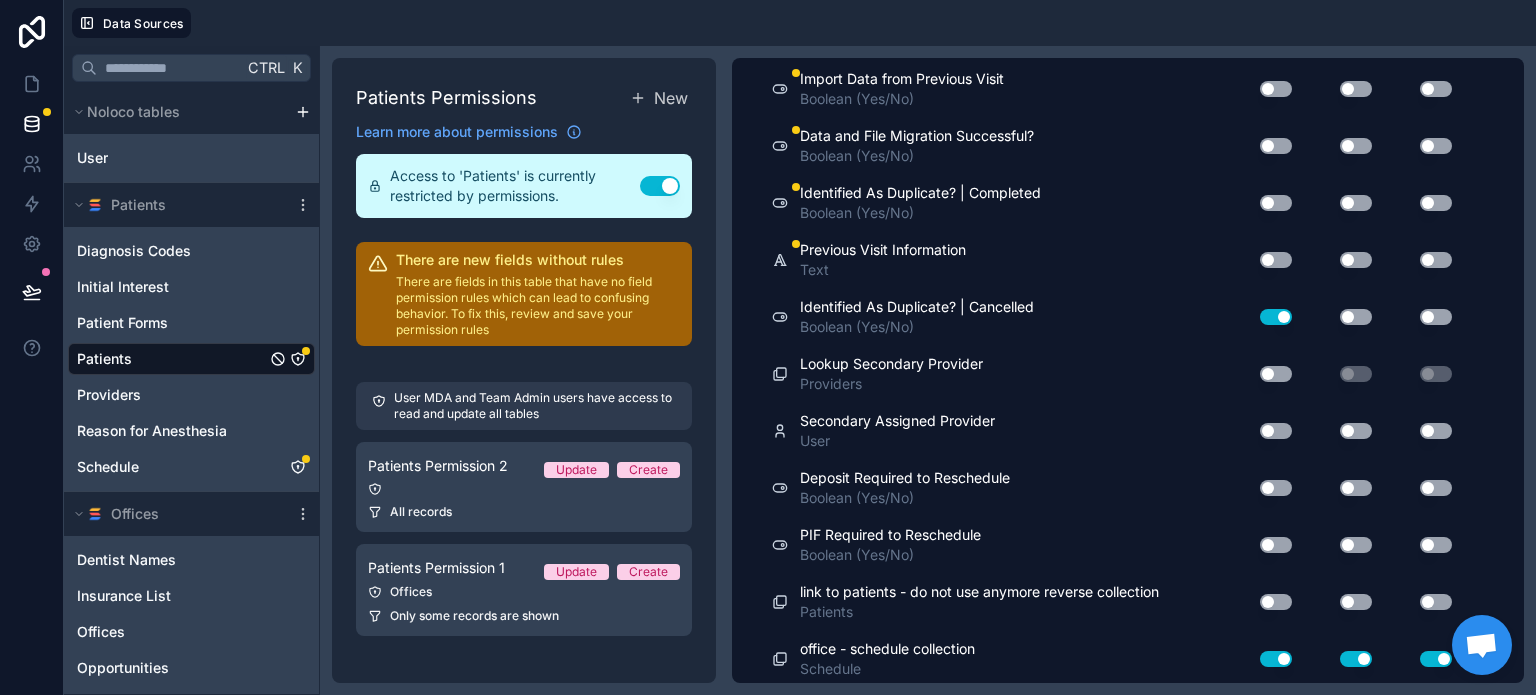 click on "Use setting" at bounding box center [1276, 317] 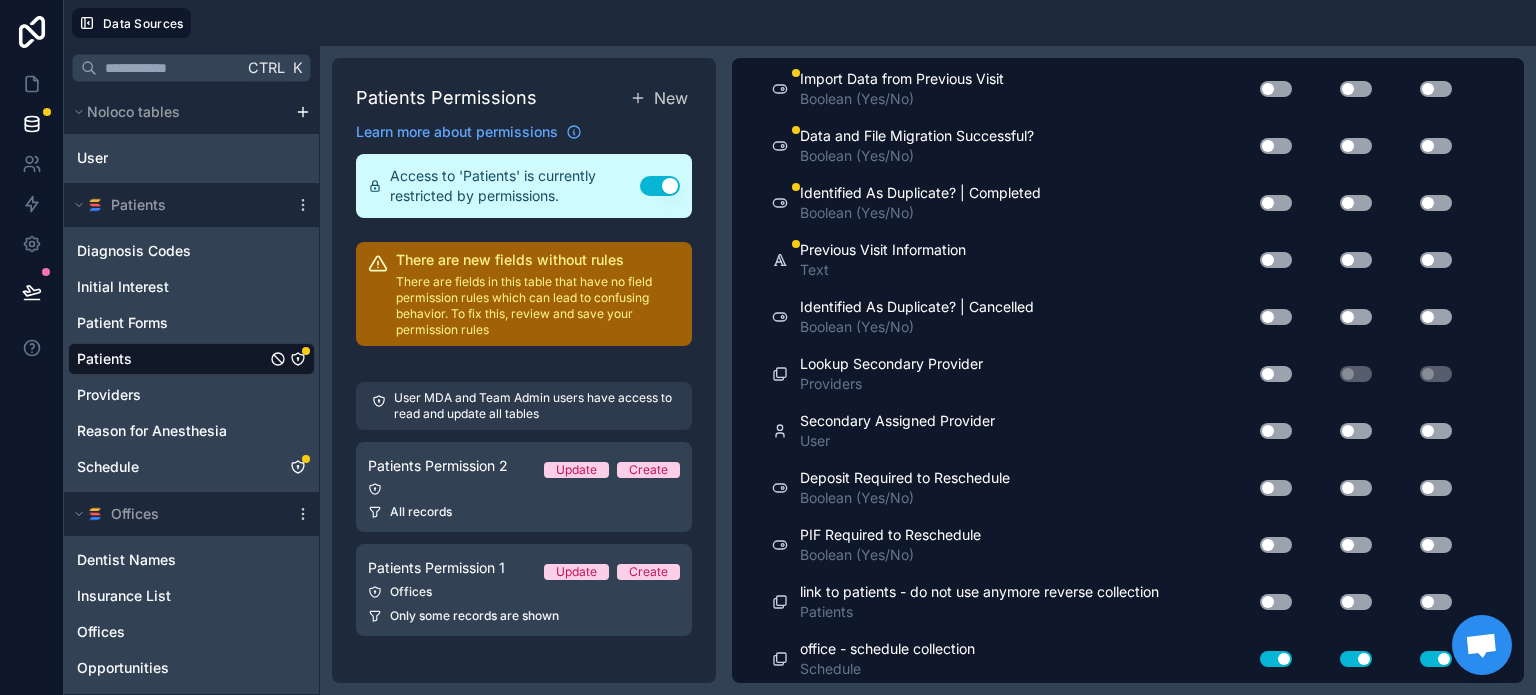 click on "Use setting" at bounding box center [1276, 260] 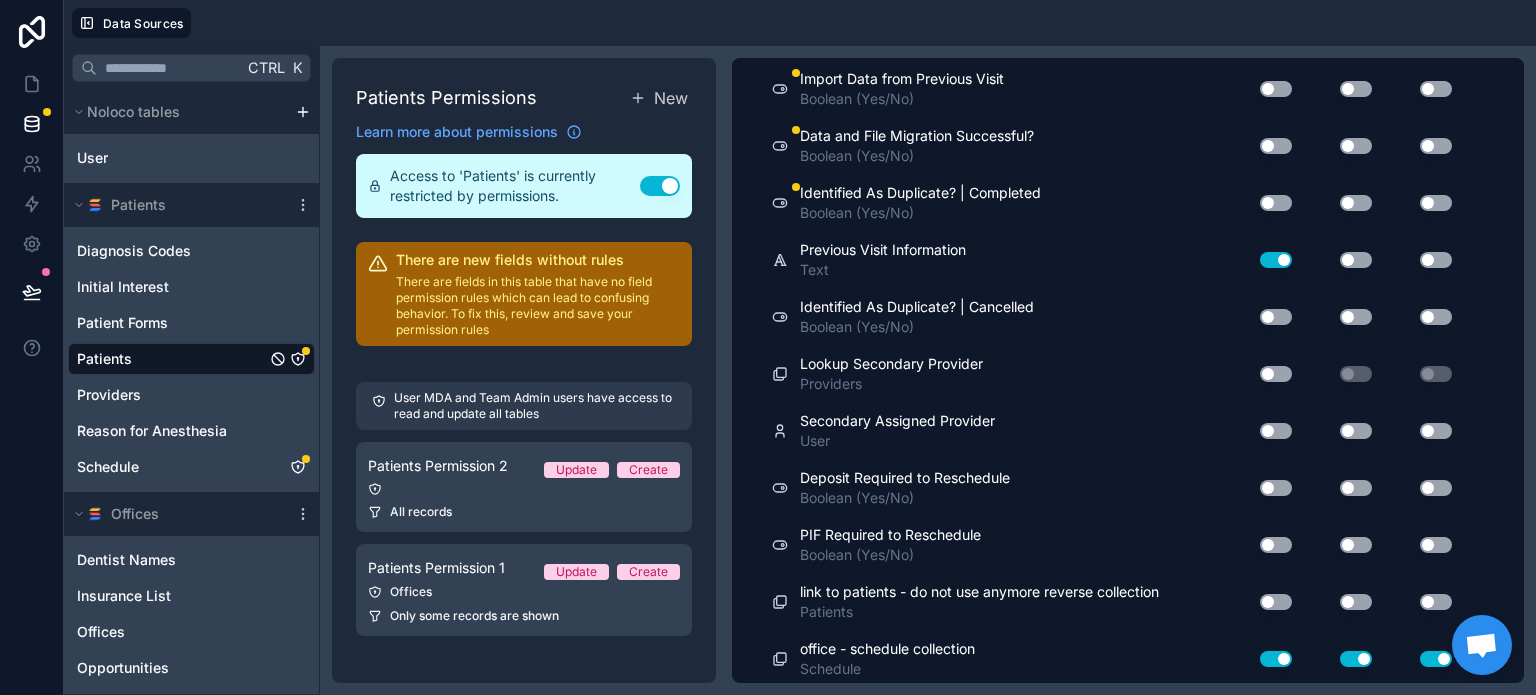 click on "Use setting" at bounding box center (1276, 260) 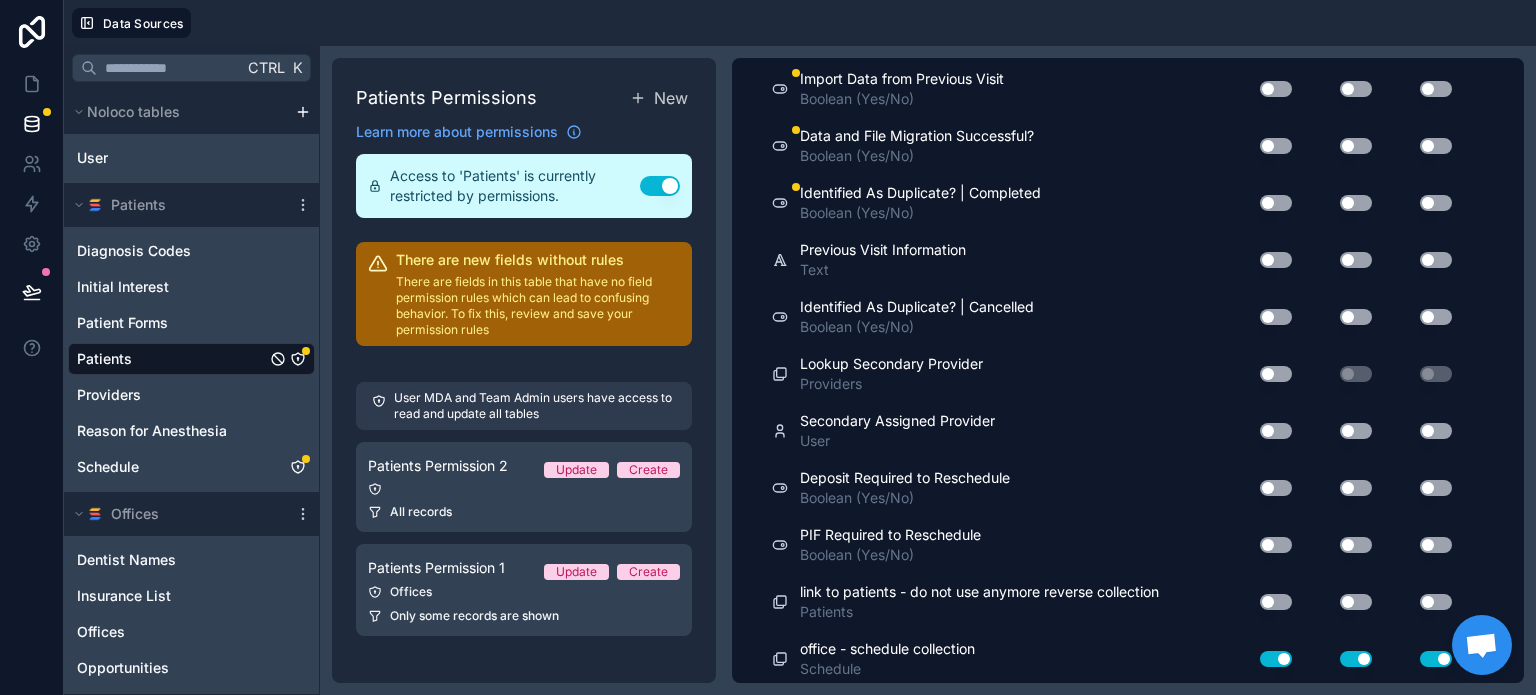 click on "Use setting" at bounding box center [1276, 203] 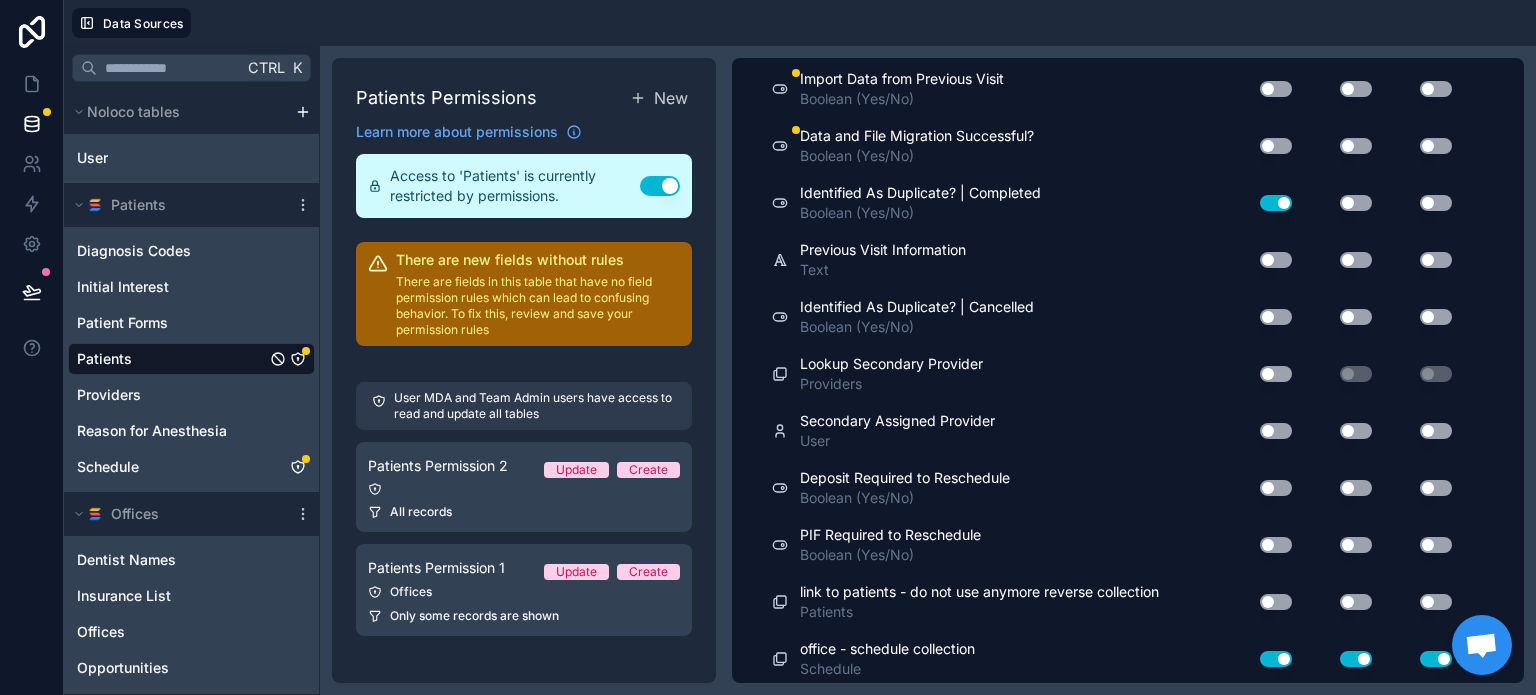 click on "Use setting" at bounding box center (1276, 203) 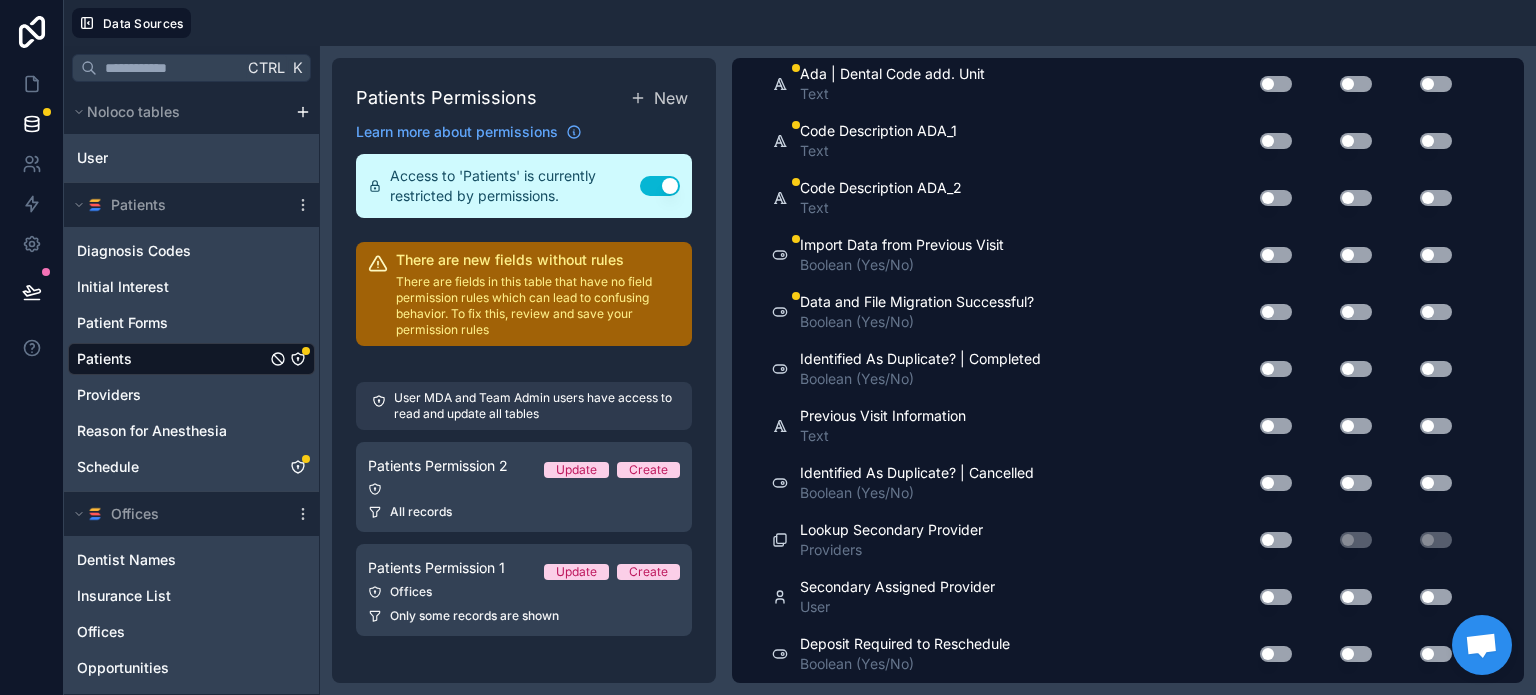 scroll, scrollTop: 16043, scrollLeft: 0, axis: vertical 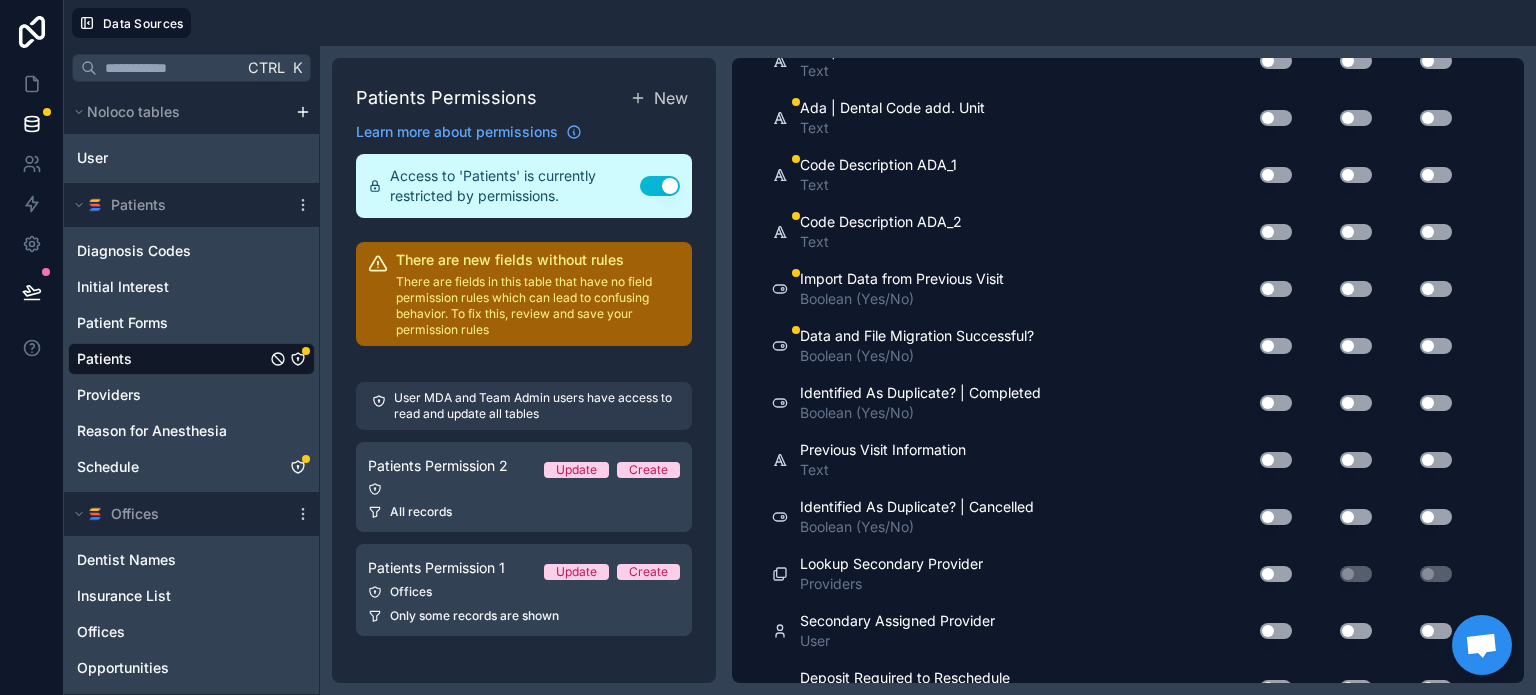 click on "Use setting" at bounding box center (1276, 346) 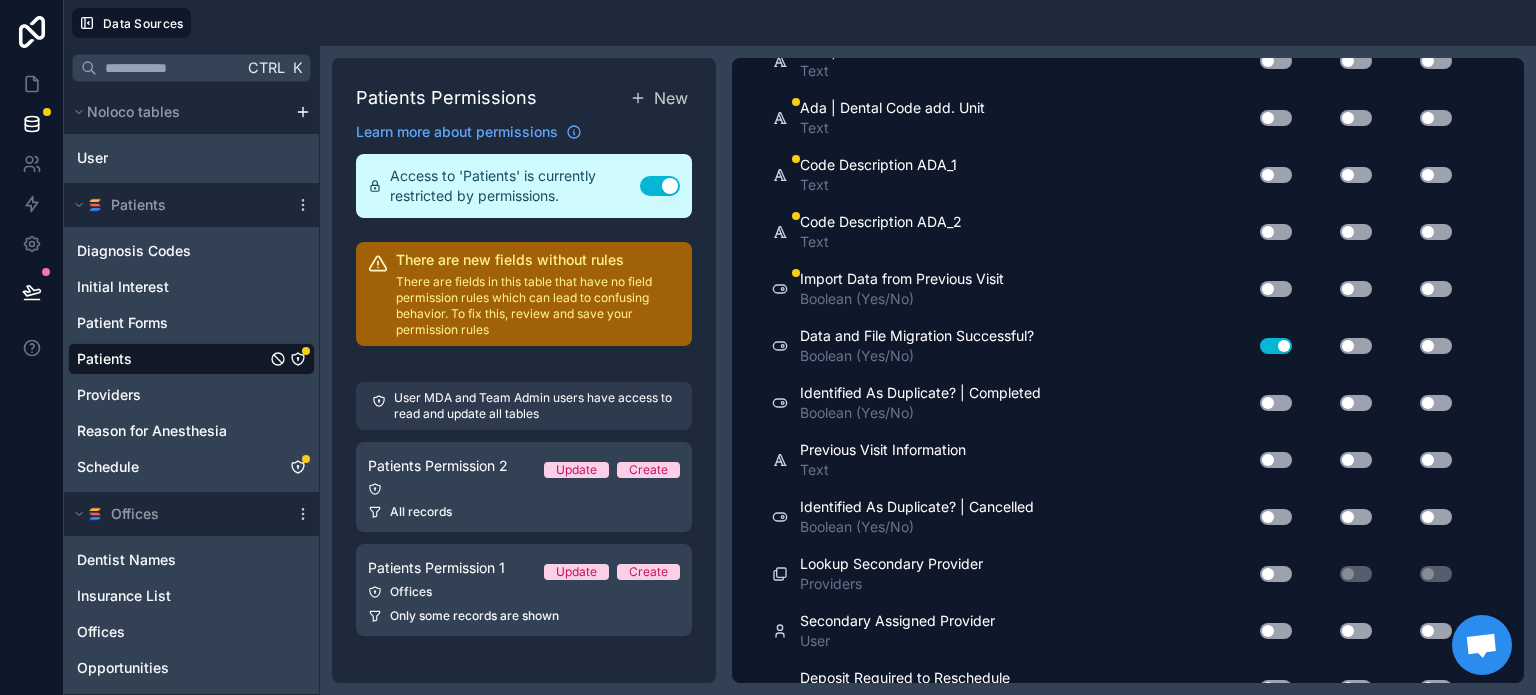 click on "Use setting" at bounding box center (1276, 346) 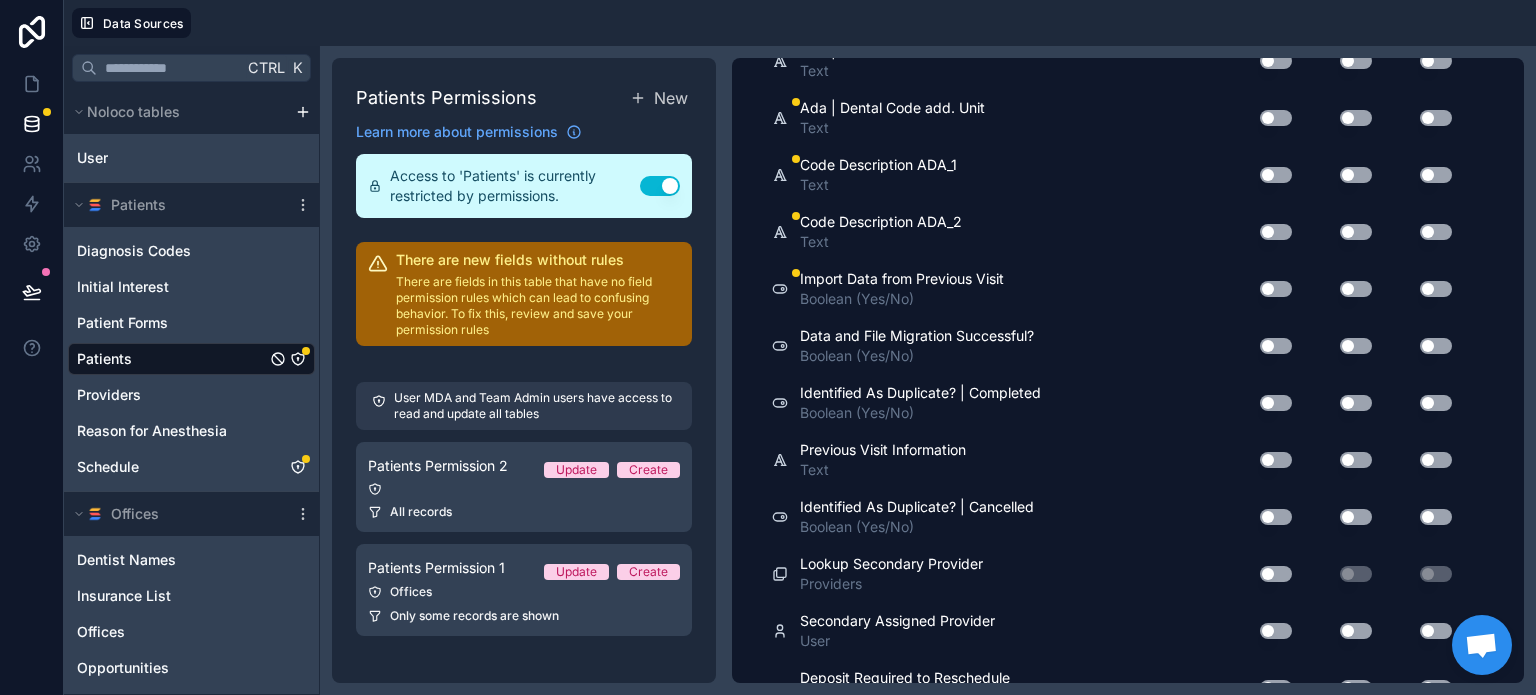 click on "Use setting" at bounding box center [1276, 289] 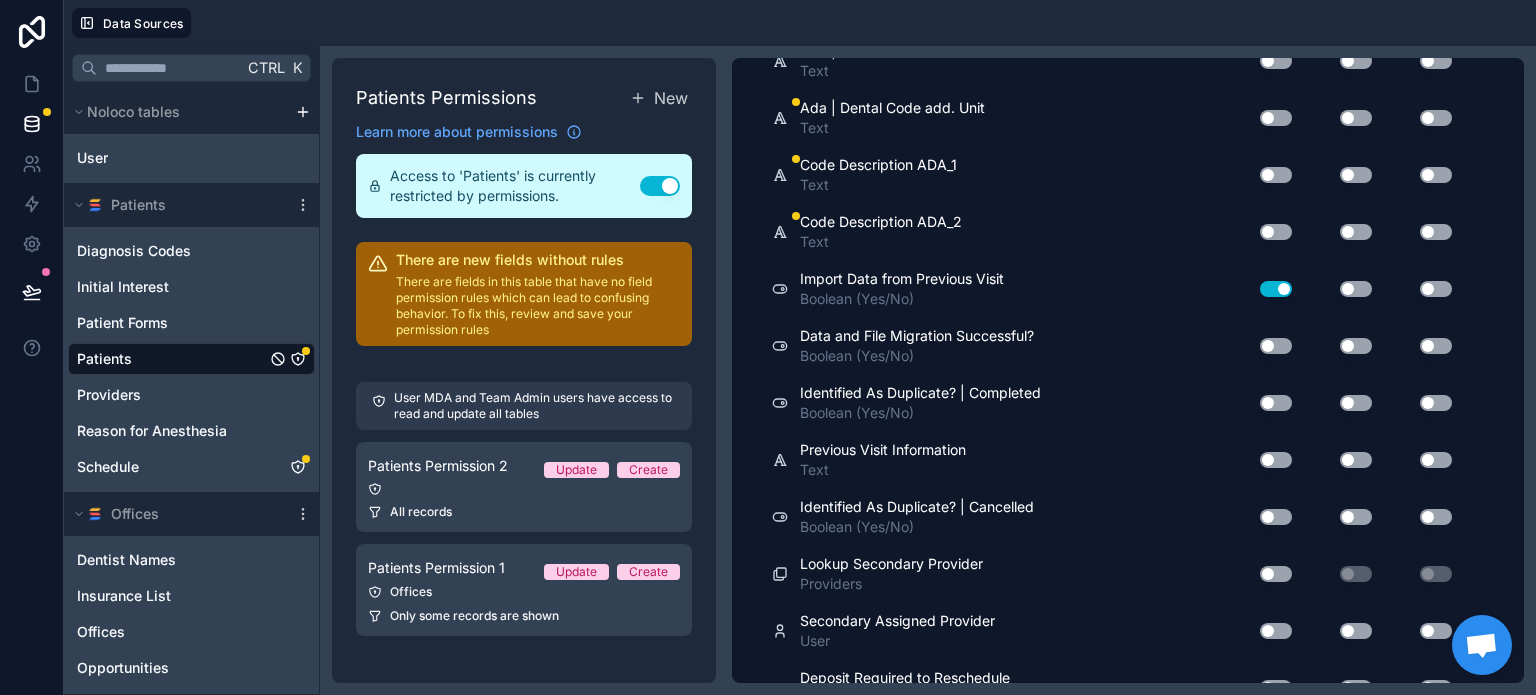 click on "Use setting" at bounding box center [1276, 289] 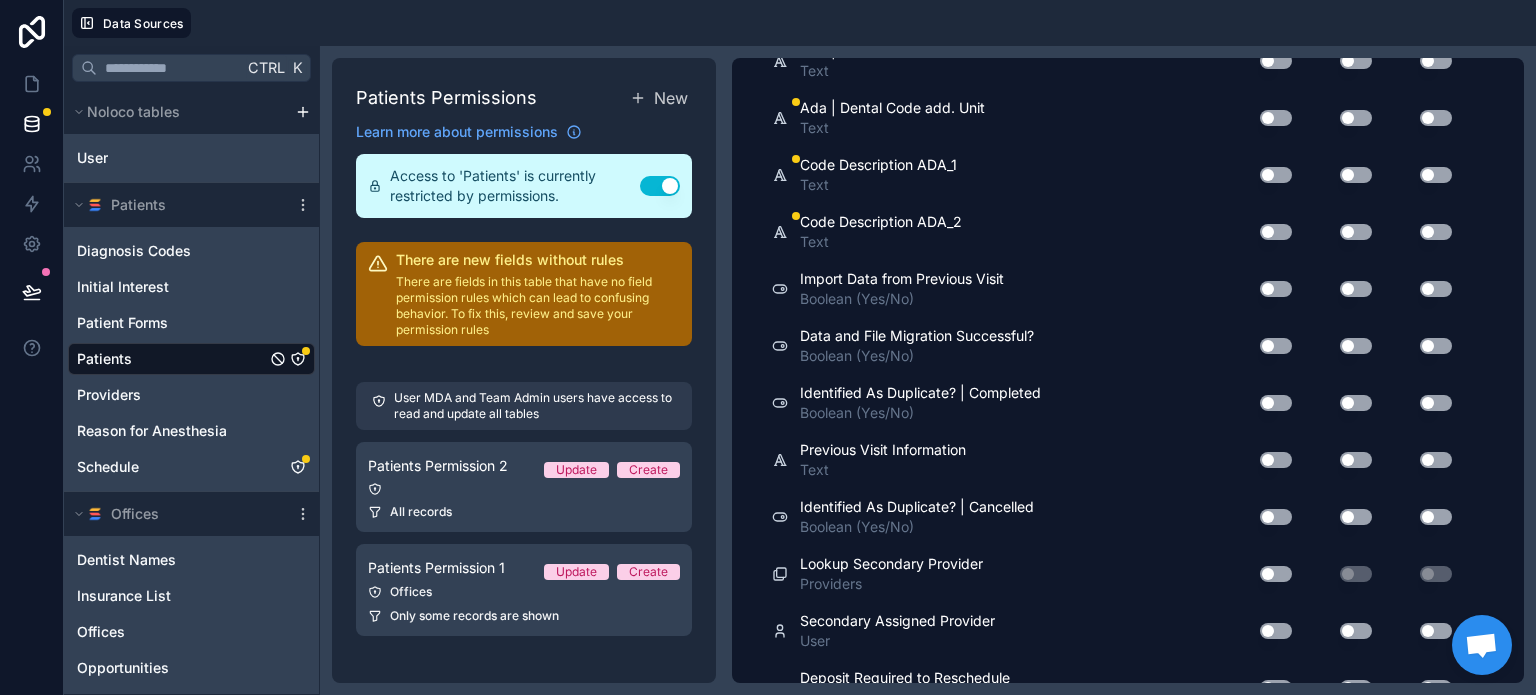 click on "Use setting" at bounding box center [1276, 232] 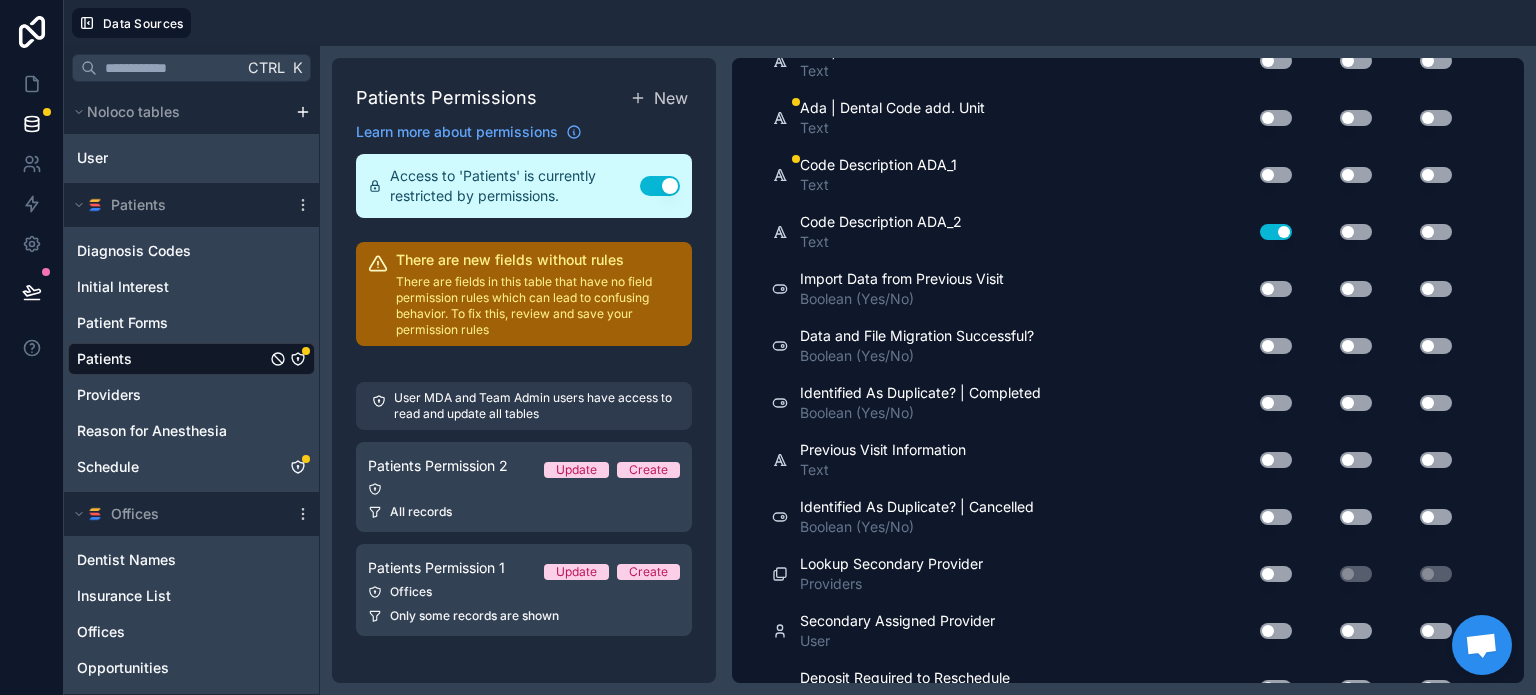 click on "Use setting" at bounding box center (1276, 232) 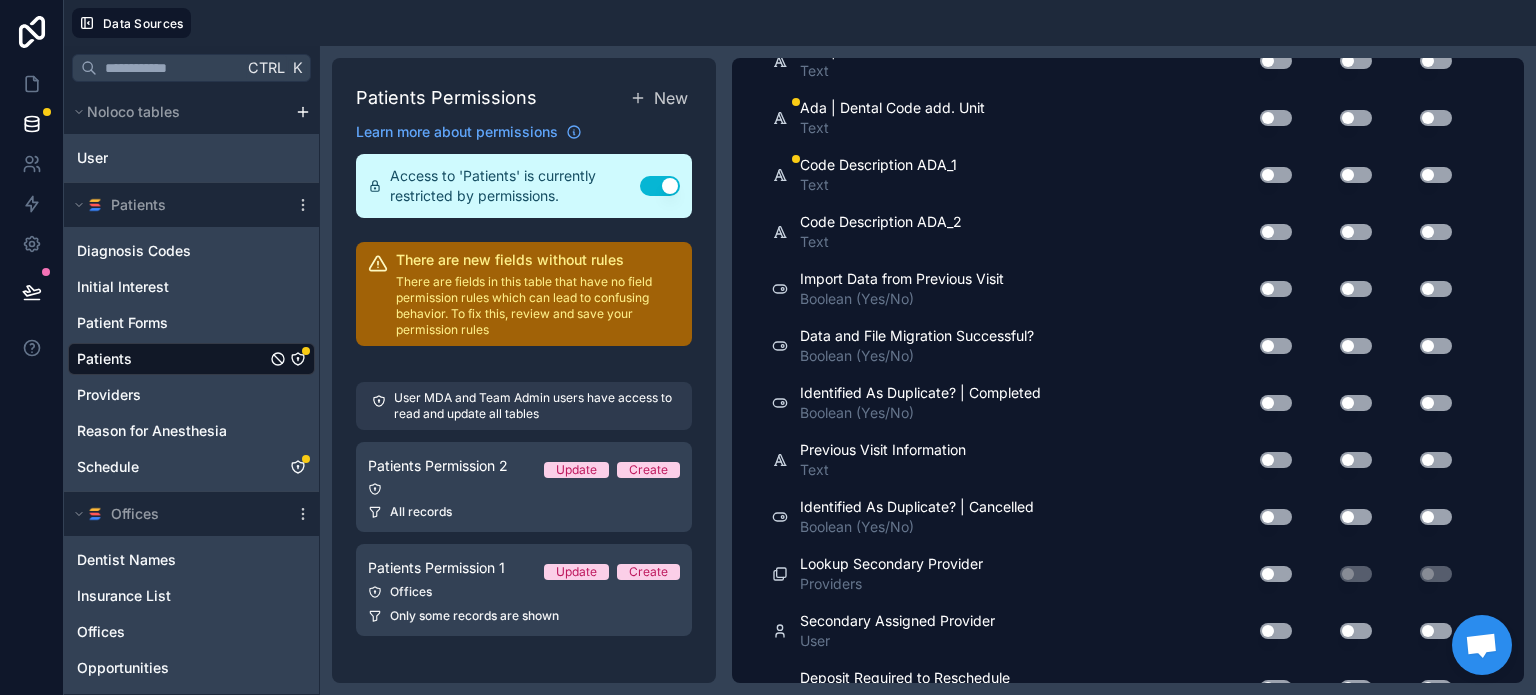 click on "Use setting" at bounding box center [1276, 175] 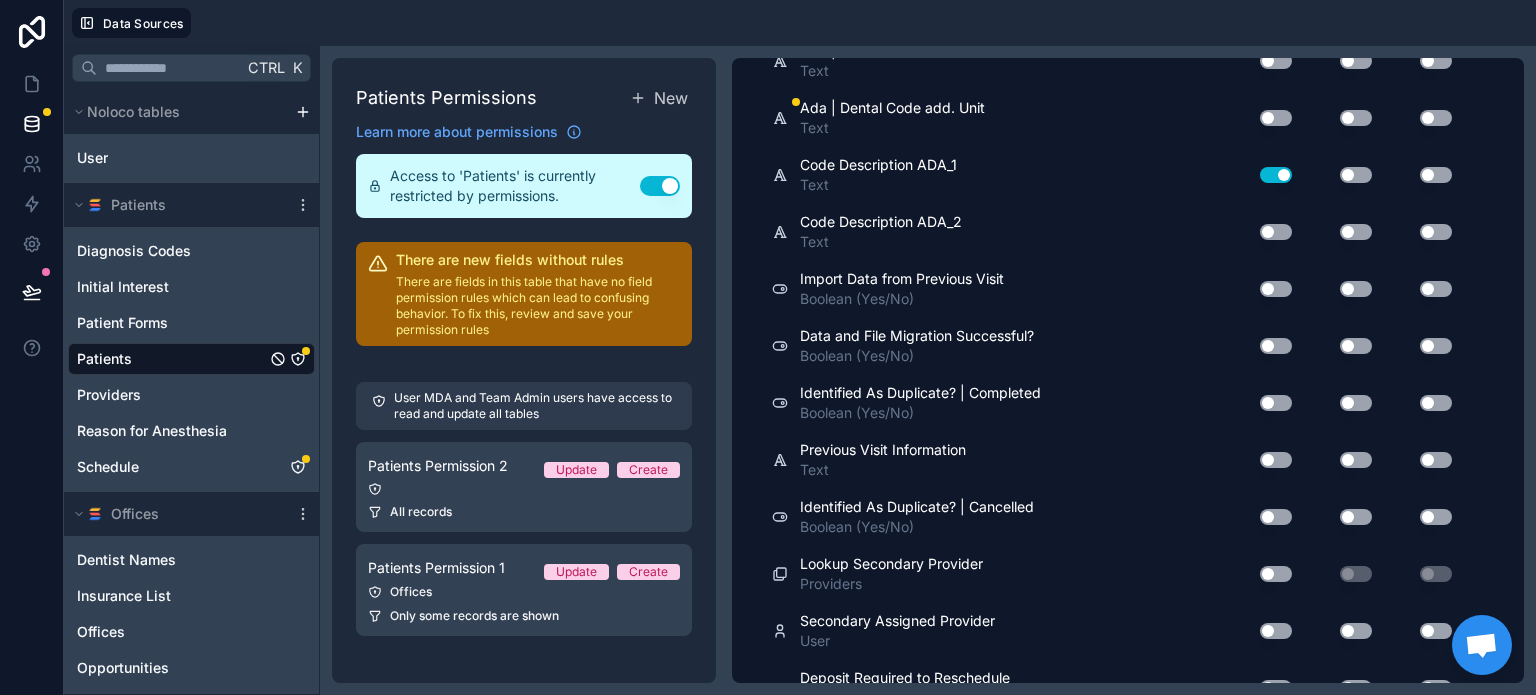 click on "Use setting" at bounding box center (1276, 175) 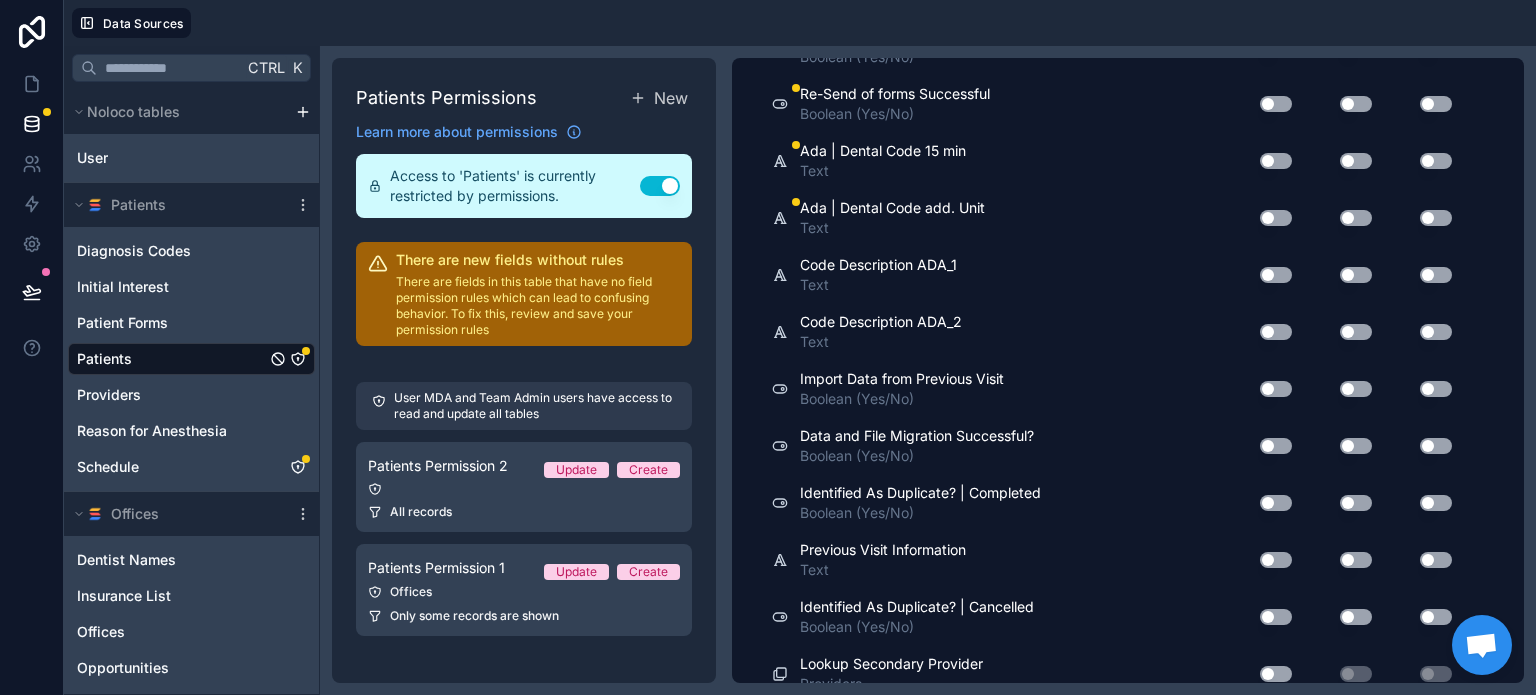 scroll, scrollTop: 15843, scrollLeft: 0, axis: vertical 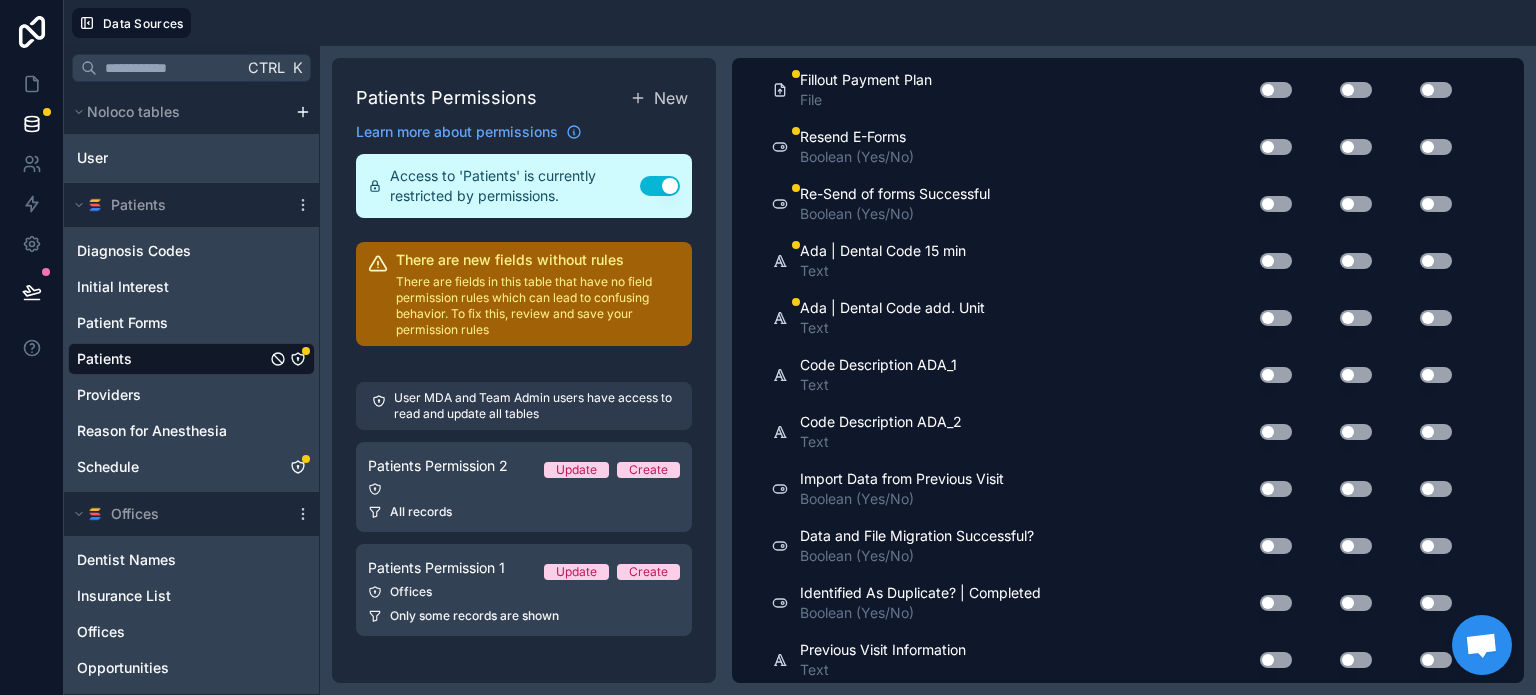 click on "Use setting" at bounding box center [1268, 318] 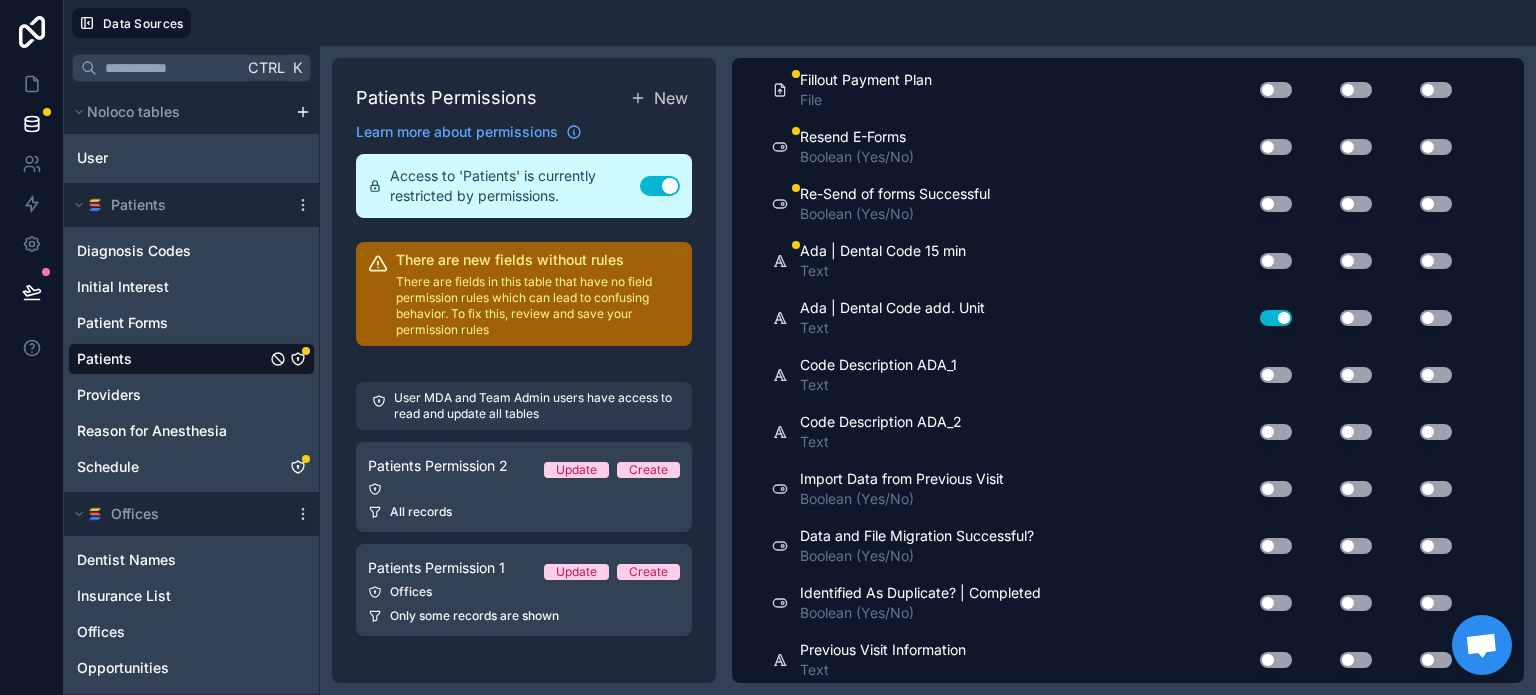 click on "Use setting" at bounding box center [1276, 318] 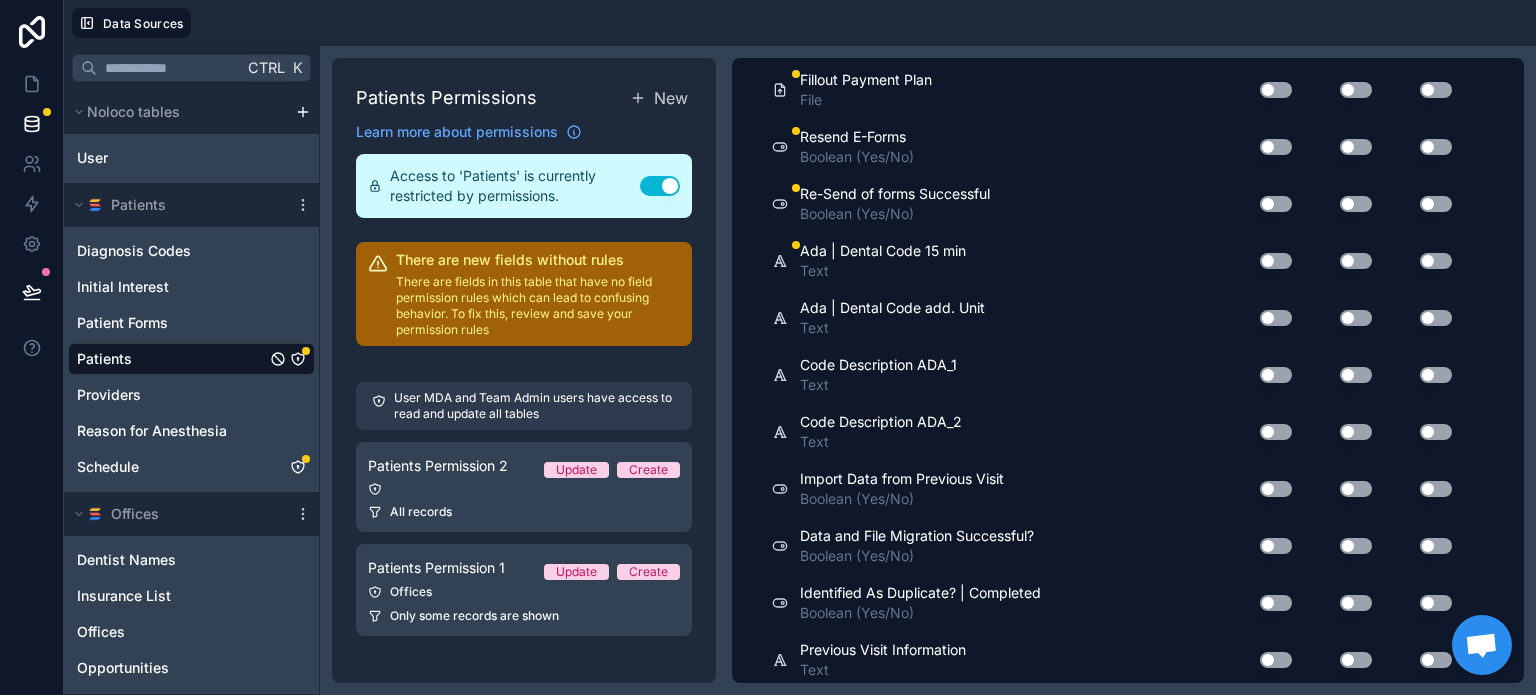click on "Use setting" at bounding box center [1276, 261] 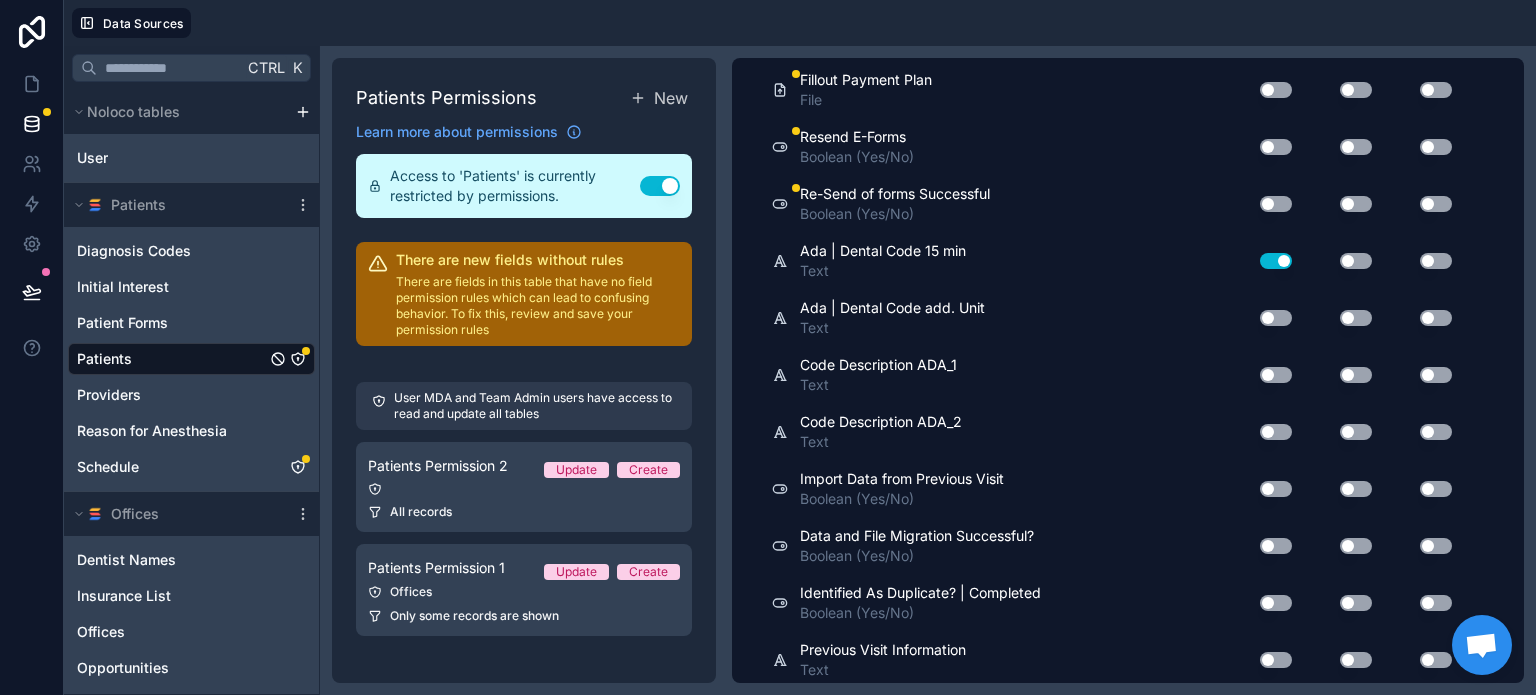 click on "Use setting" at bounding box center (1276, 261) 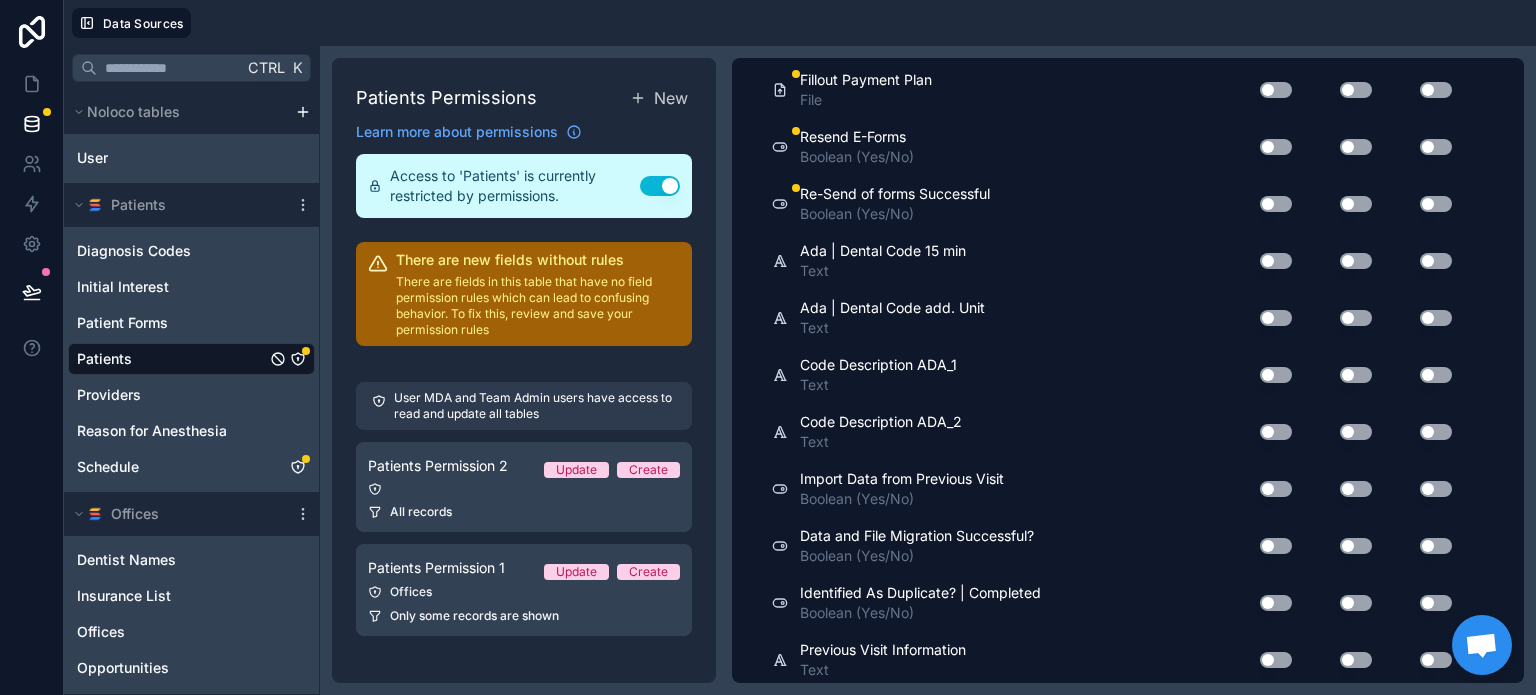 click on "Use setting" at bounding box center (1276, 204) 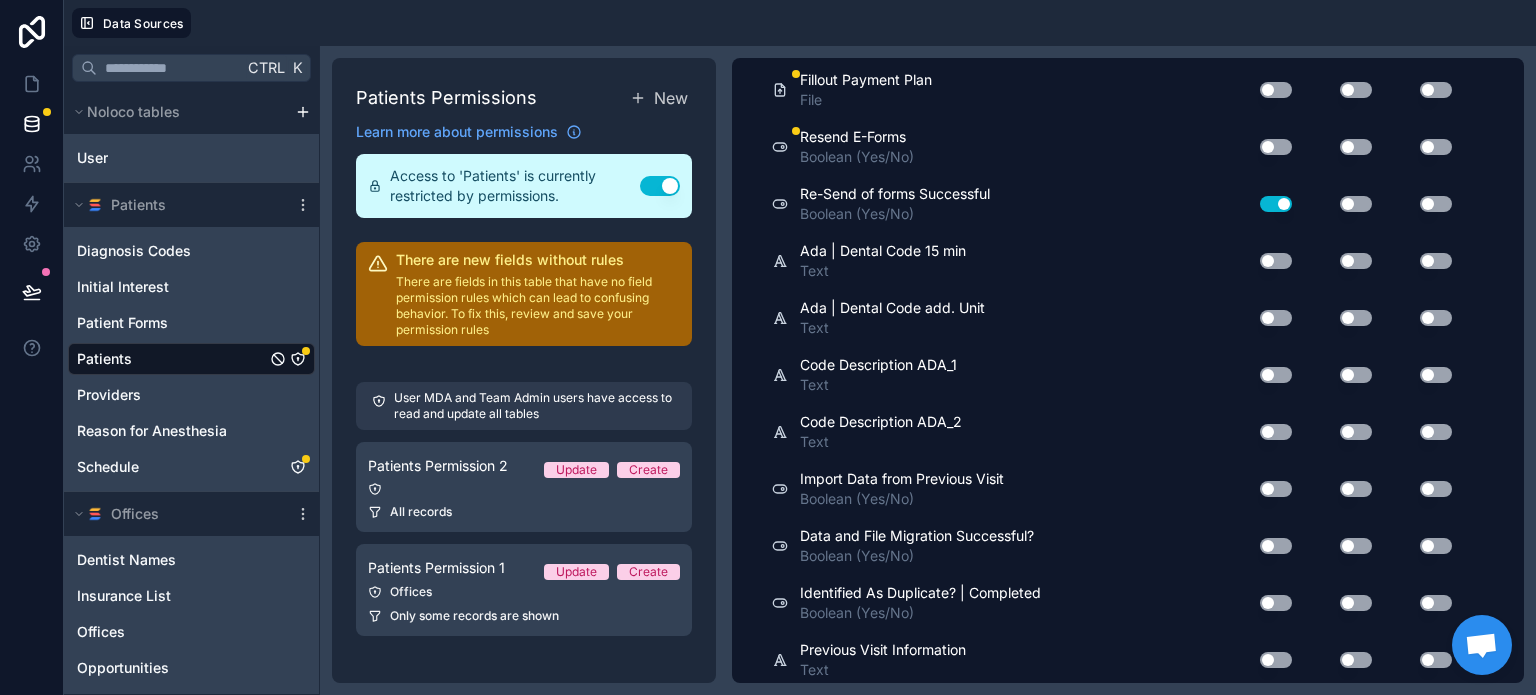 click on "Use setting" at bounding box center (1276, 204) 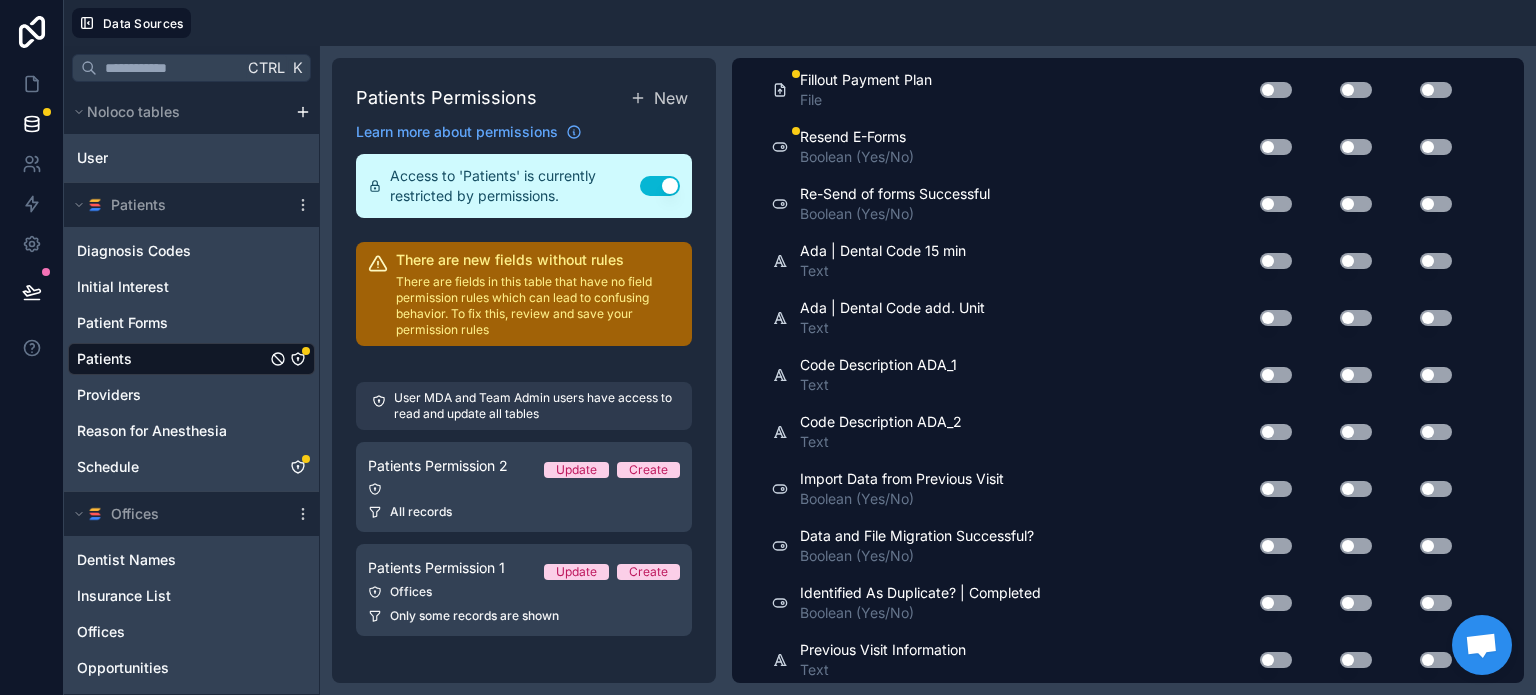 click on "Use setting" at bounding box center (1276, 147) 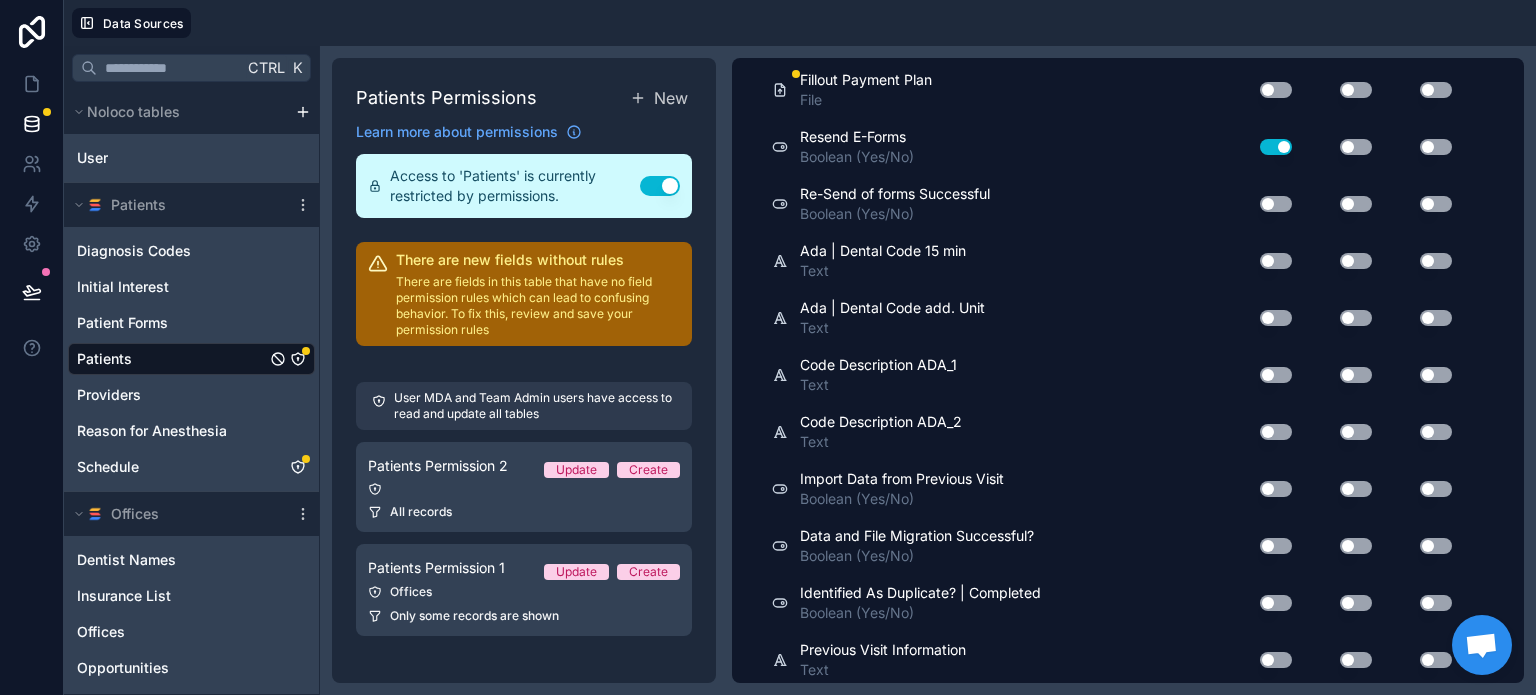 click on "Use setting" at bounding box center [1276, 147] 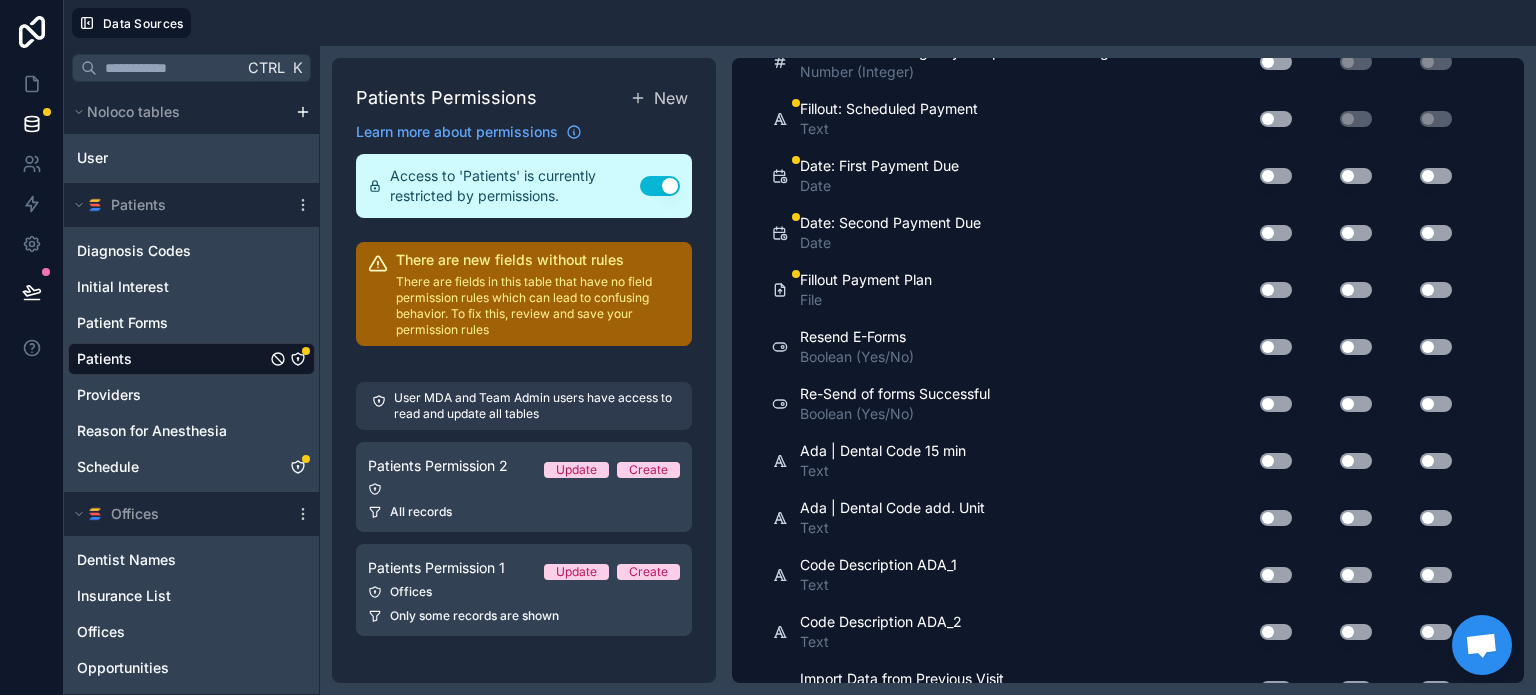 scroll, scrollTop: 15543, scrollLeft: 0, axis: vertical 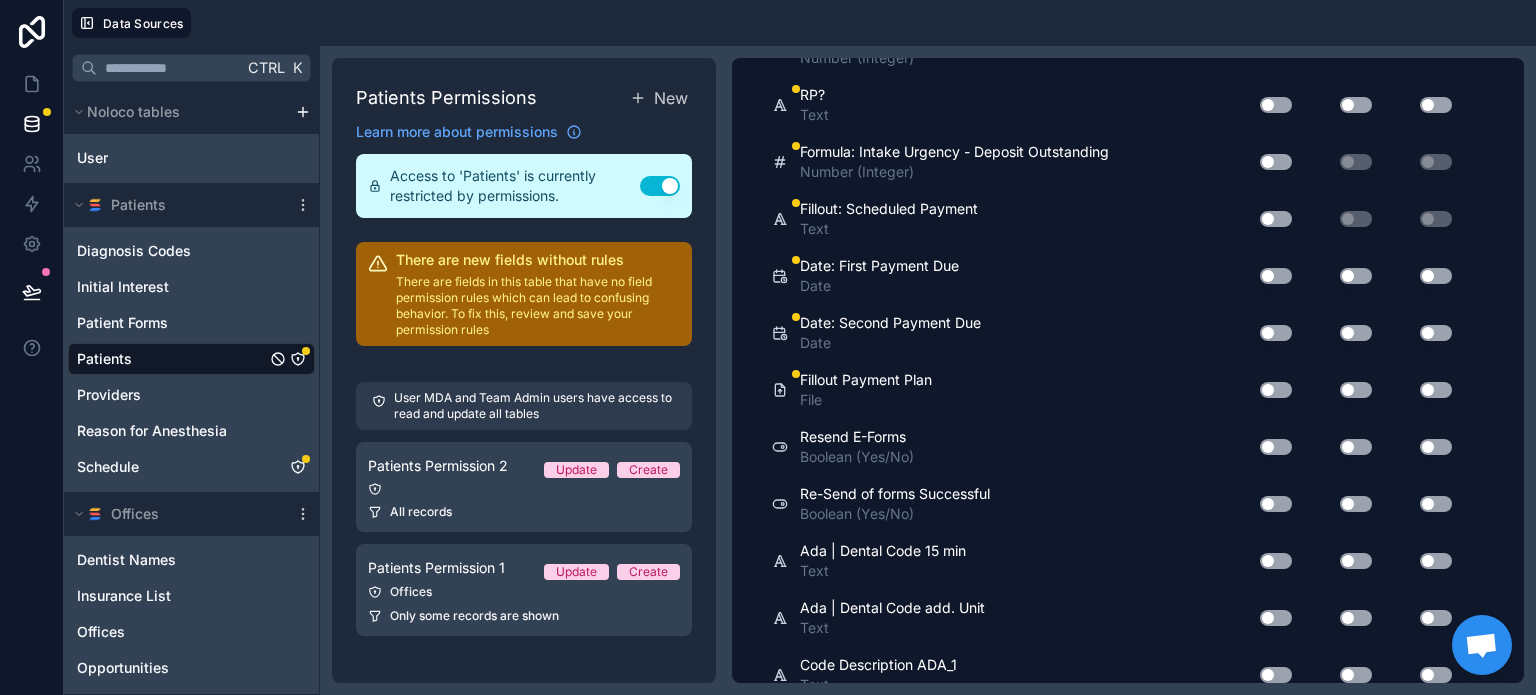click on "Use setting" at bounding box center [1276, 390] 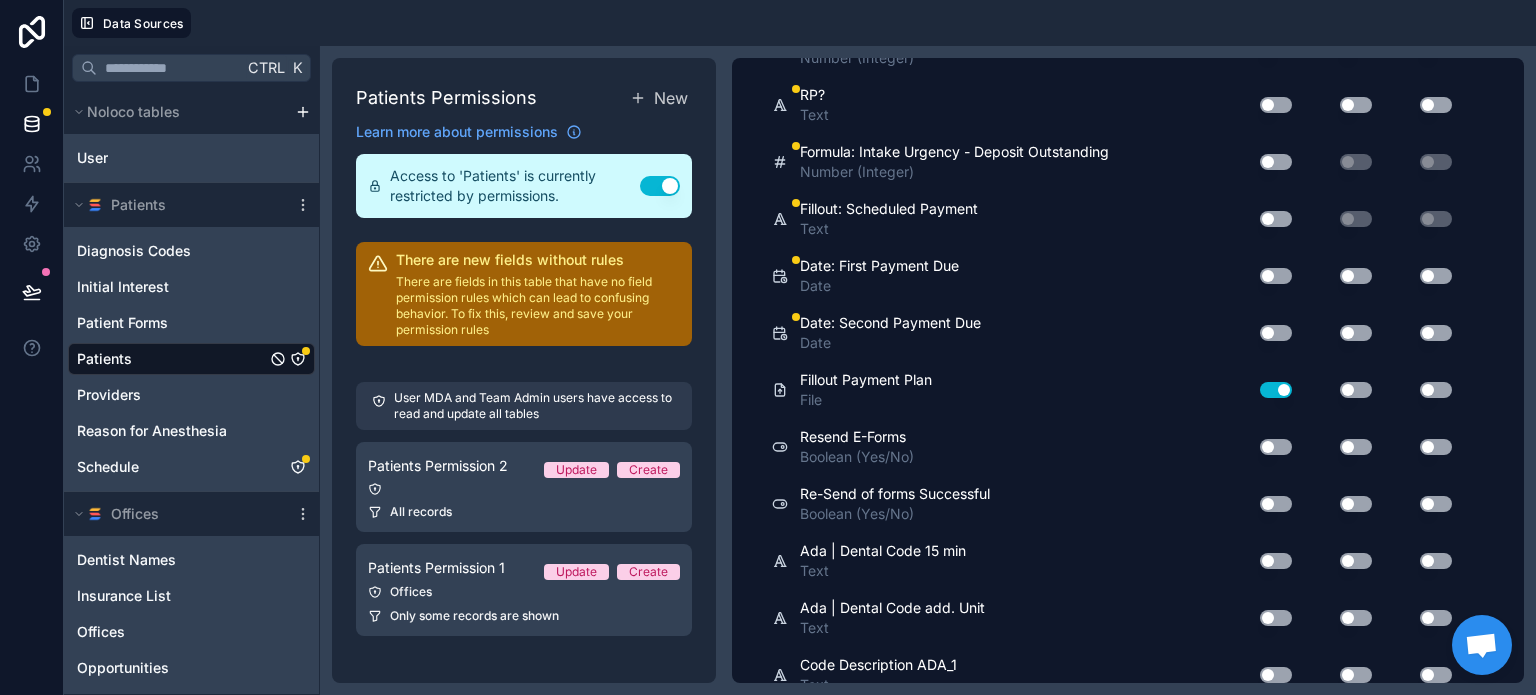 click on "Use setting" at bounding box center [1276, 390] 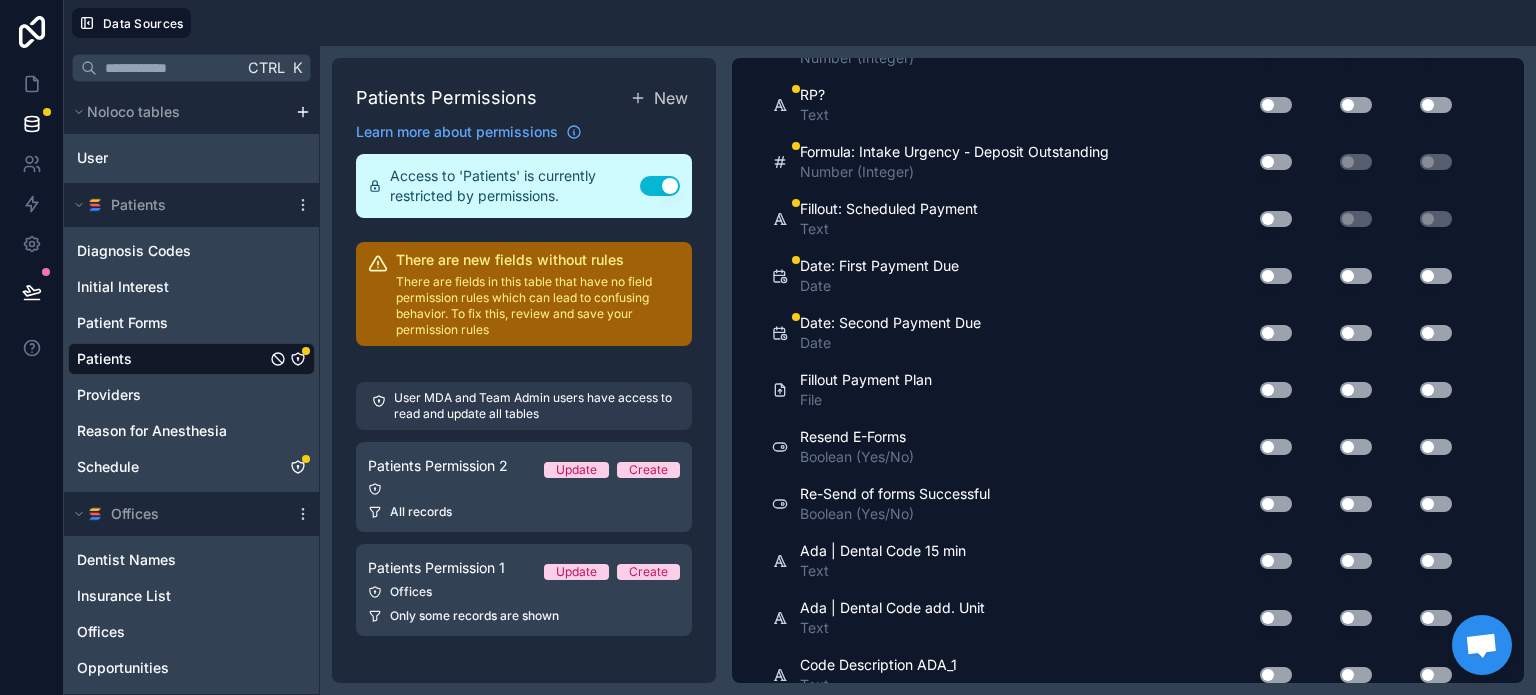 click on "Use setting" at bounding box center [1276, 333] 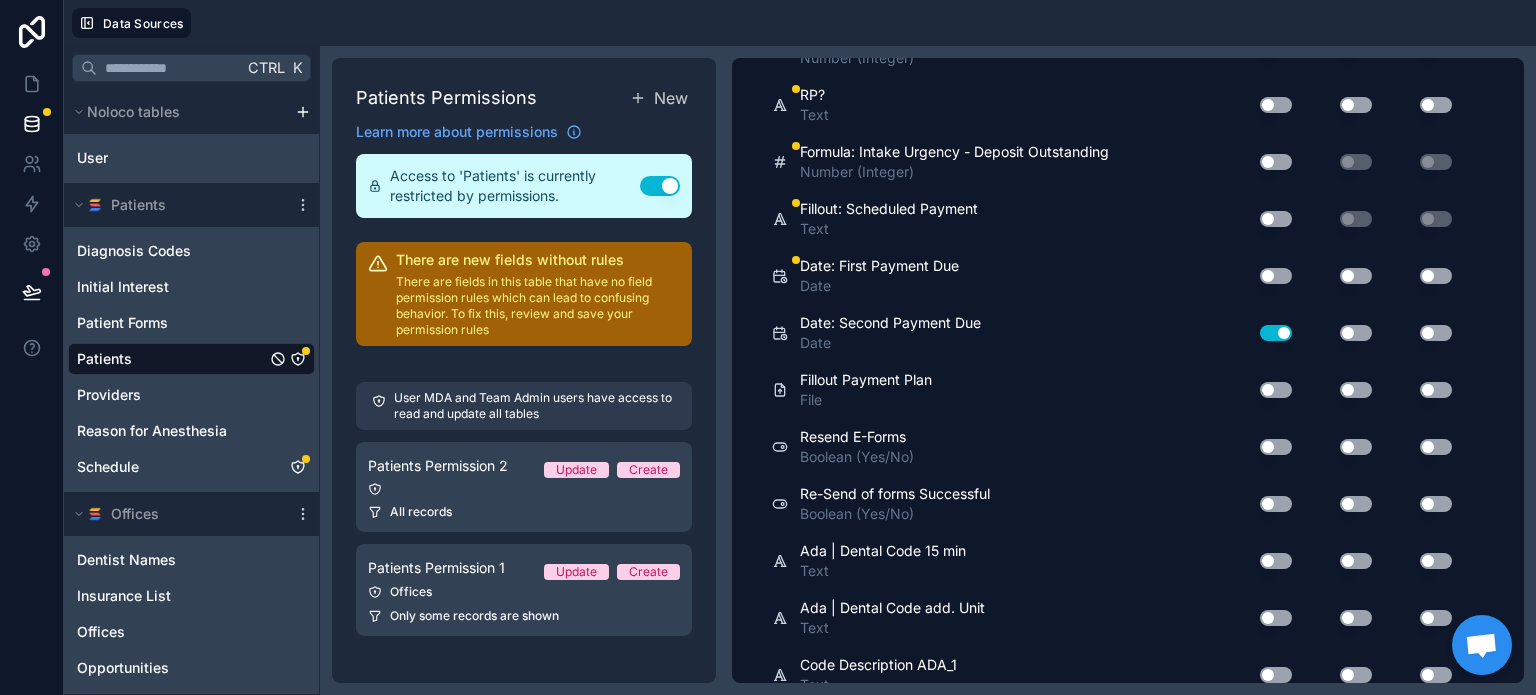 click on "Use setting" at bounding box center [1276, 333] 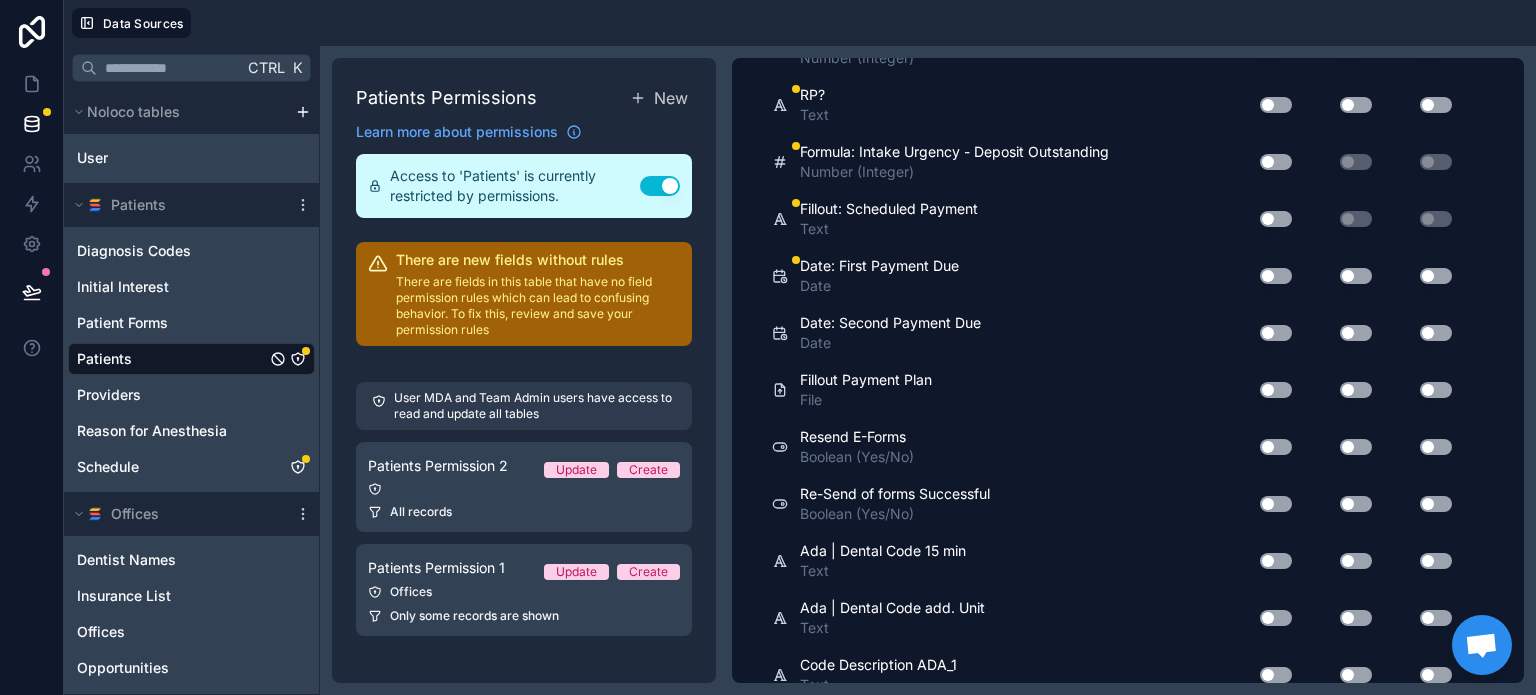 click on "Use setting" at bounding box center [1276, 276] 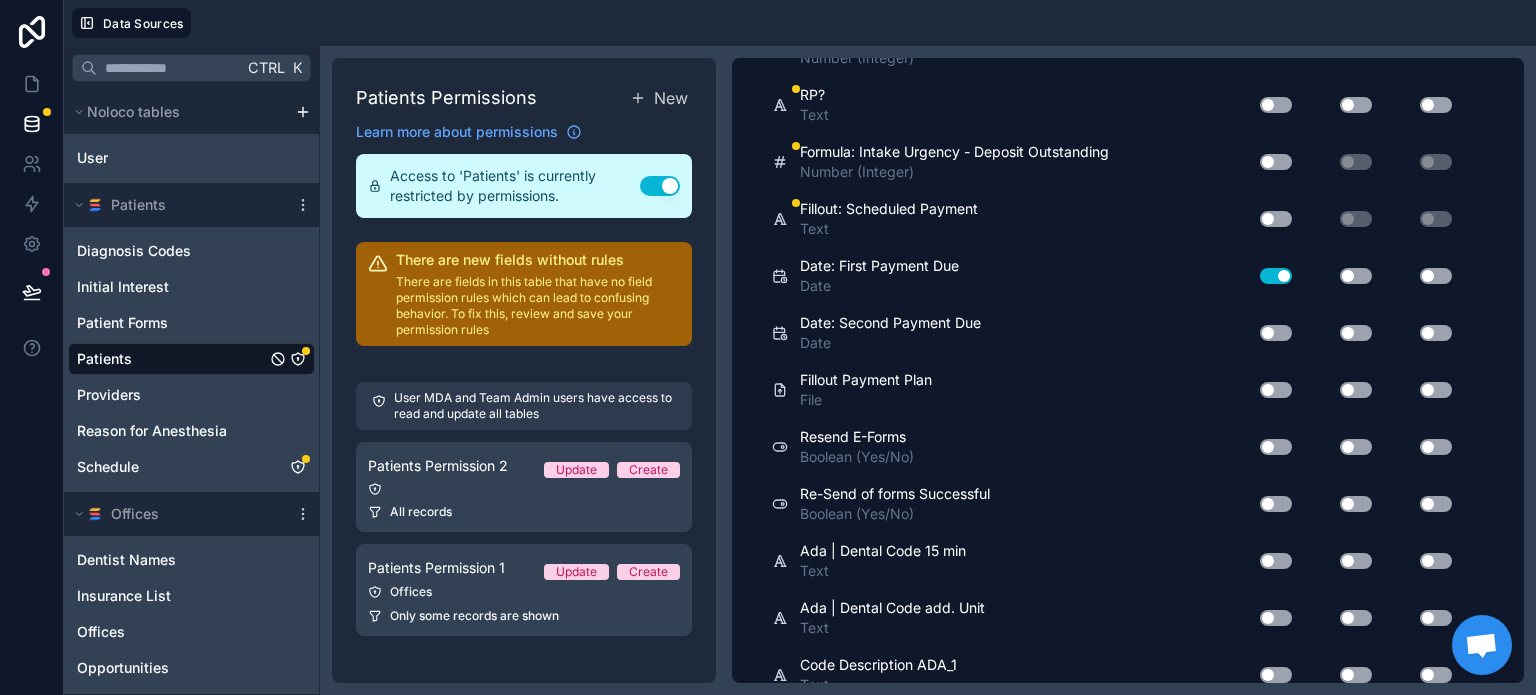 click on "Use setting" at bounding box center [1276, 276] 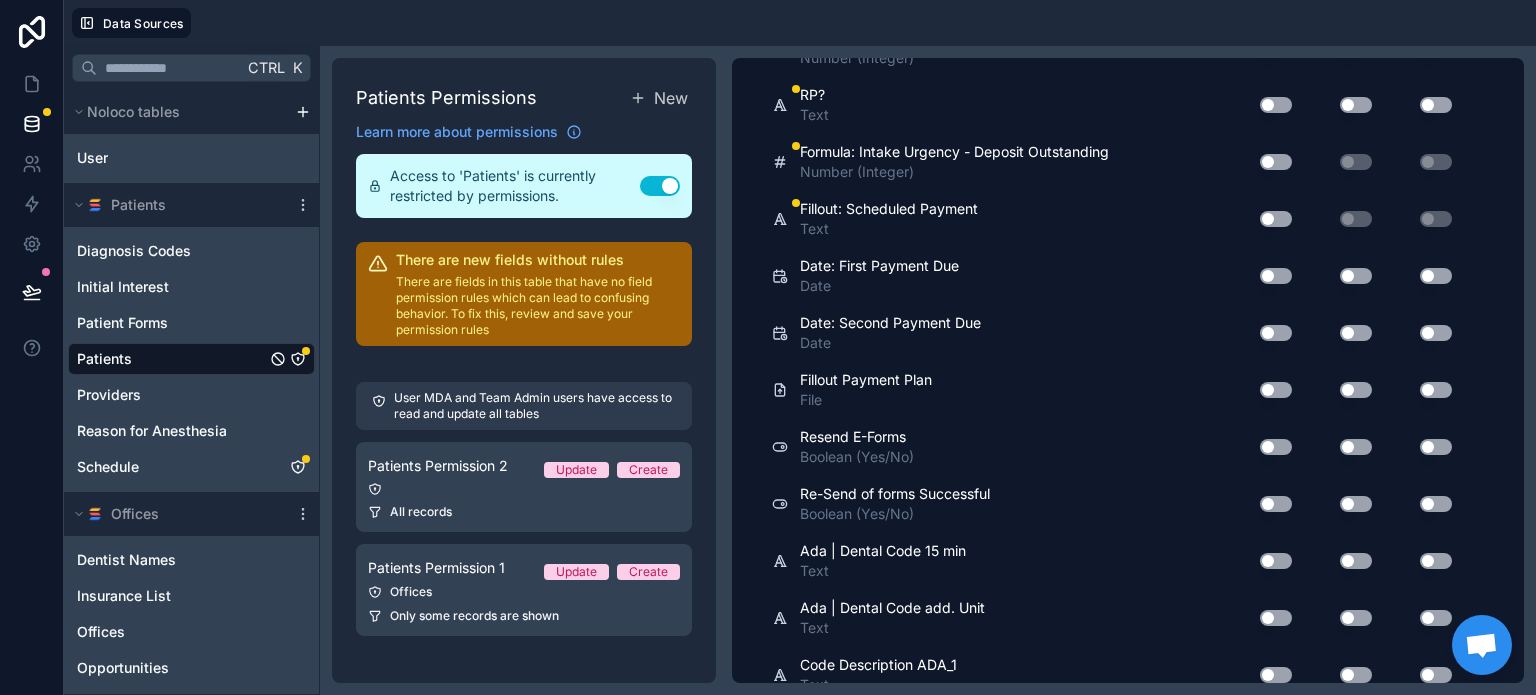 click on "Use setting" at bounding box center [1276, 219] 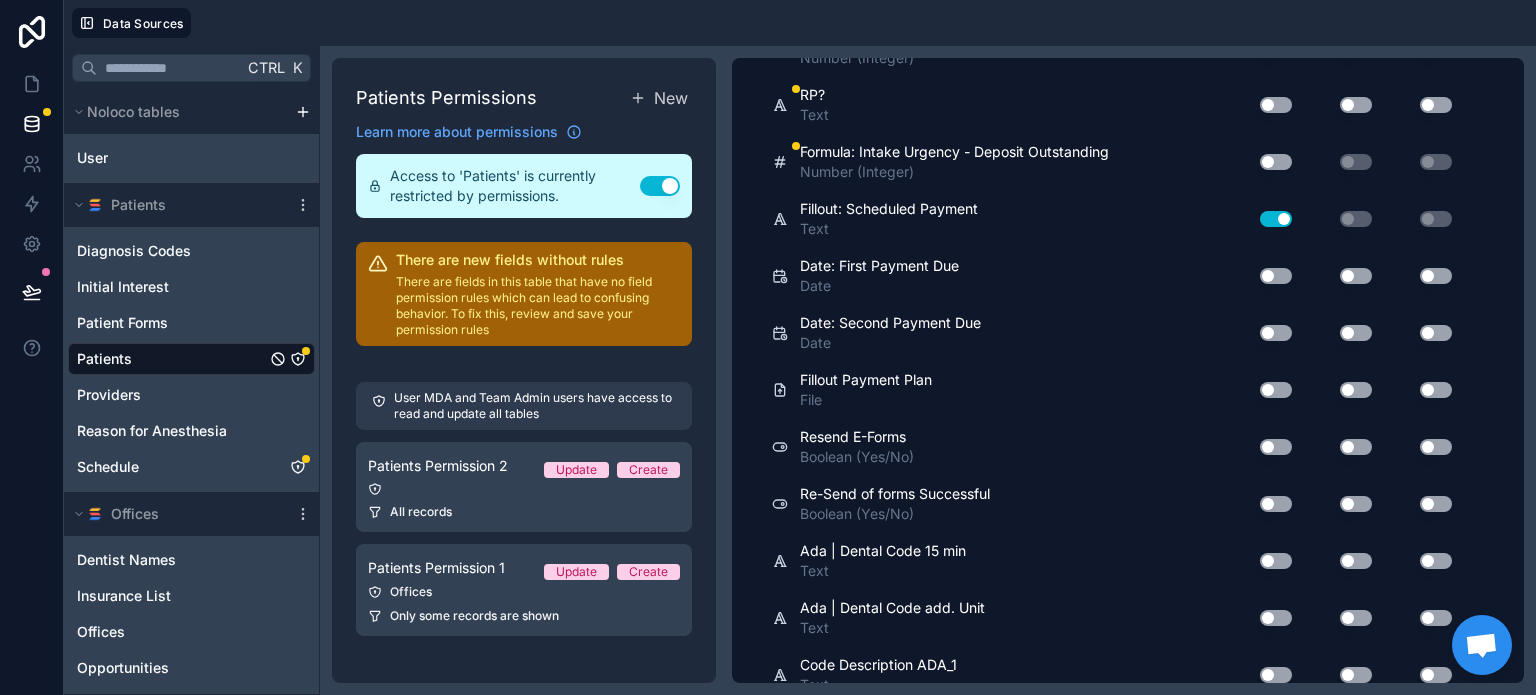 click on "Use setting" at bounding box center [1276, 219] 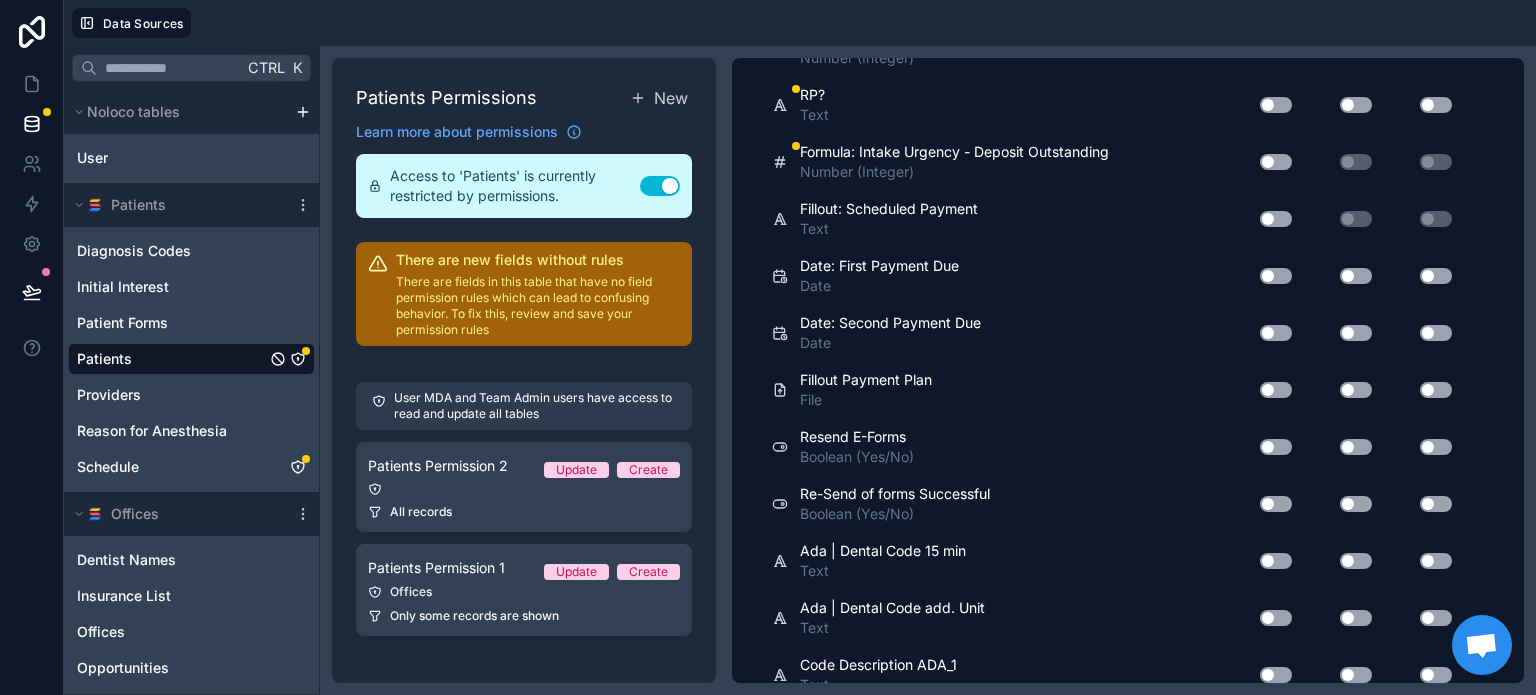 click on "Use setting" at bounding box center (1276, 162) 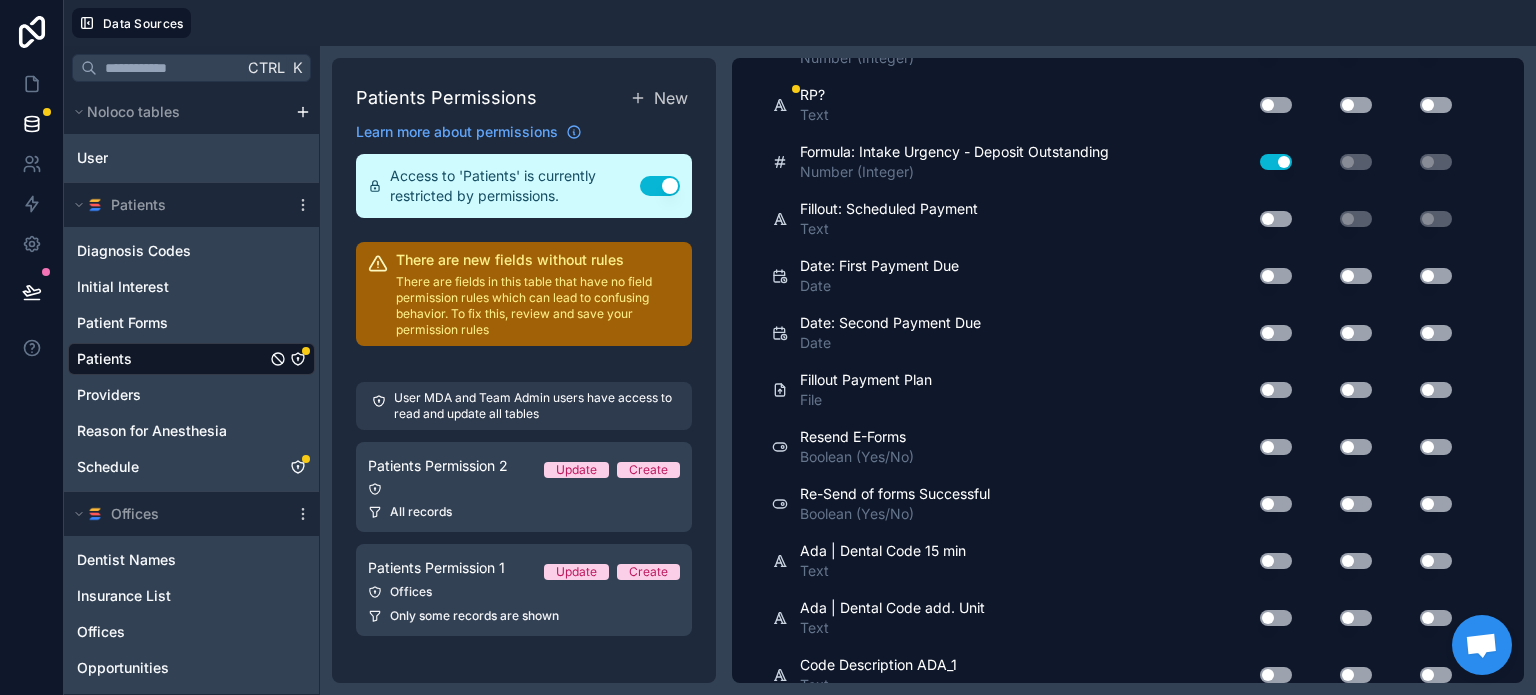 click on "Use setting" at bounding box center [1276, 162] 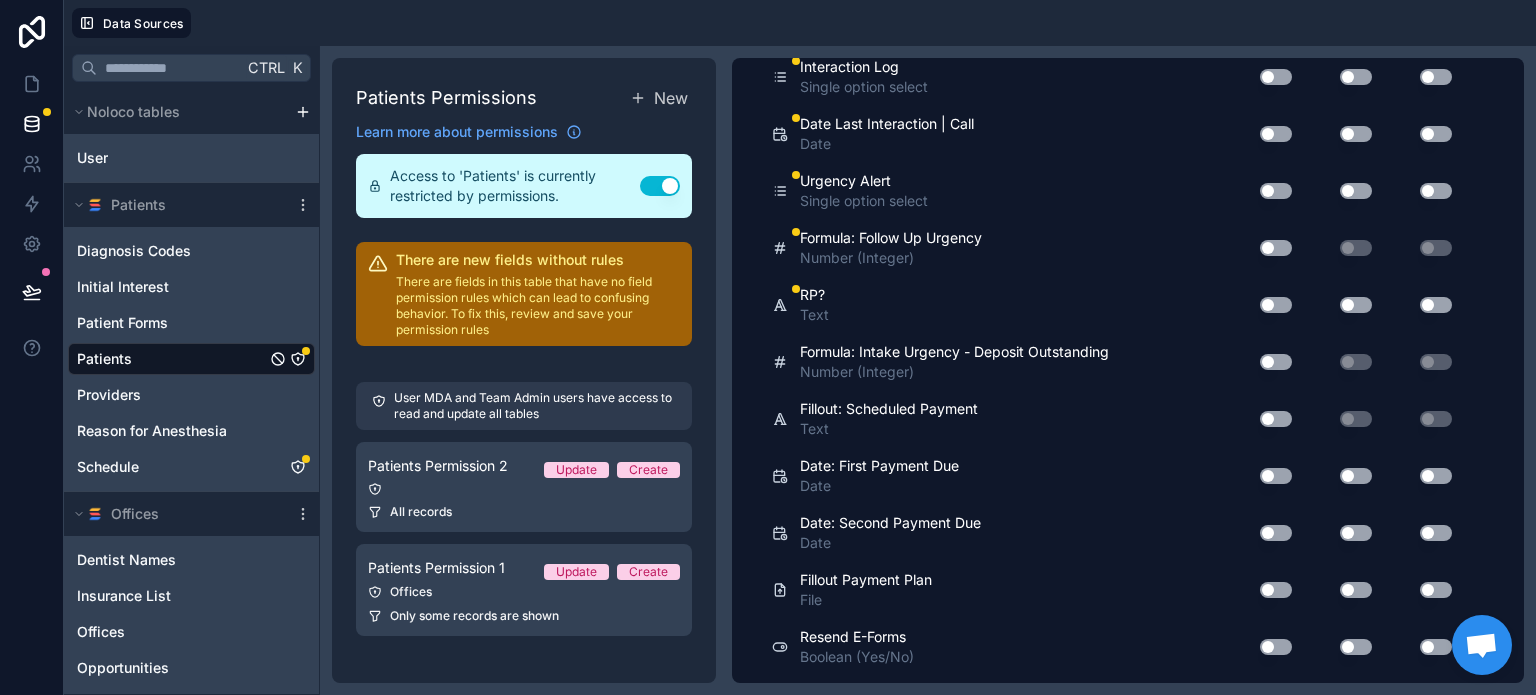 scroll, scrollTop: 15243, scrollLeft: 0, axis: vertical 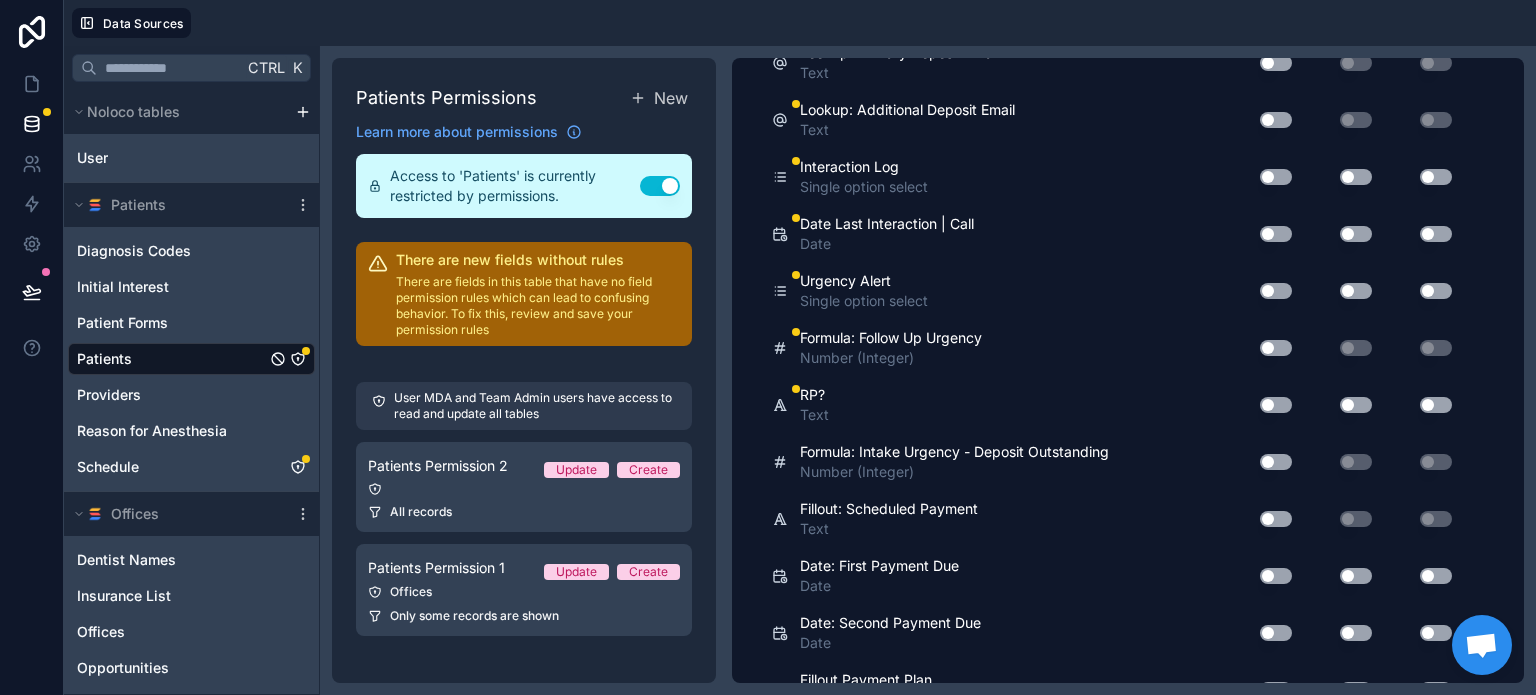click on "Use setting" at bounding box center [1276, 405] 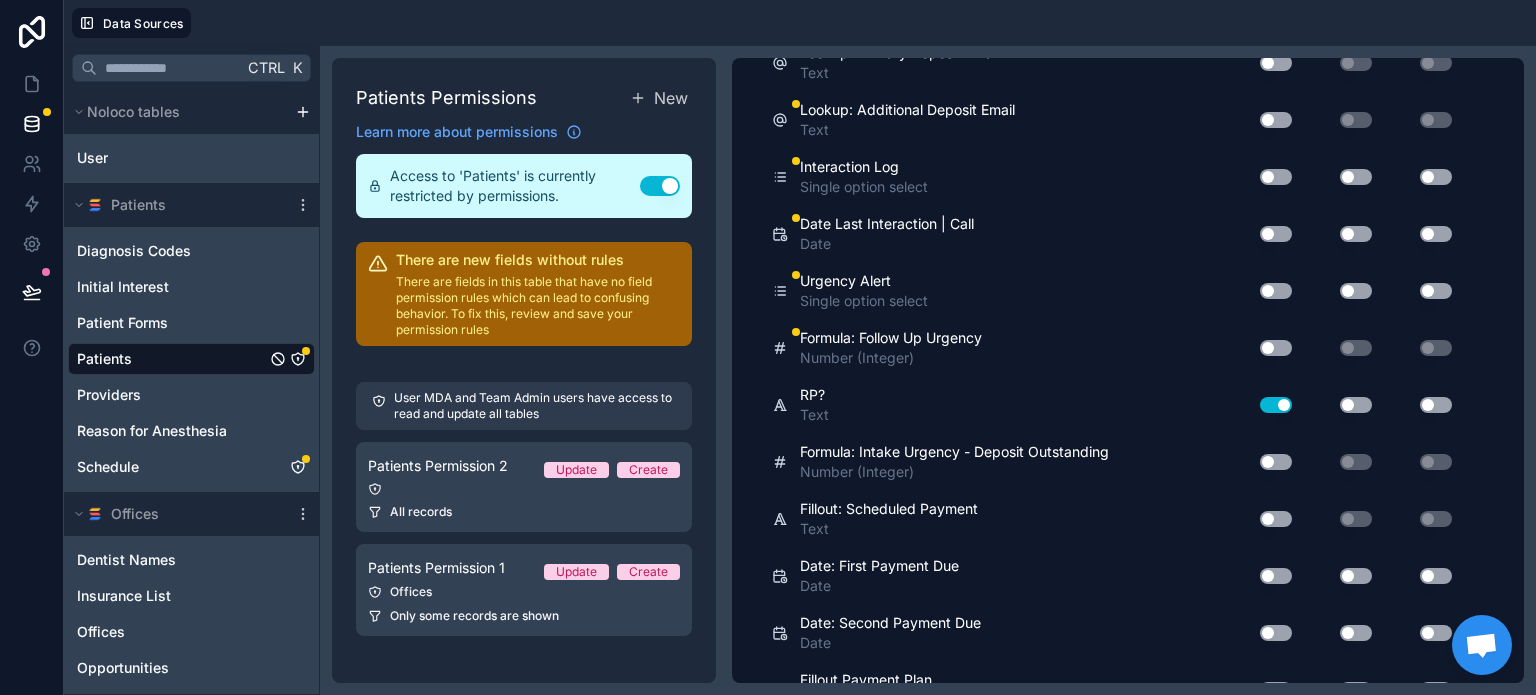 click on "Use setting" at bounding box center [1276, 405] 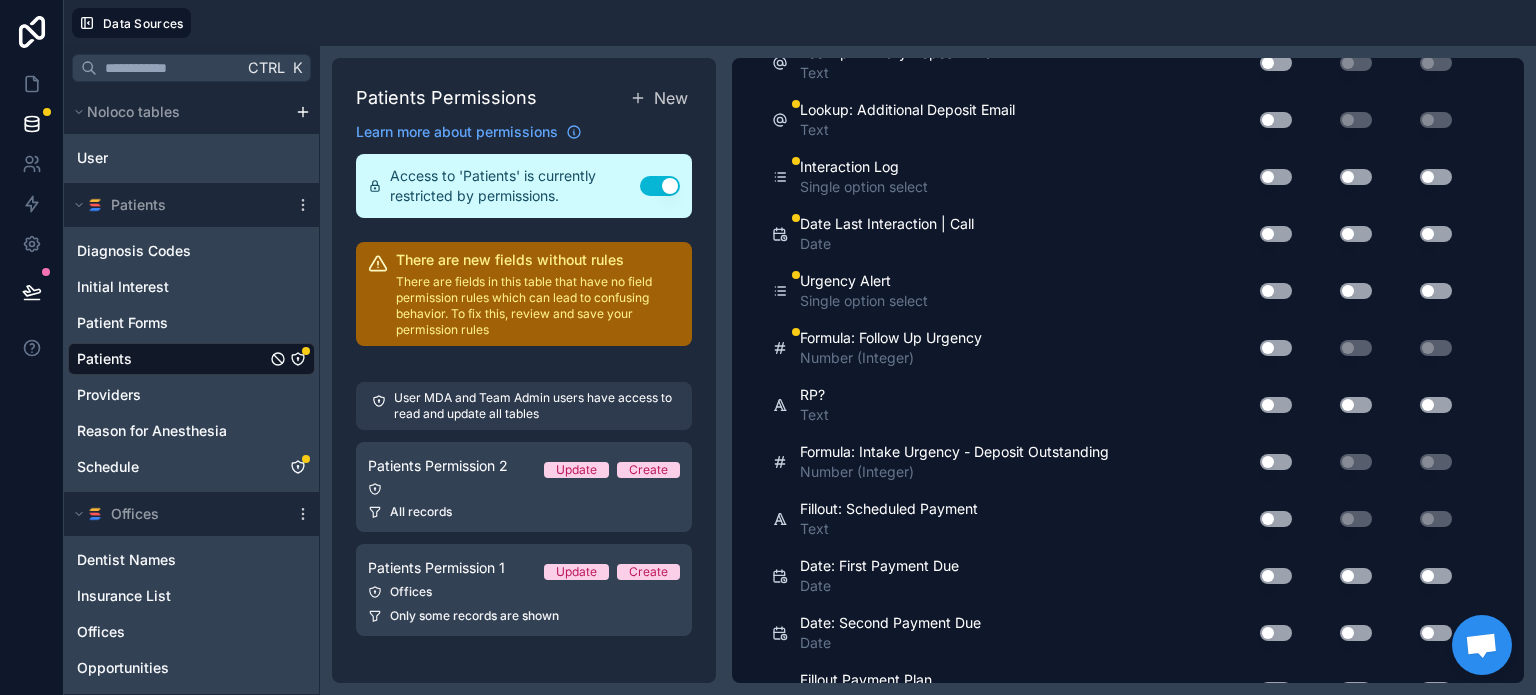 click on "Use setting" at bounding box center (1276, 348) 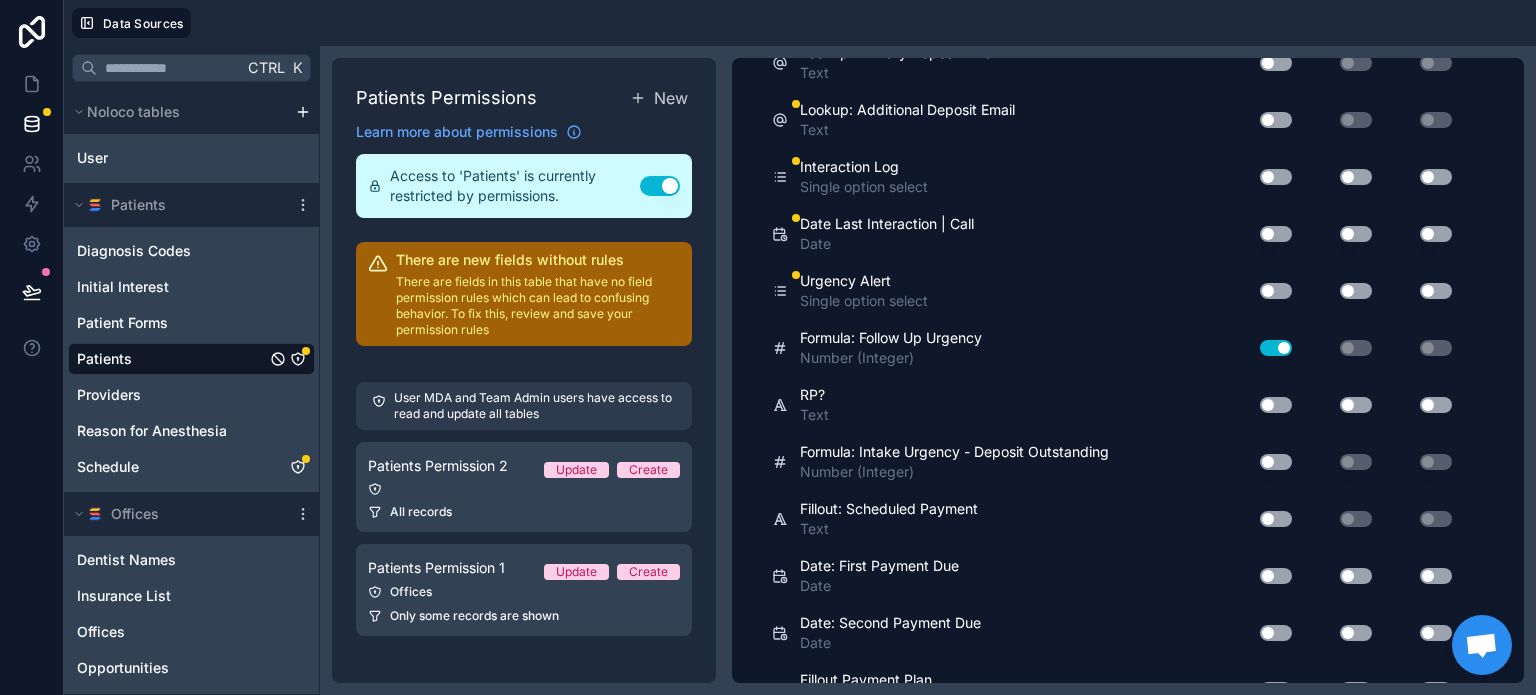 click on "Use setting" at bounding box center (1276, 348) 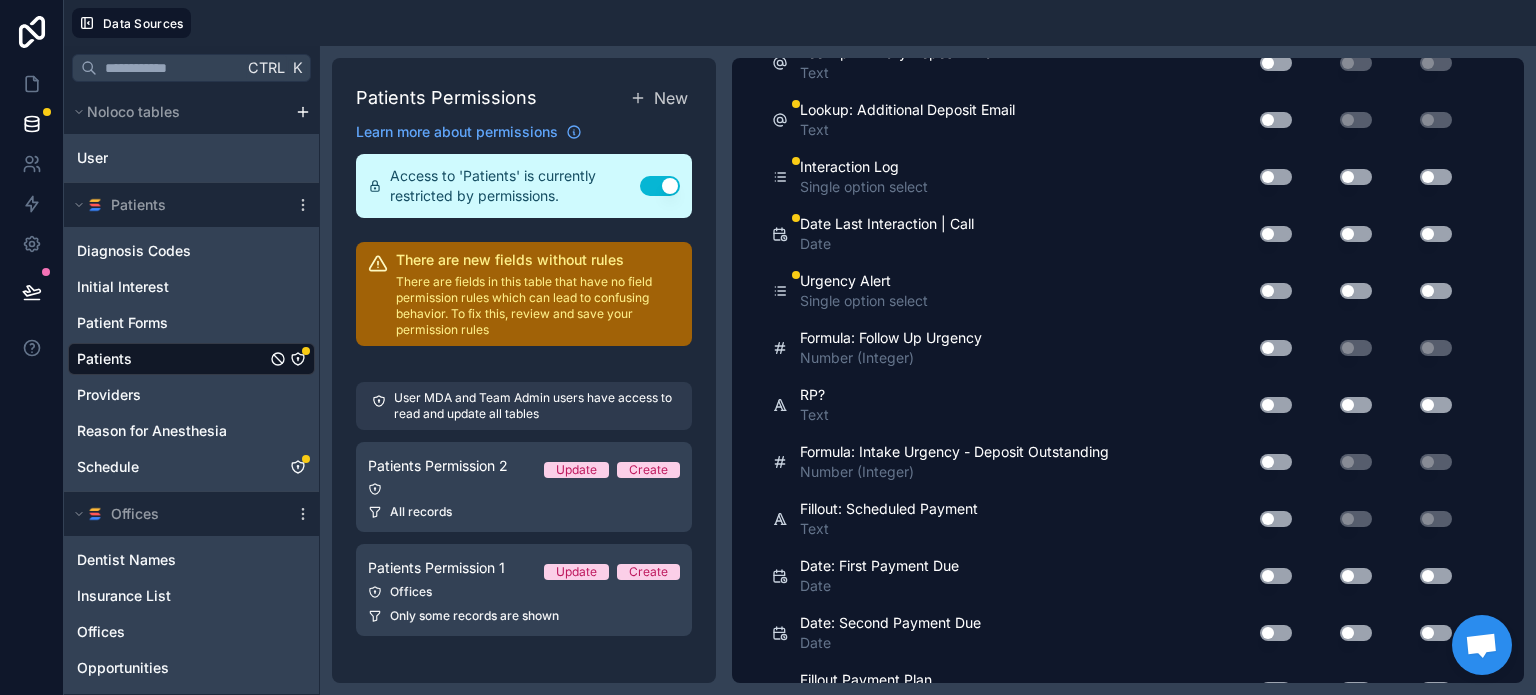 click on "Use setting" at bounding box center (1276, 291) 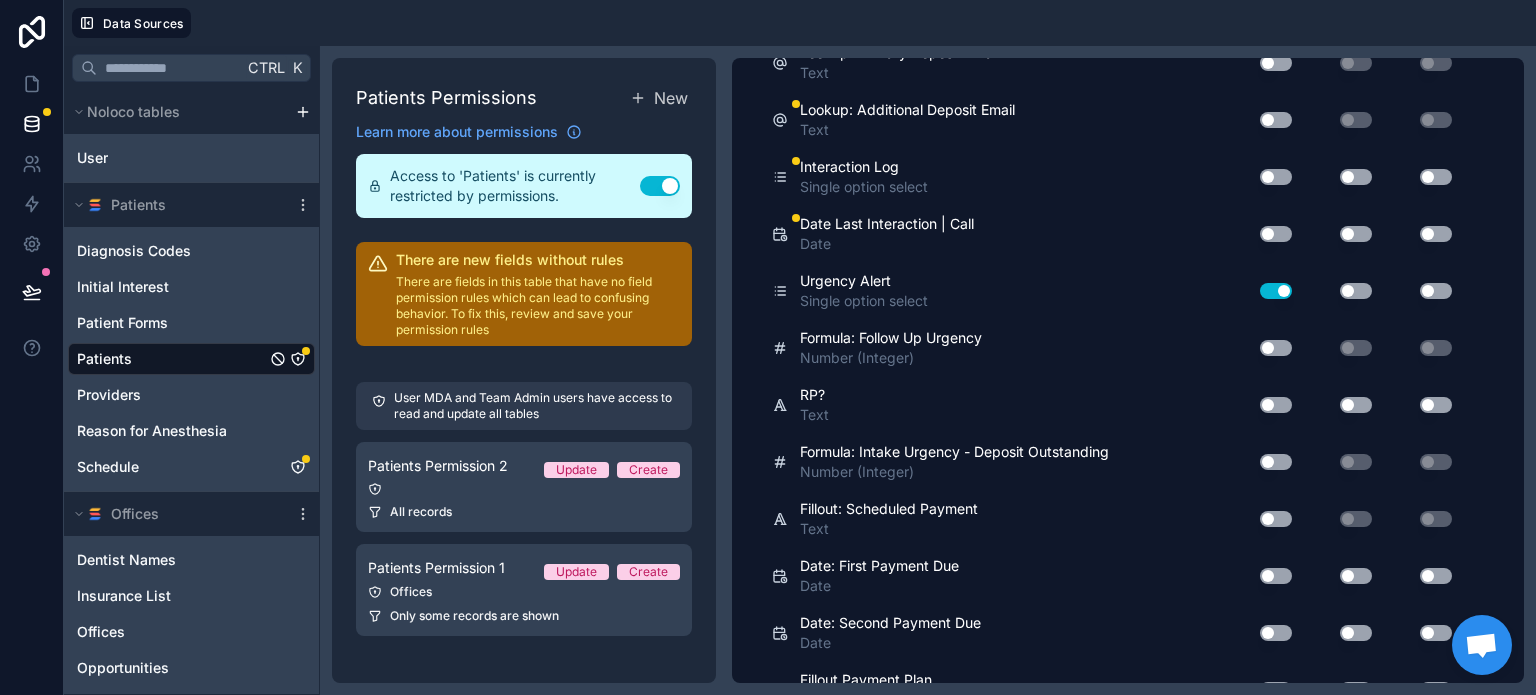click on "Use setting" at bounding box center [1276, 291] 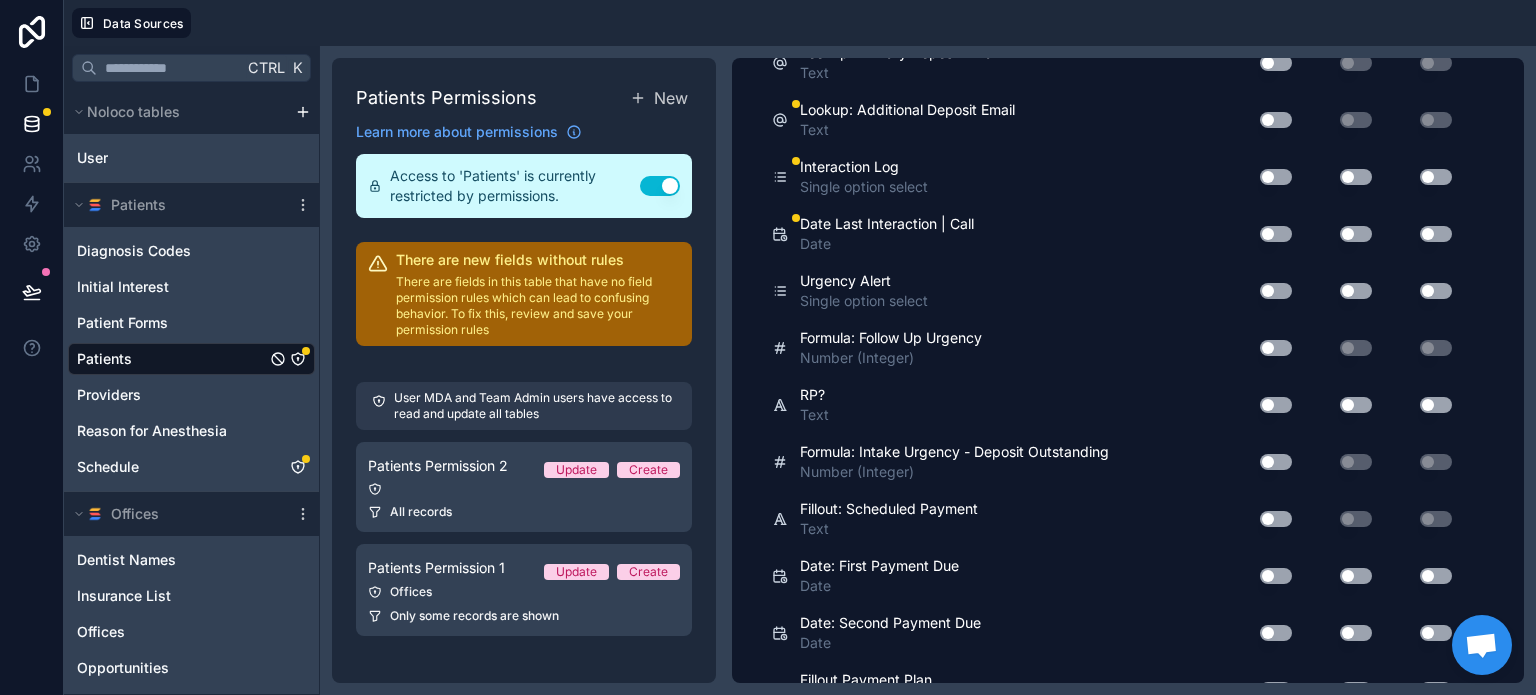 click on "Use setting" at bounding box center [1276, 234] 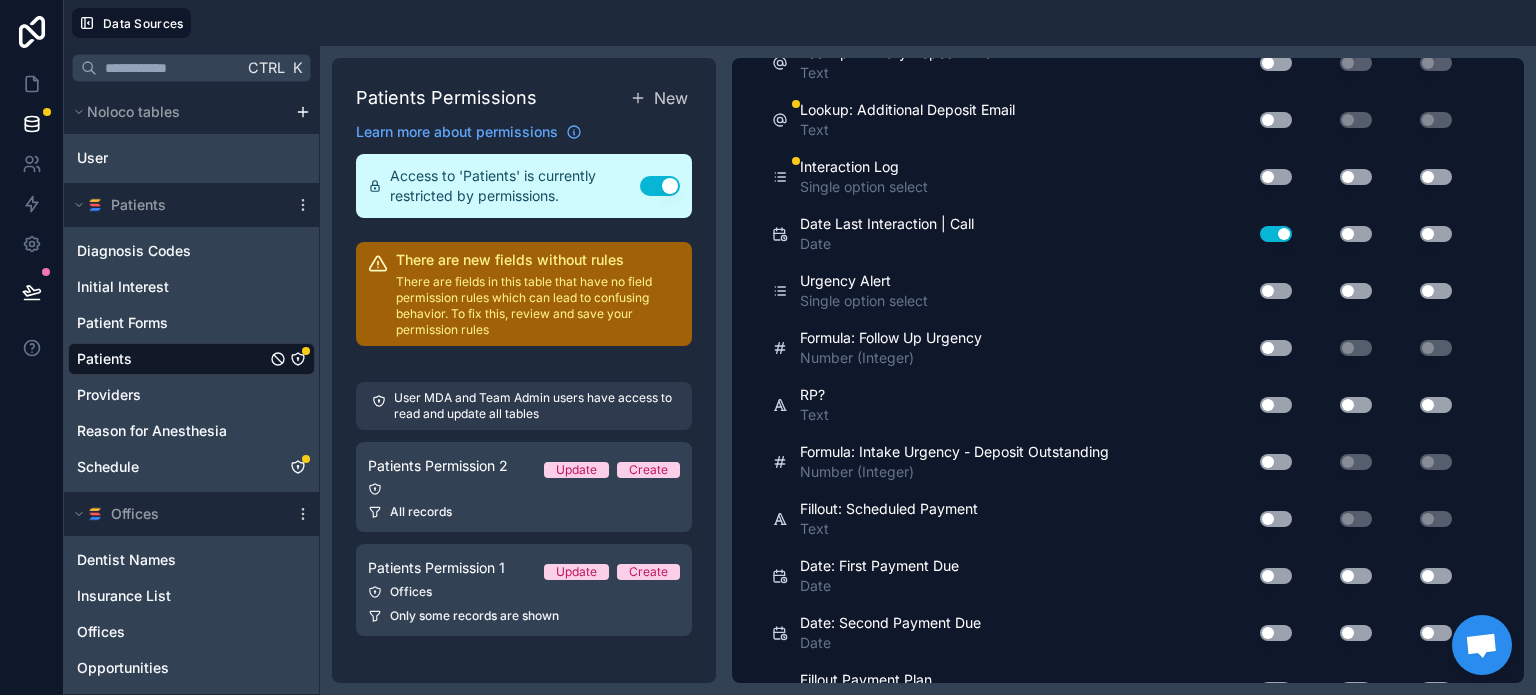click on "Use setting" at bounding box center [1276, 234] 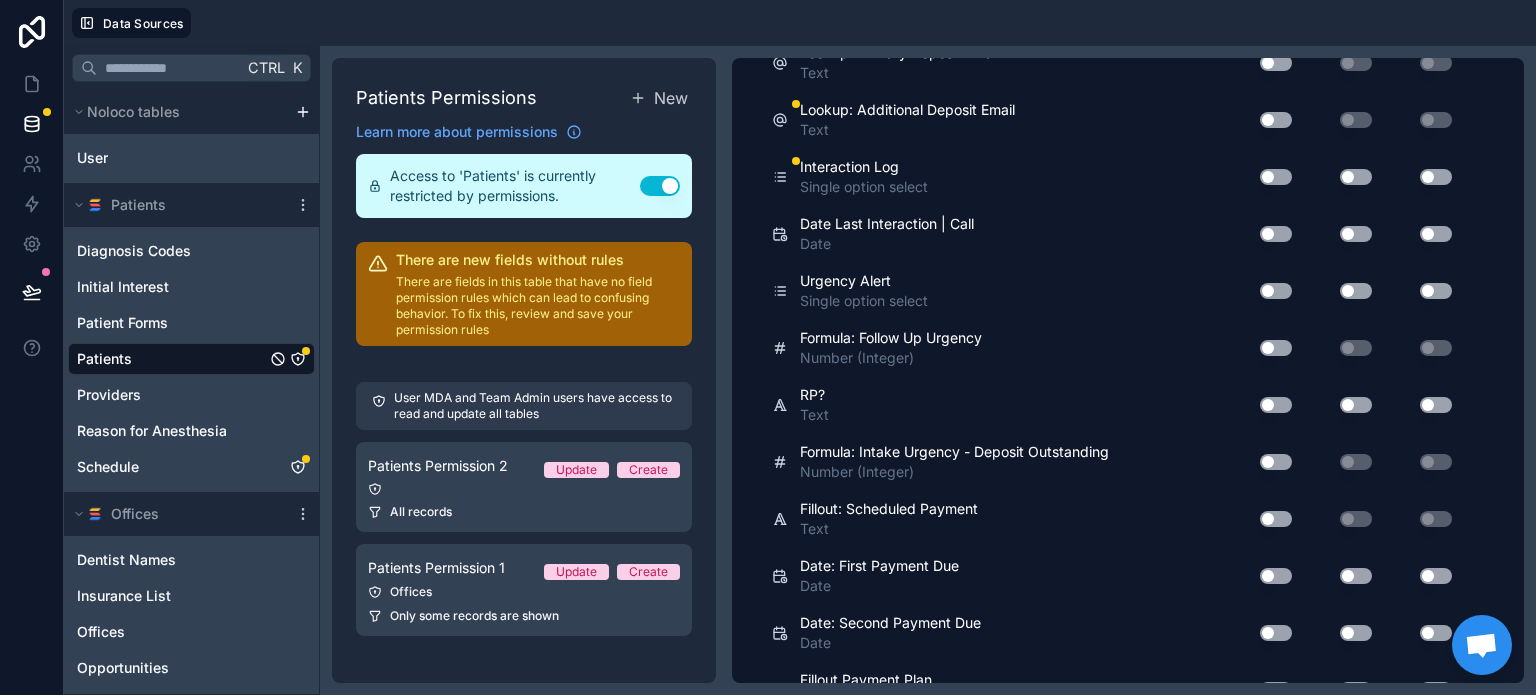 click on "Use setting" at bounding box center (1276, 177) 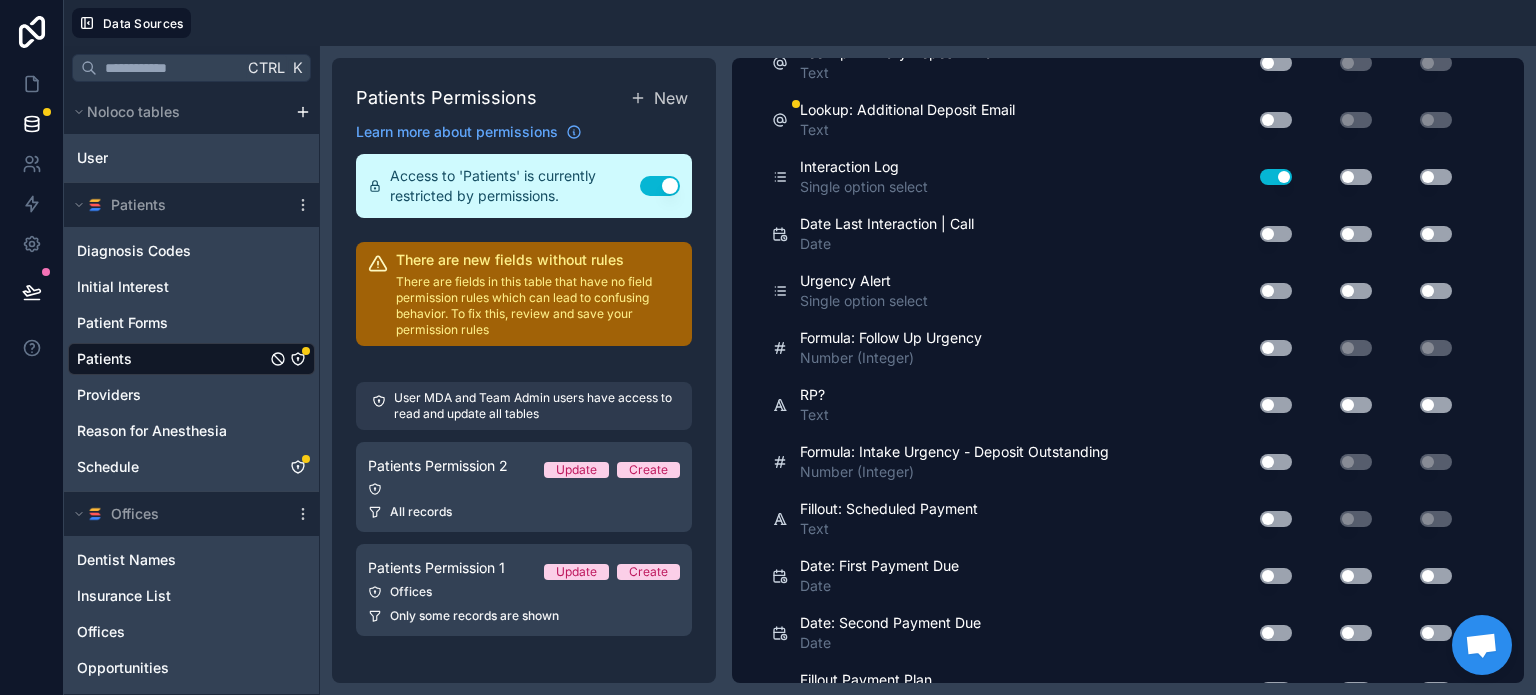 click on "Use setting" at bounding box center (1276, 177) 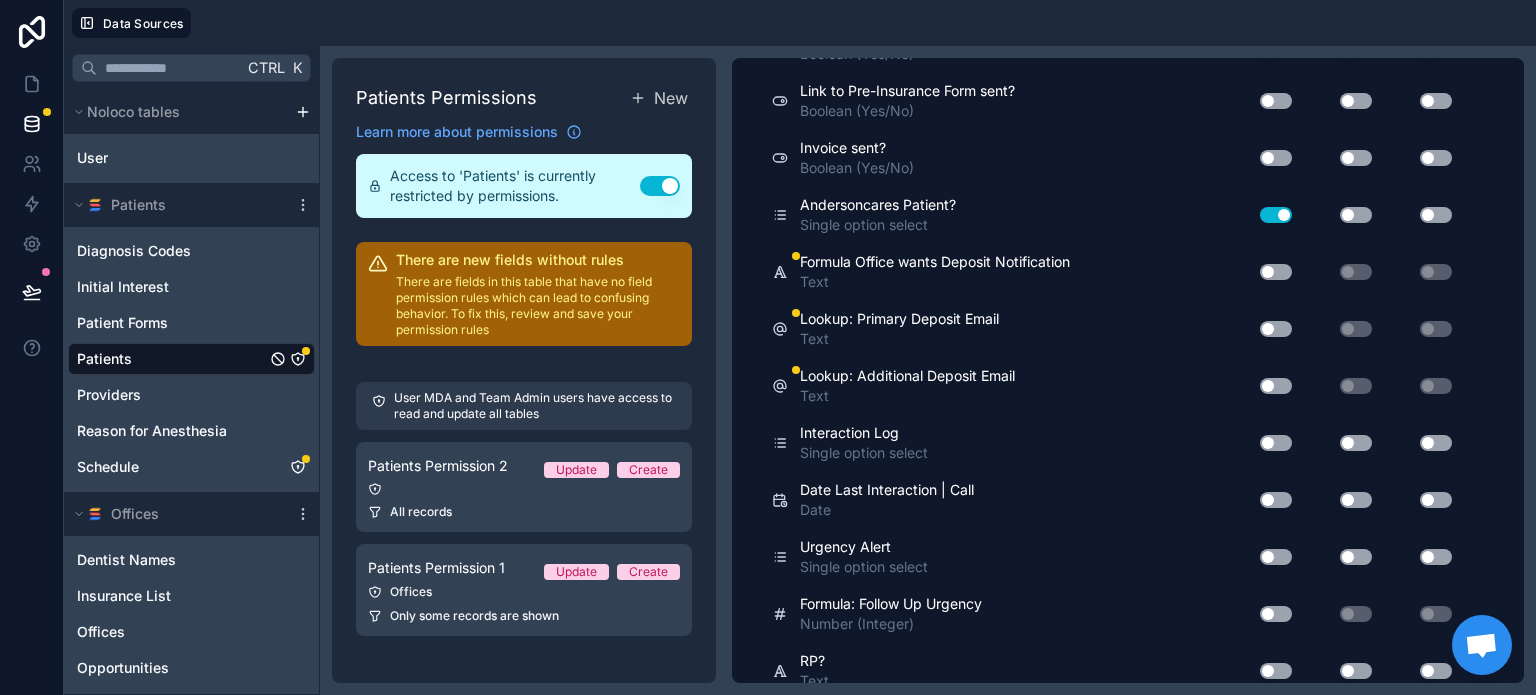 scroll, scrollTop: 14943, scrollLeft: 0, axis: vertical 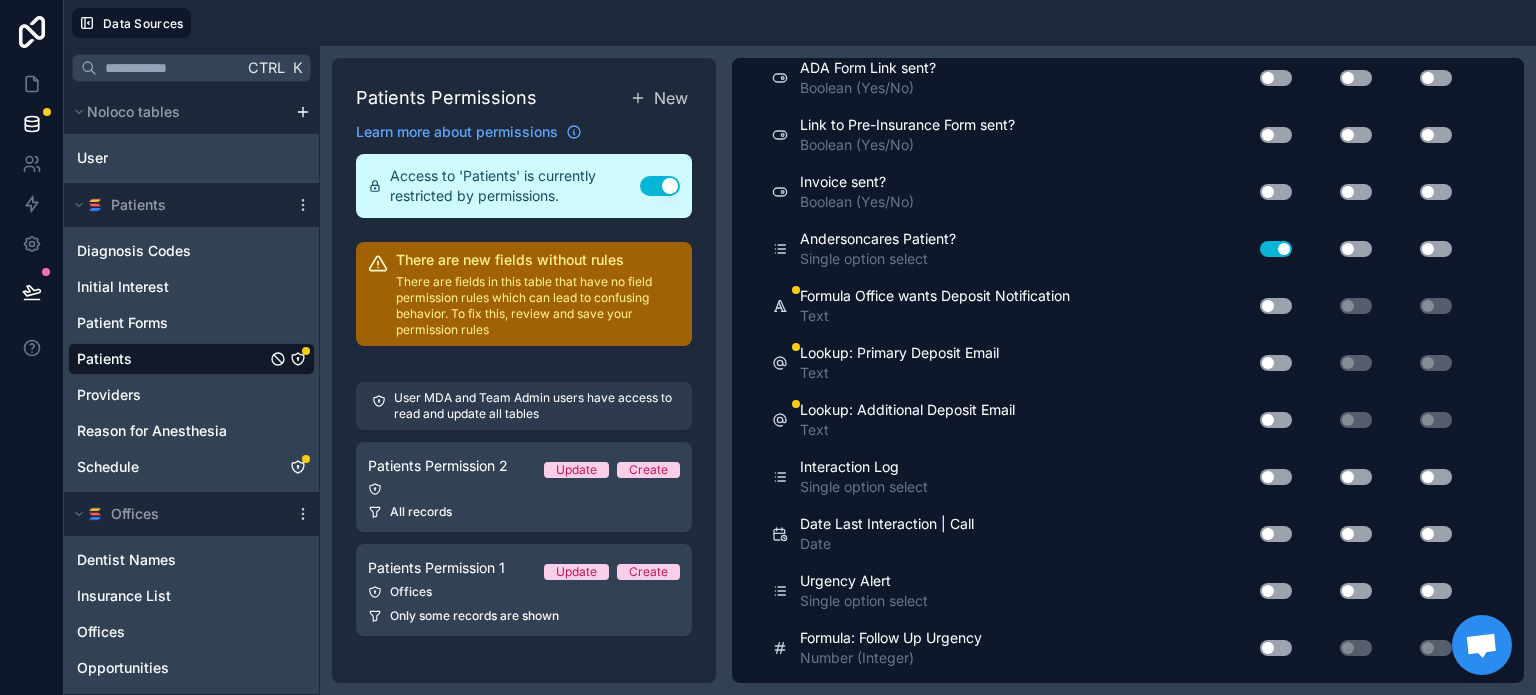 click on "Use setting" at bounding box center (1276, 420) 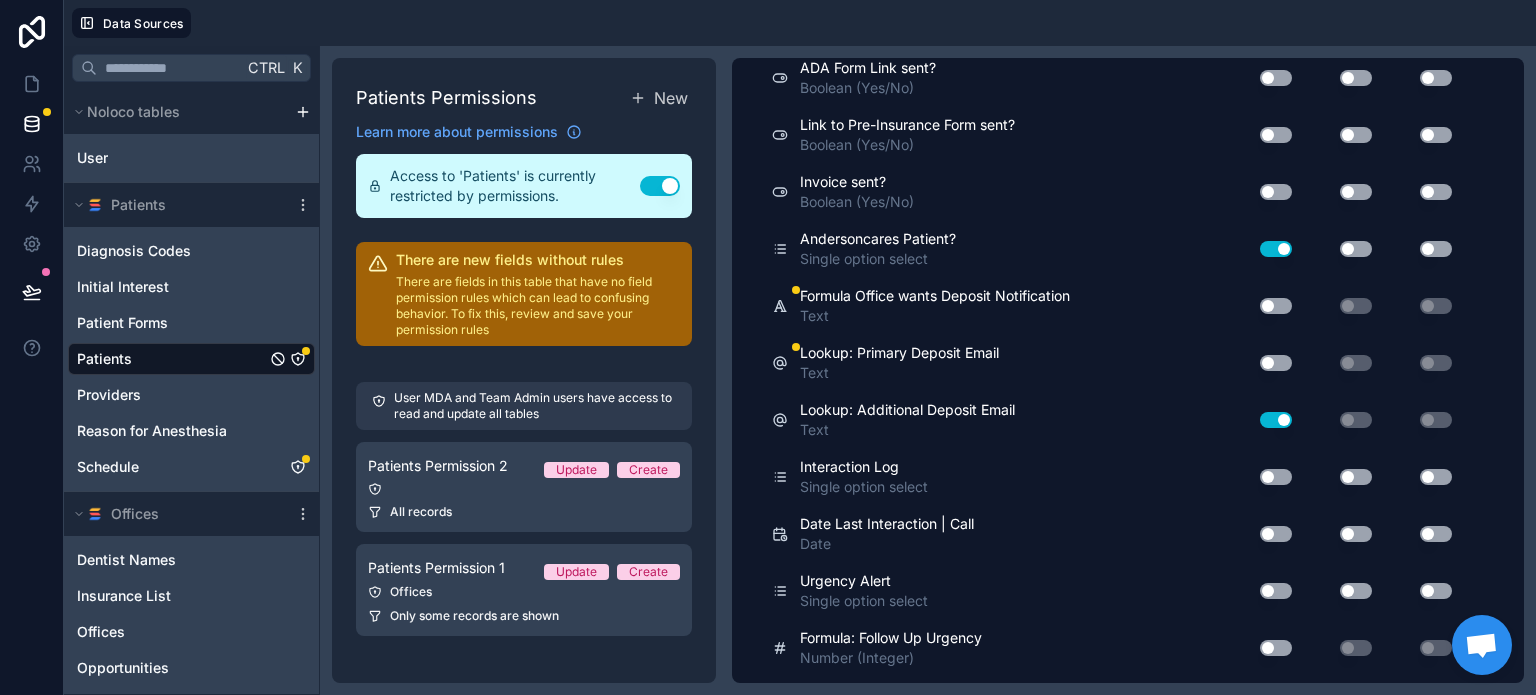 click on "Use setting" at bounding box center [1276, 420] 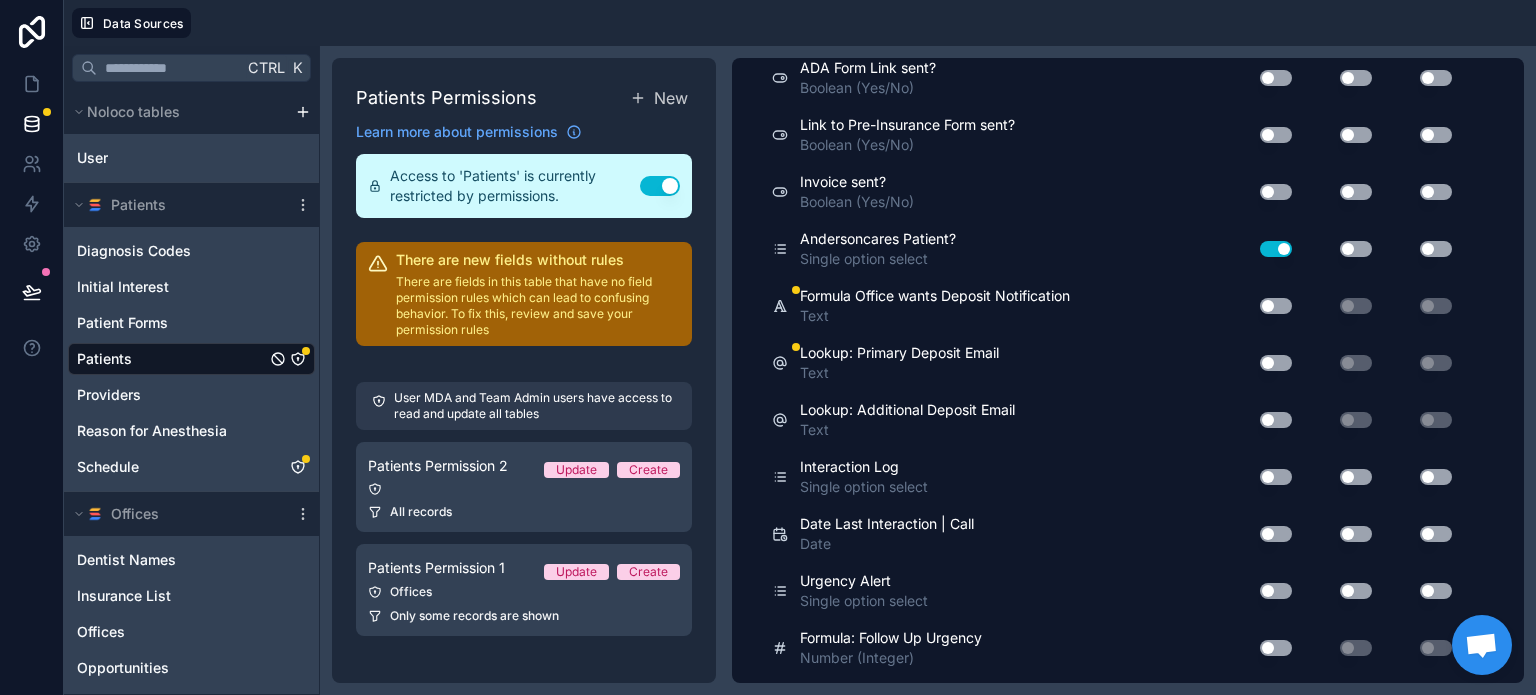click on "Use setting" at bounding box center [1276, 363] 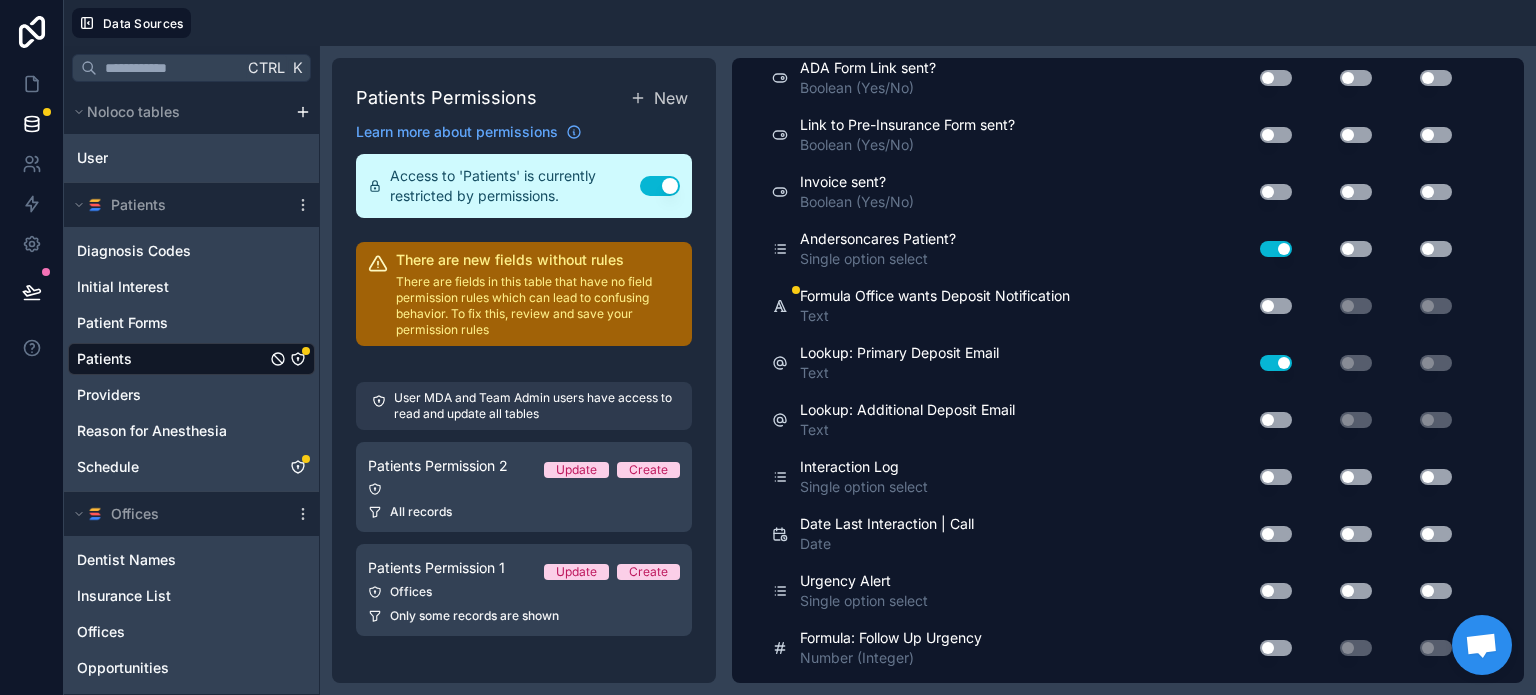 click on "Use setting" at bounding box center [1276, 363] 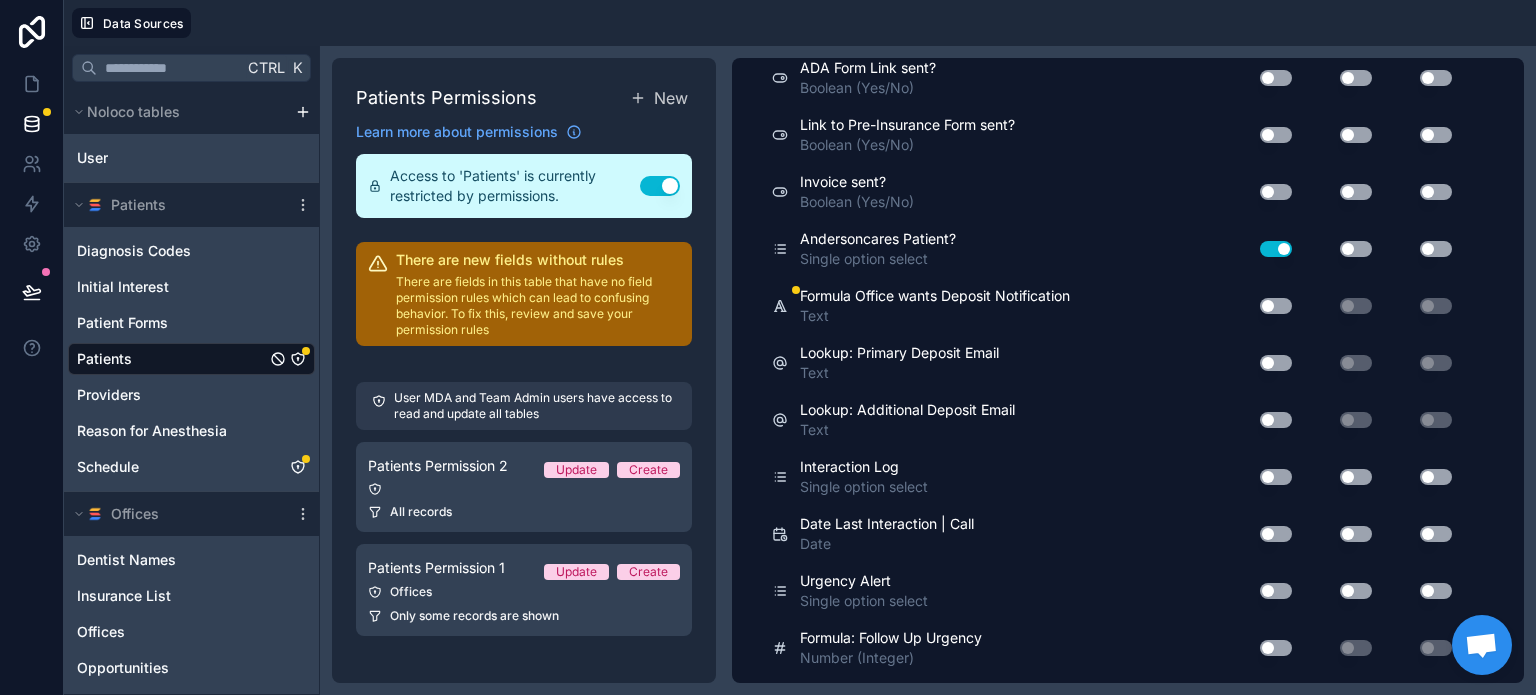 click on "Use setting" at bounding box center [1268, 306] 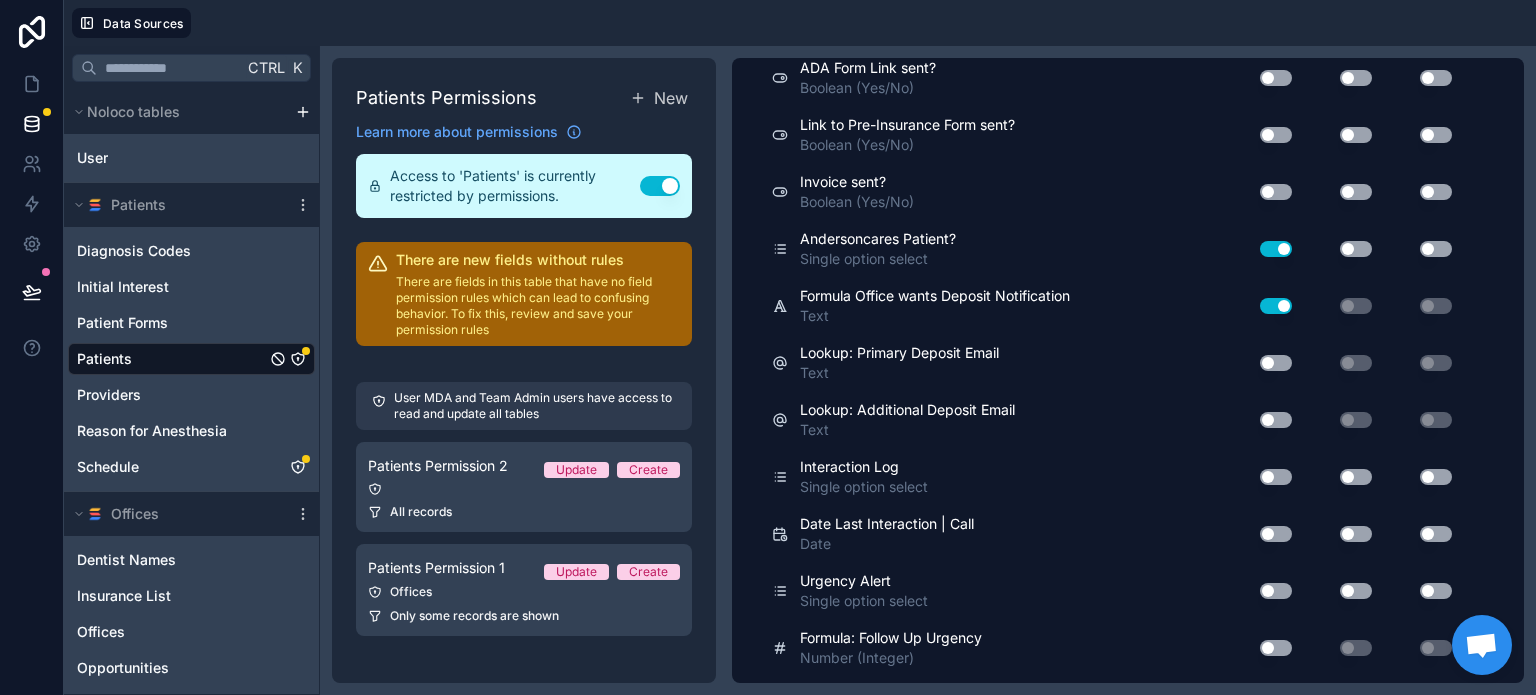 click on "Use setting" at bounding box center (1276, 306) 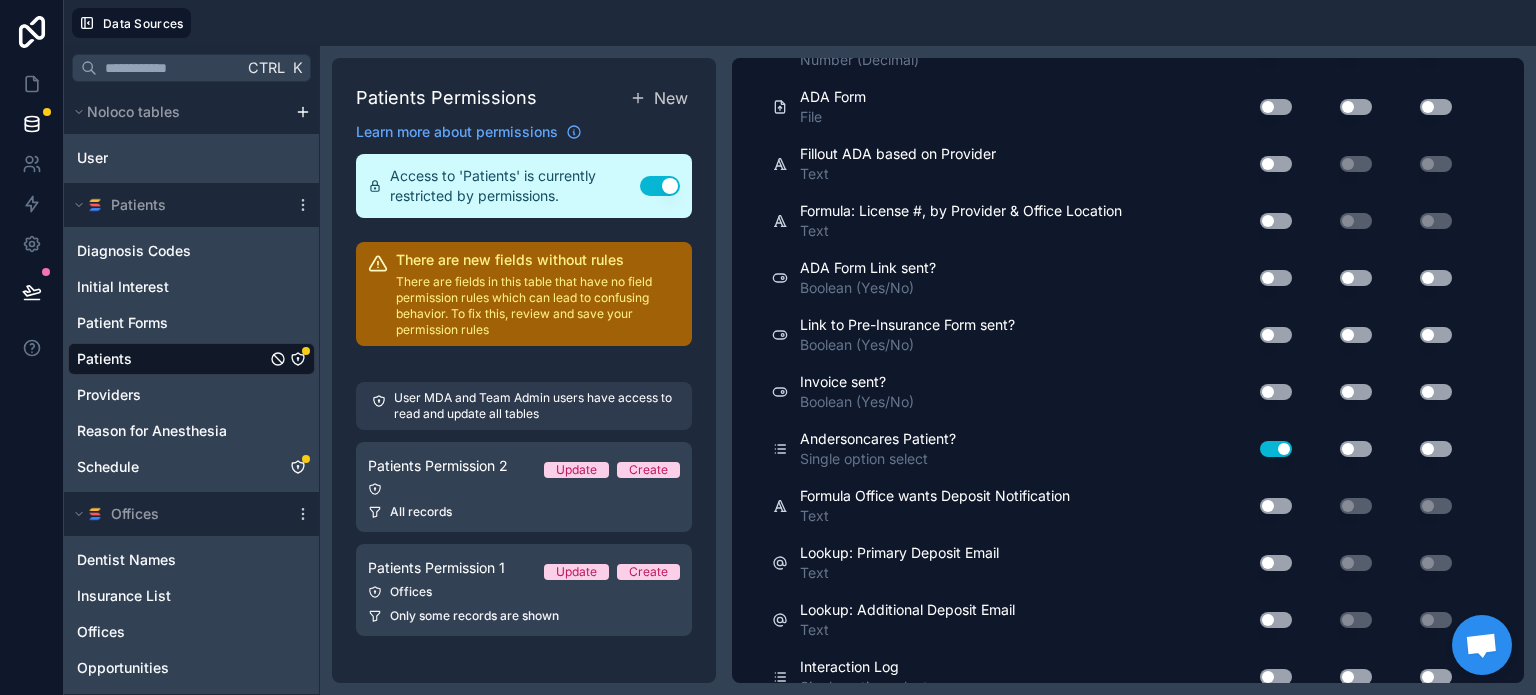 scroll, scrollTop: 14643, scrollLeft: 0, axis: vertical 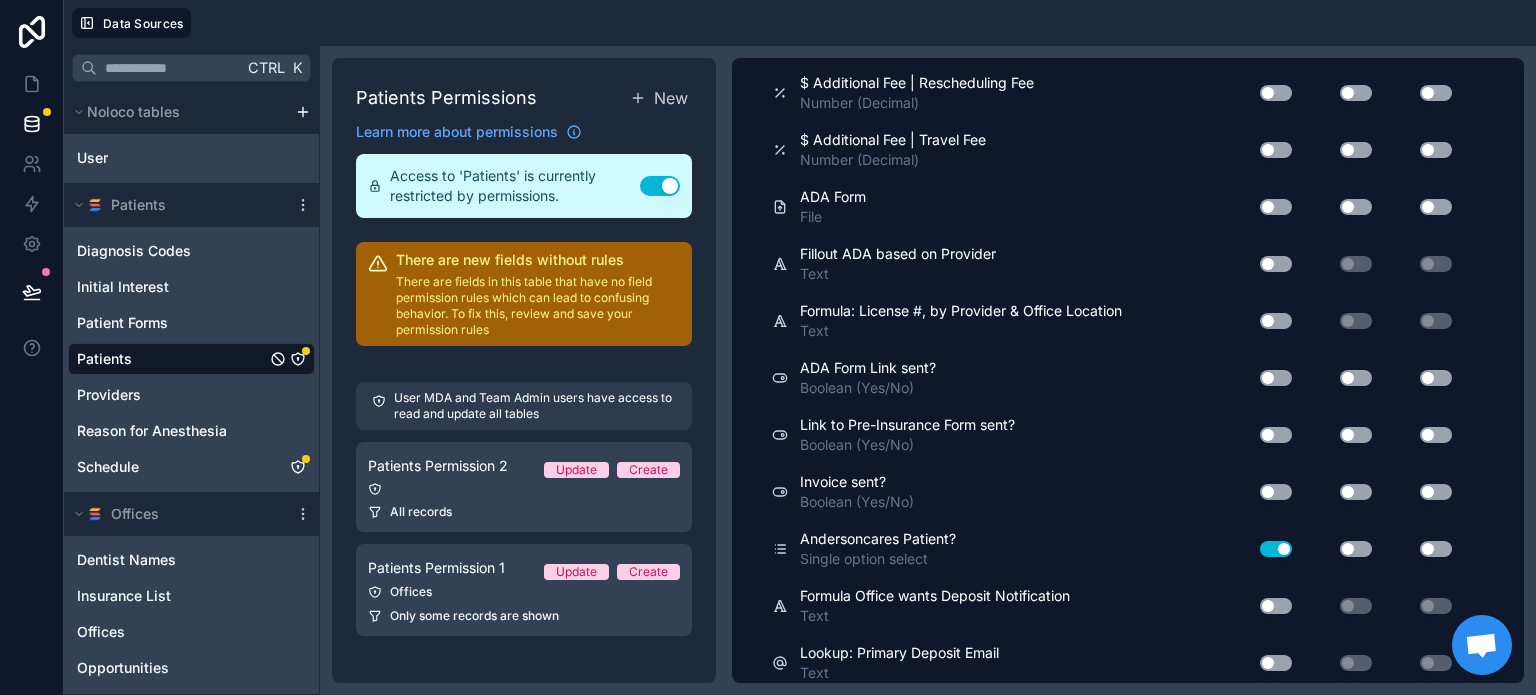 type 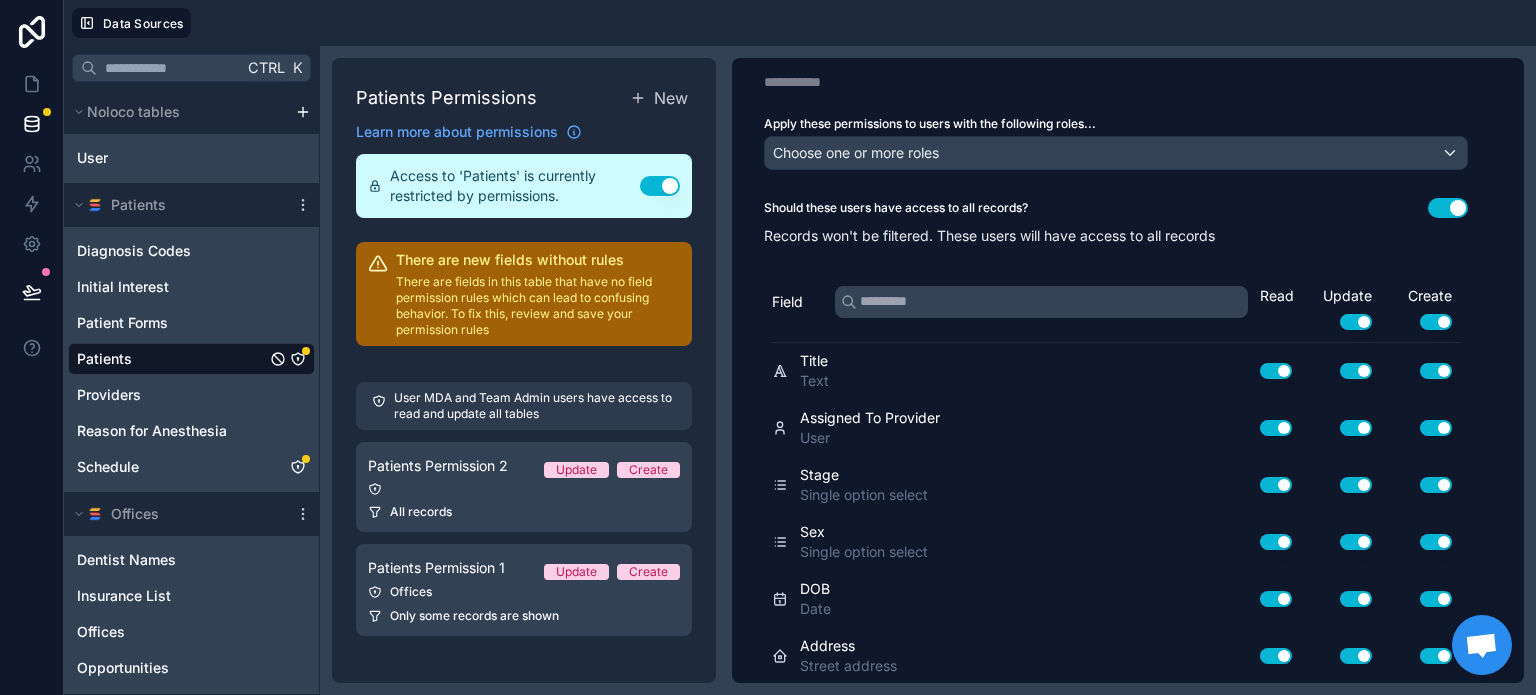 scroll, scrollTop: 0, scrollLeft: 0, axis: both 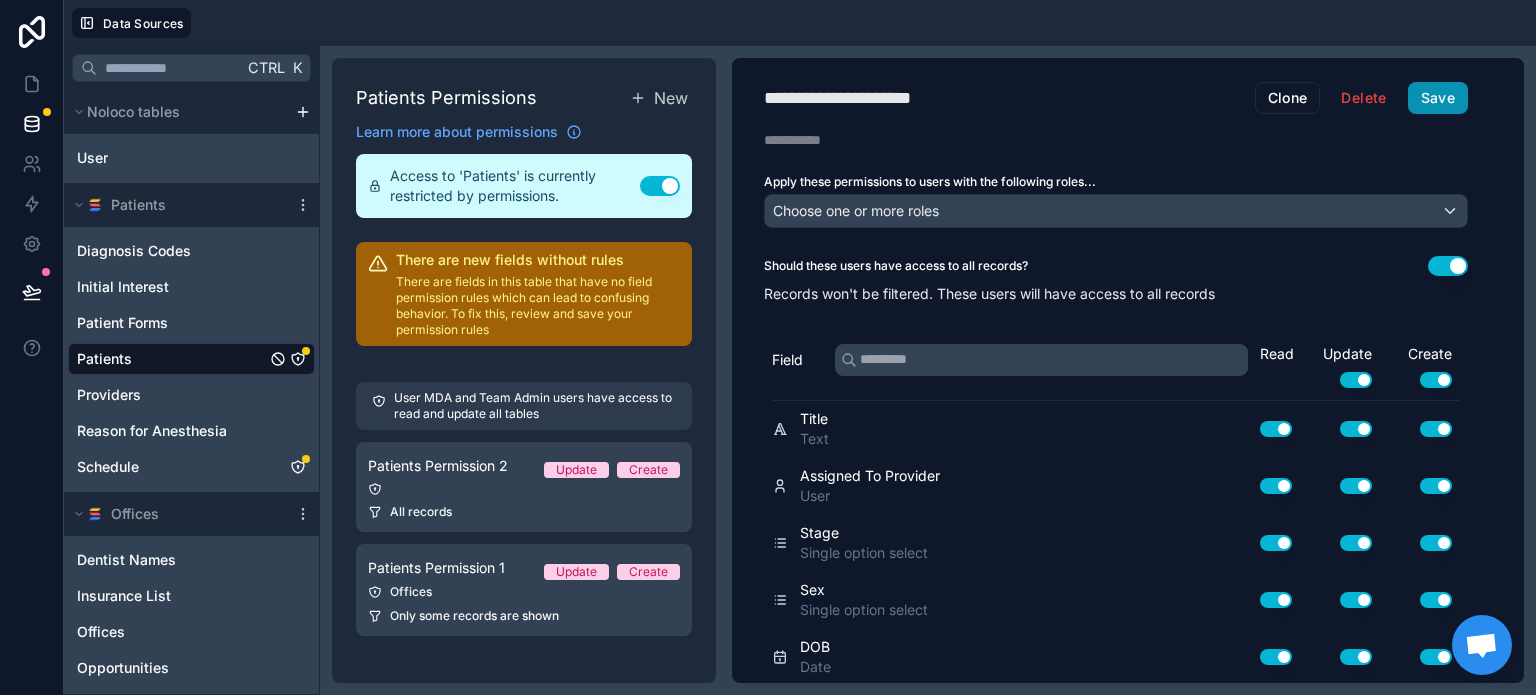 click on "Save" at bounding box center (1438, 98) 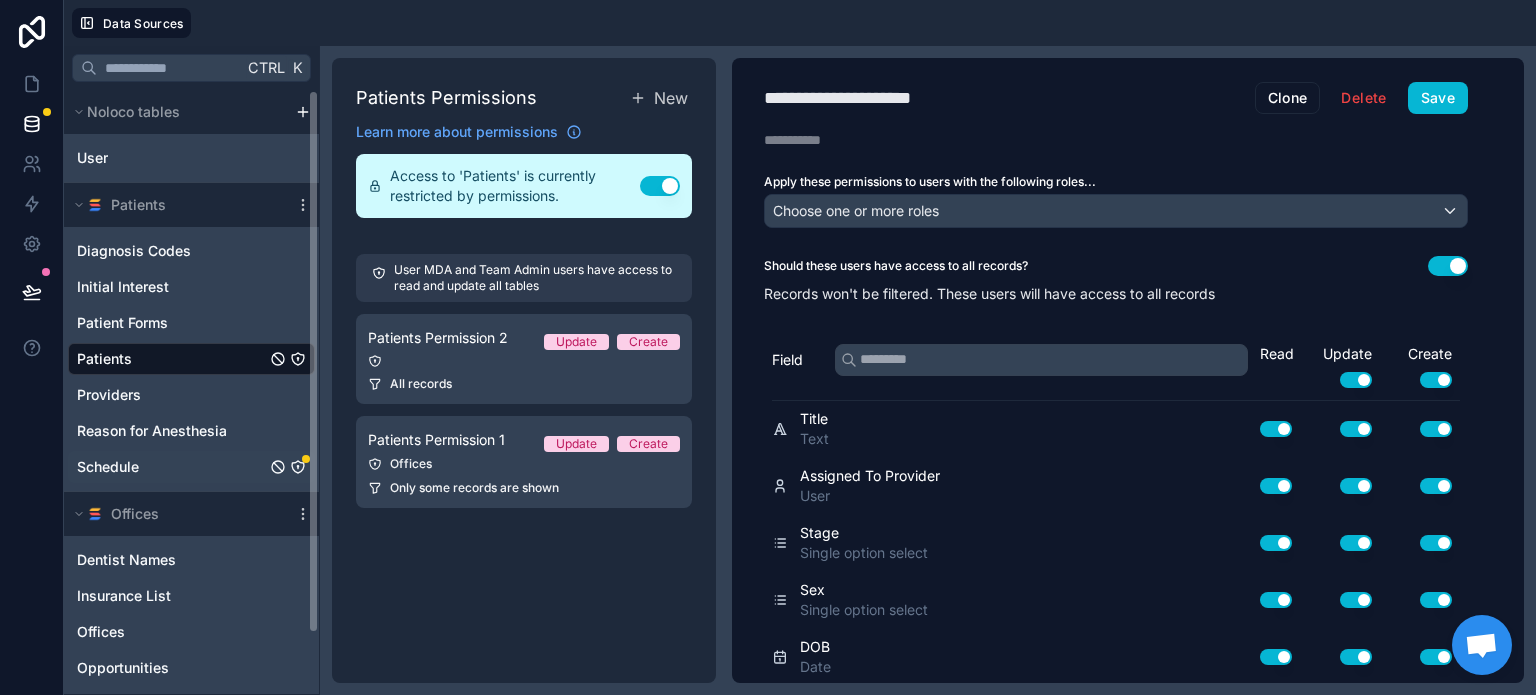 click on "Schedule" at bounding box center (108, 467) 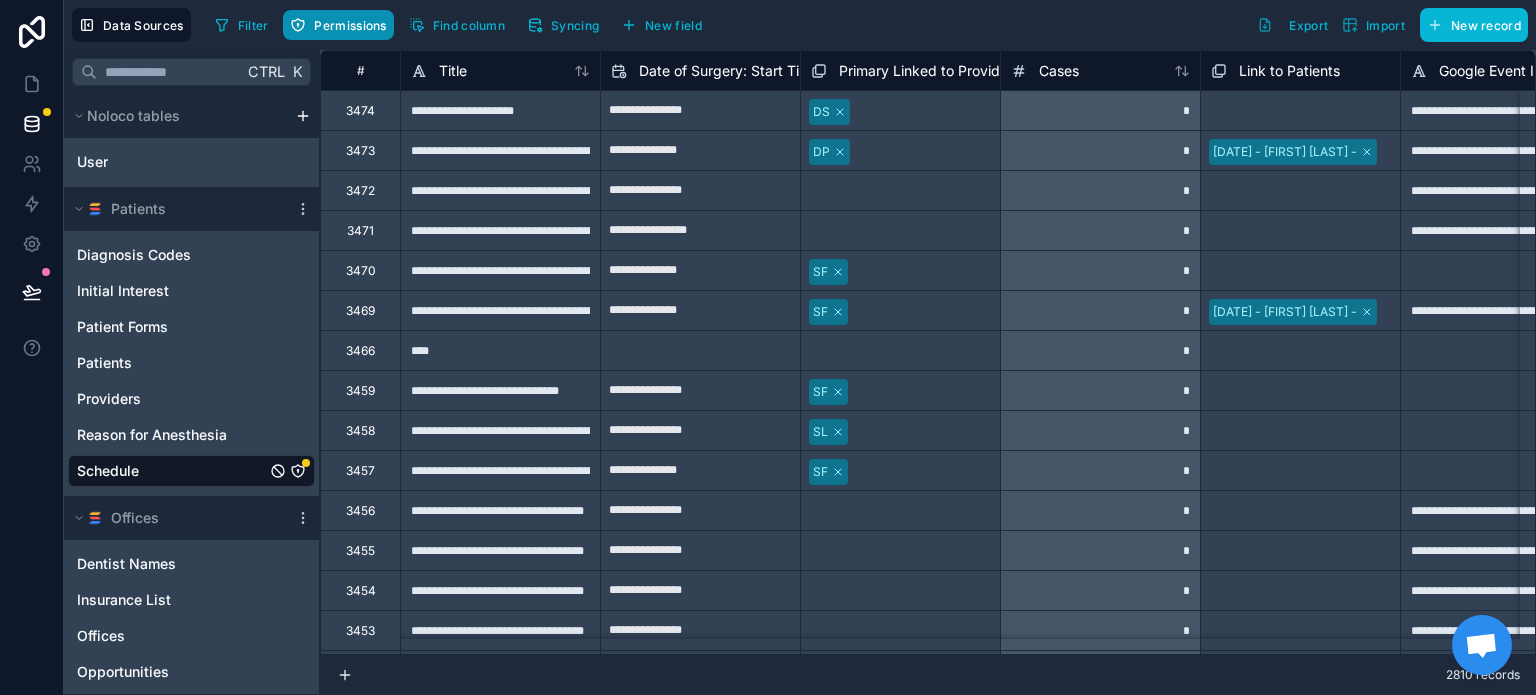 click on "Permissions" at bounding box center [338, 25] 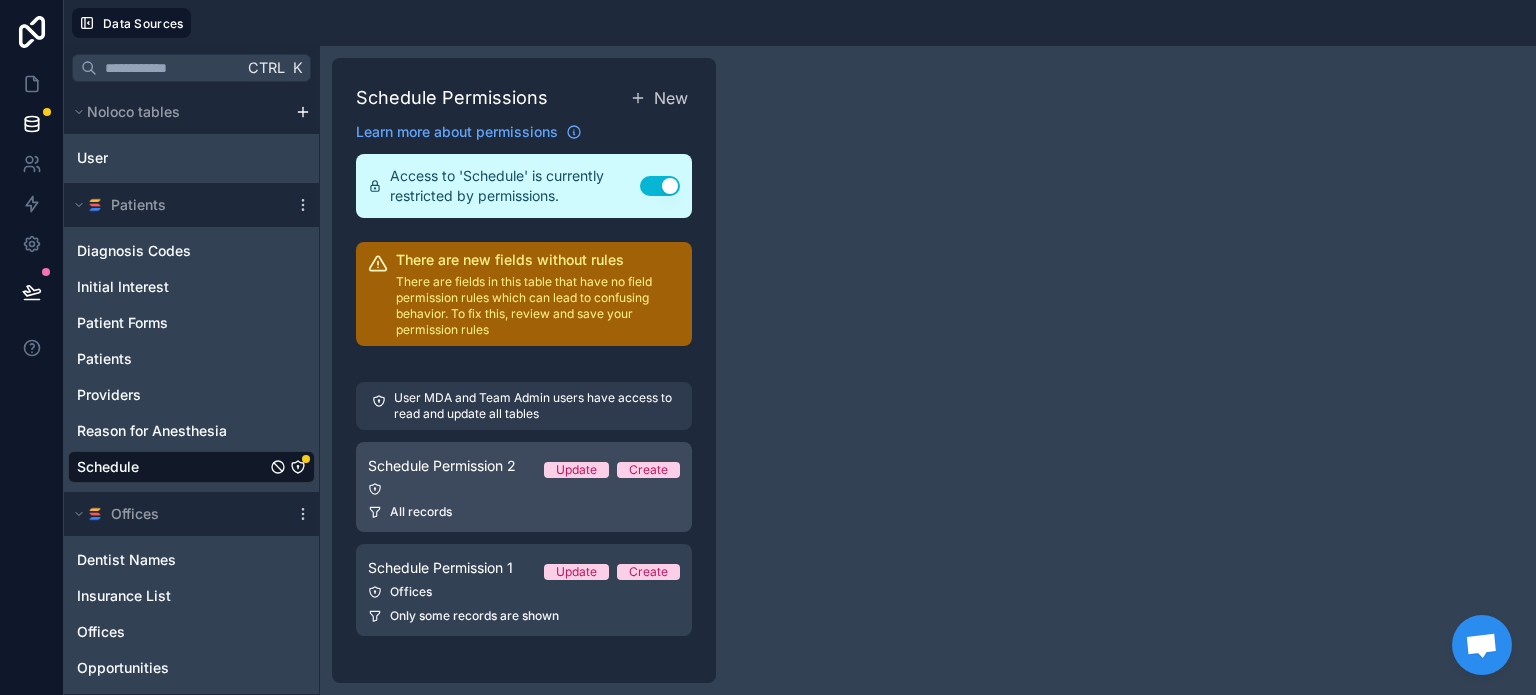 click on "Schedule Permission 2" at bounding box center (442, 466) 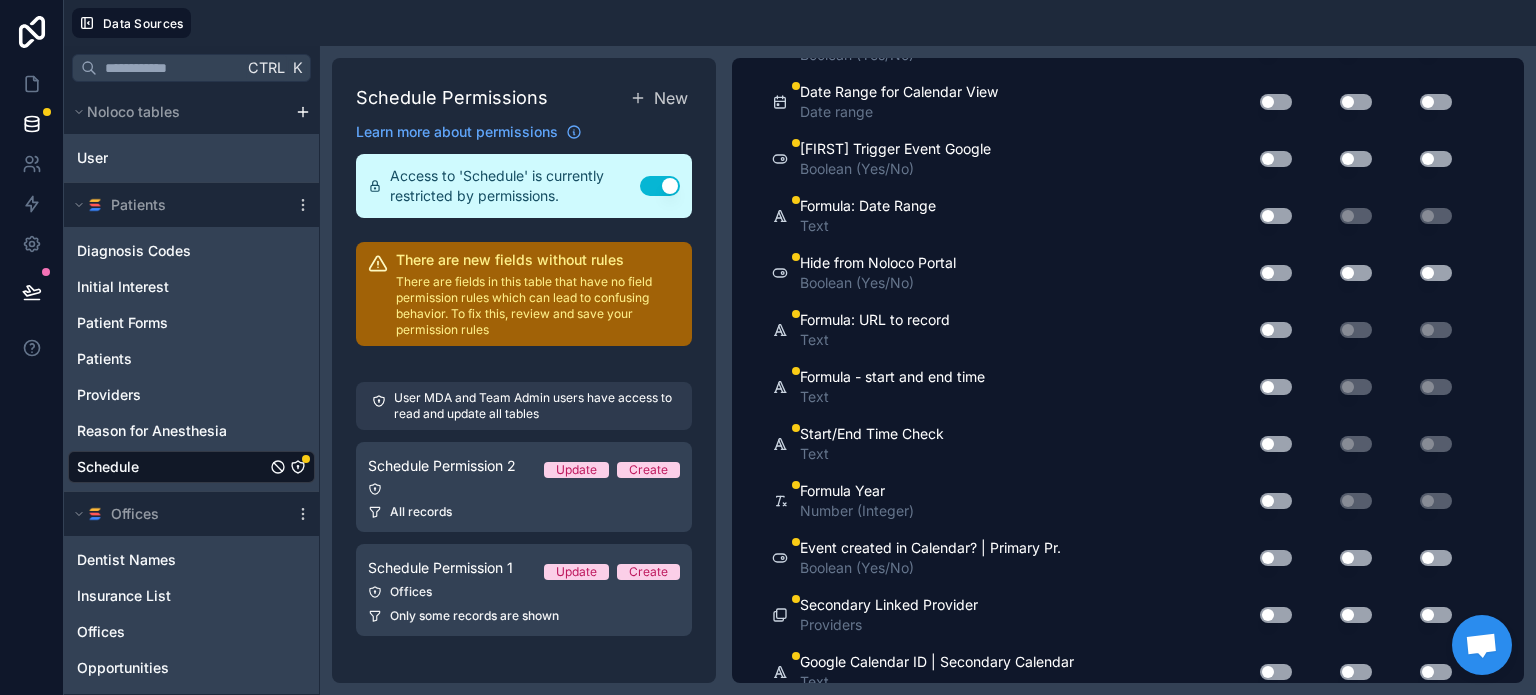 scroll, scrollTop: 2611, scrollLeft: 0, axis: vertical 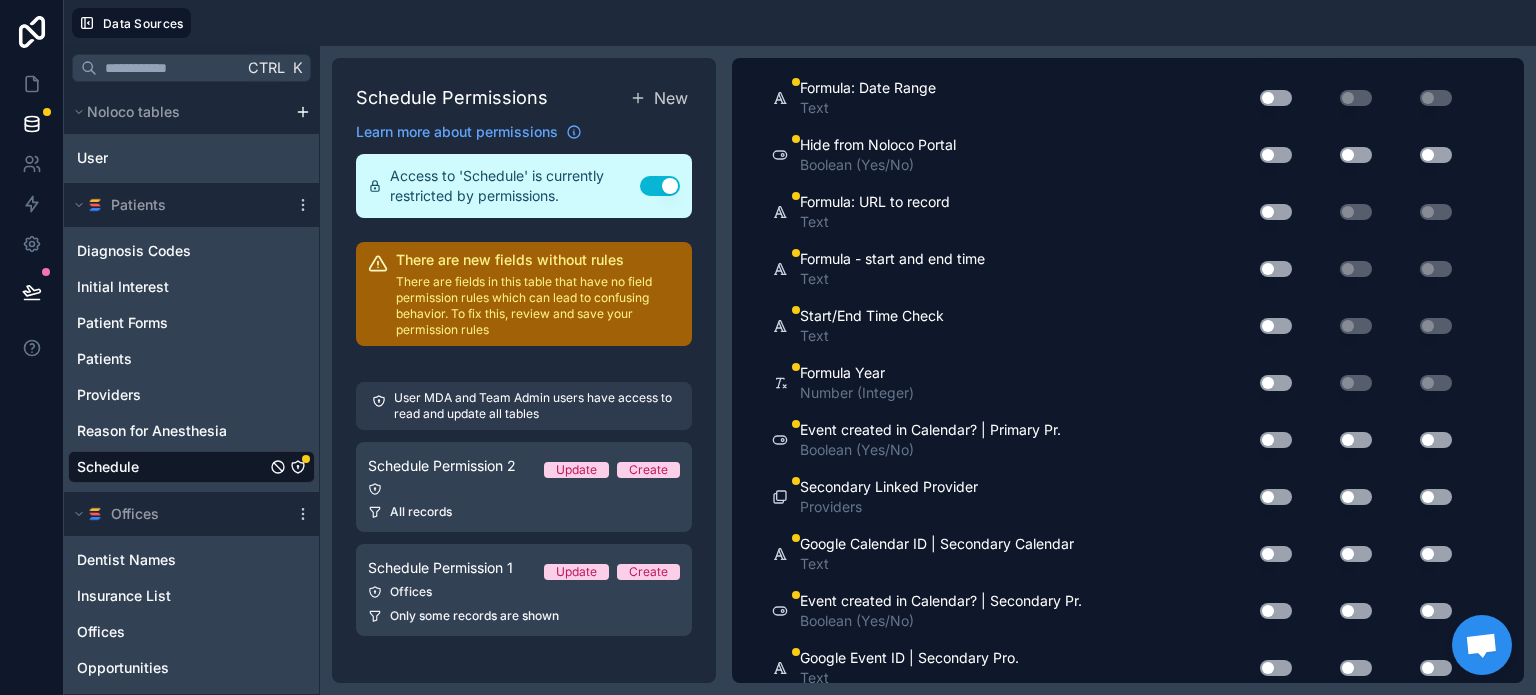 click on "Use setting" at bounding box center [1276, 668] 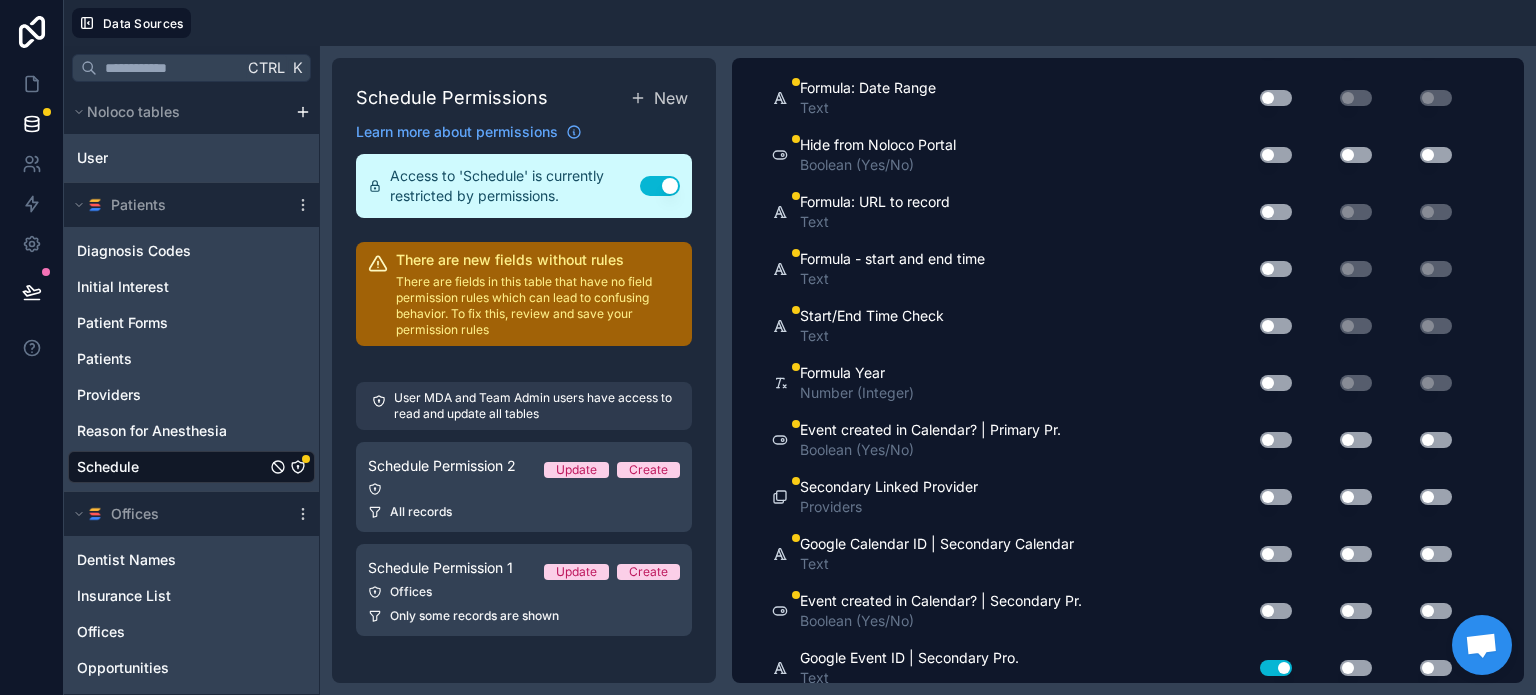 click on "Use setting" at bounding box center (1276, 668) 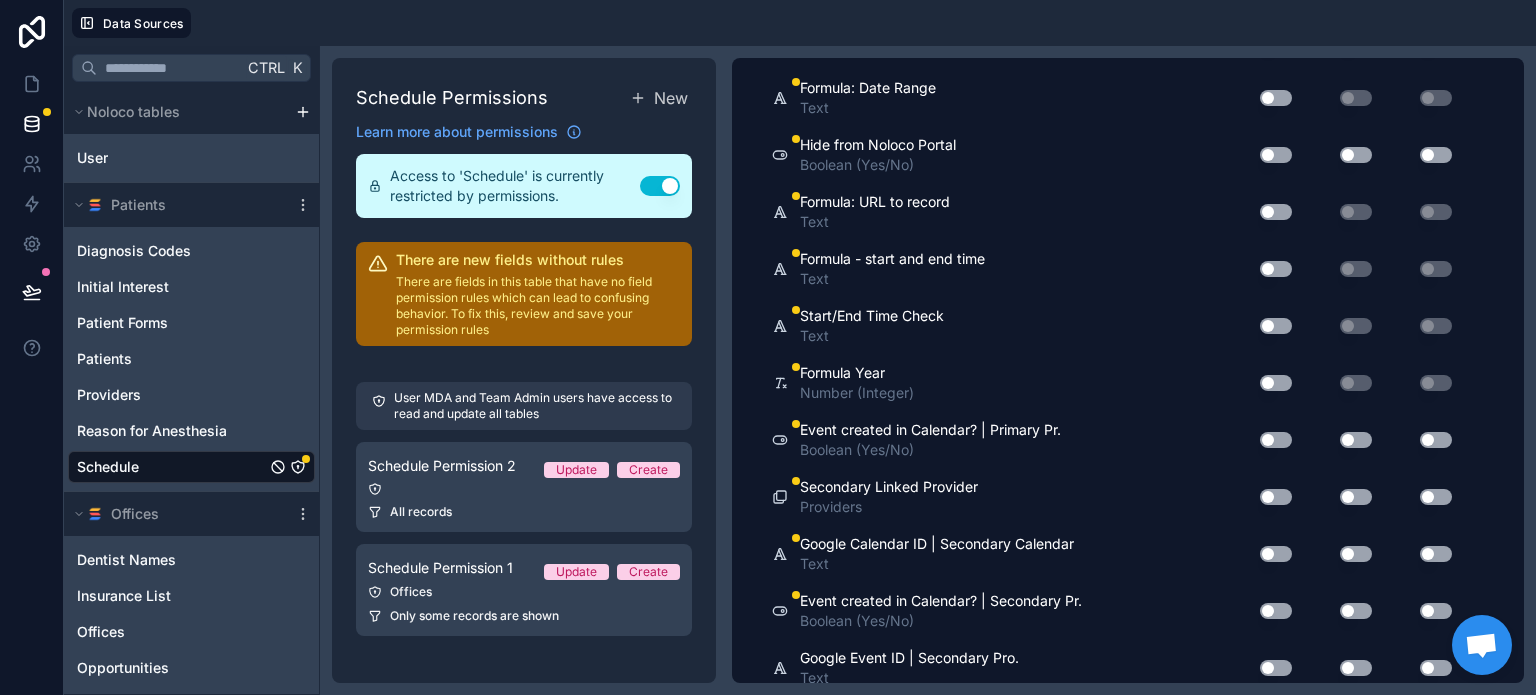 click on "Use setting" at bounding box center [1276, 611] 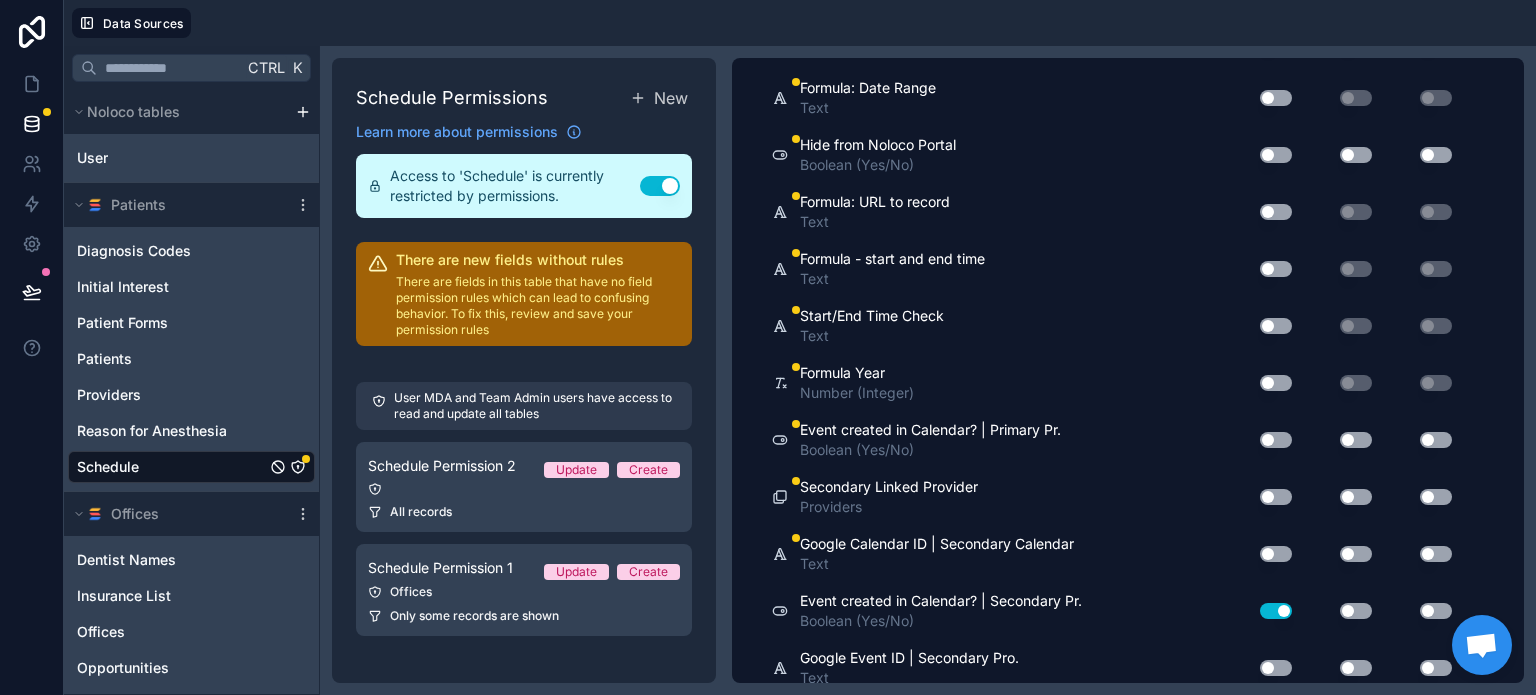 click on "Use setting" at bounding box center [1276, 611] 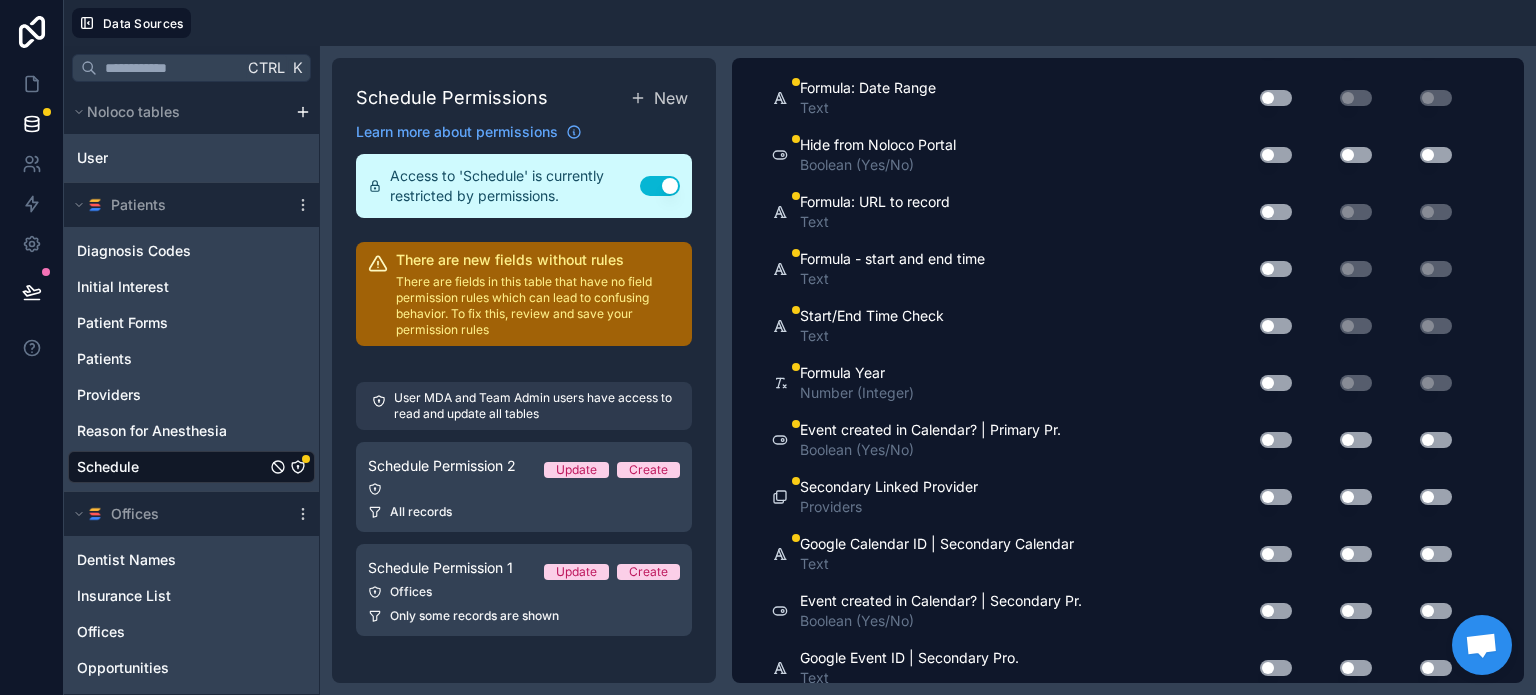 click on "Use setting" at bounding box center (1276, 554) 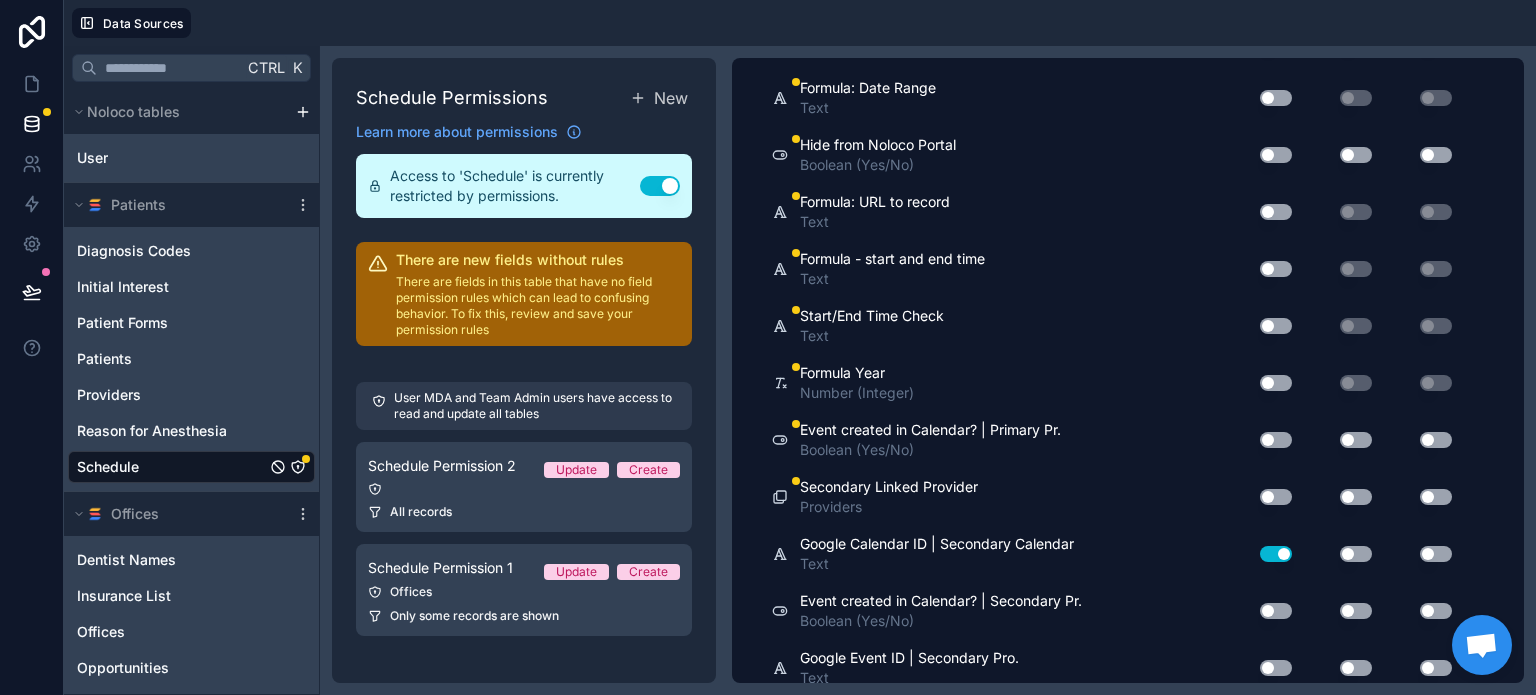 click on "Use setting" at bounding box center (1276, 554) 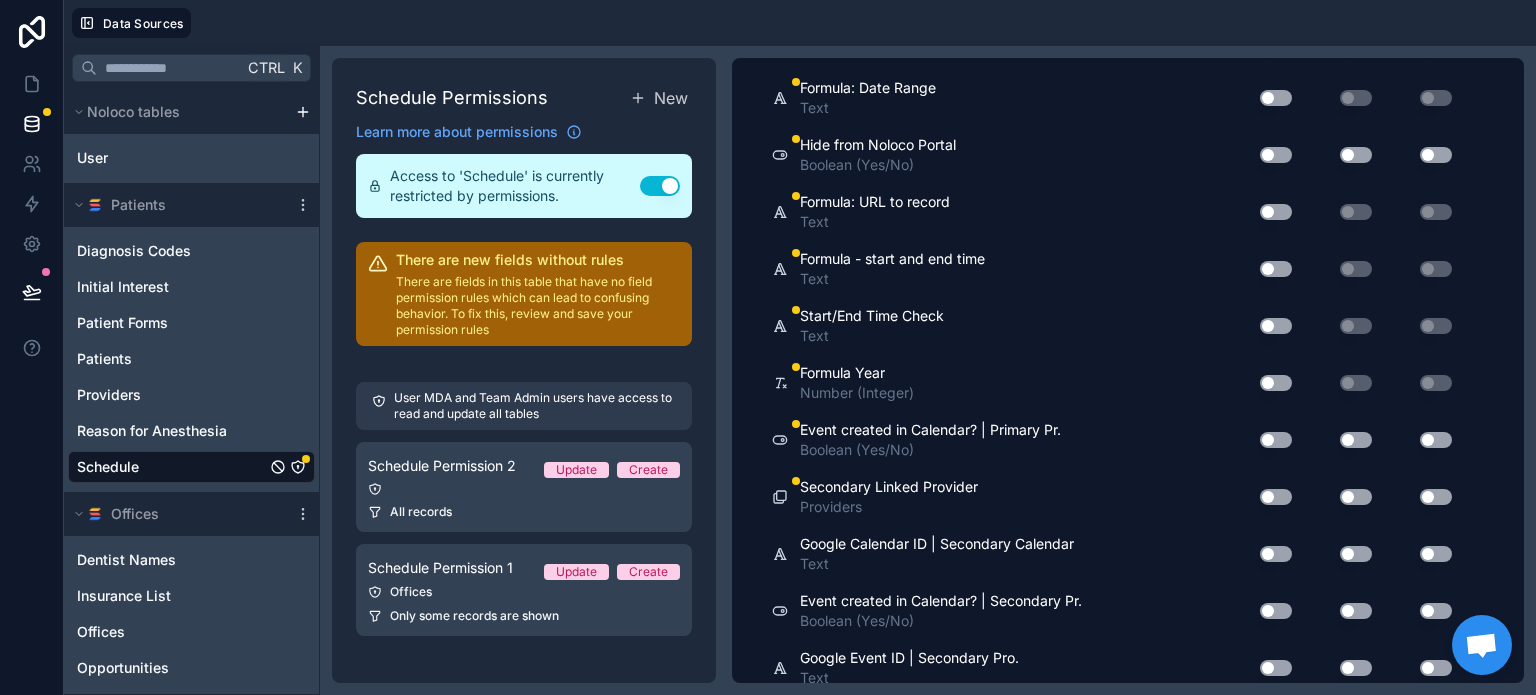 click on "Use setting" at bounding box center [1276, 497] 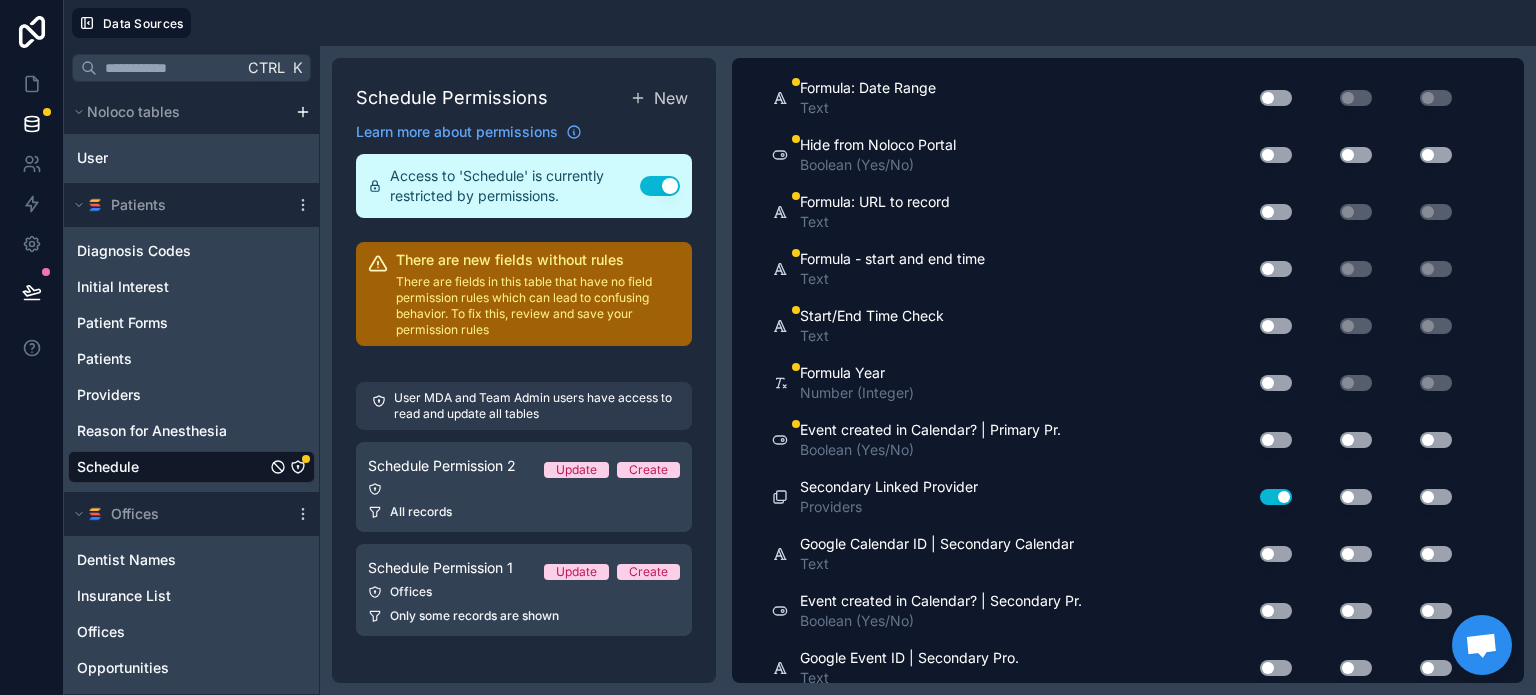click on "Use setting" at bounding box center (1276, 497) 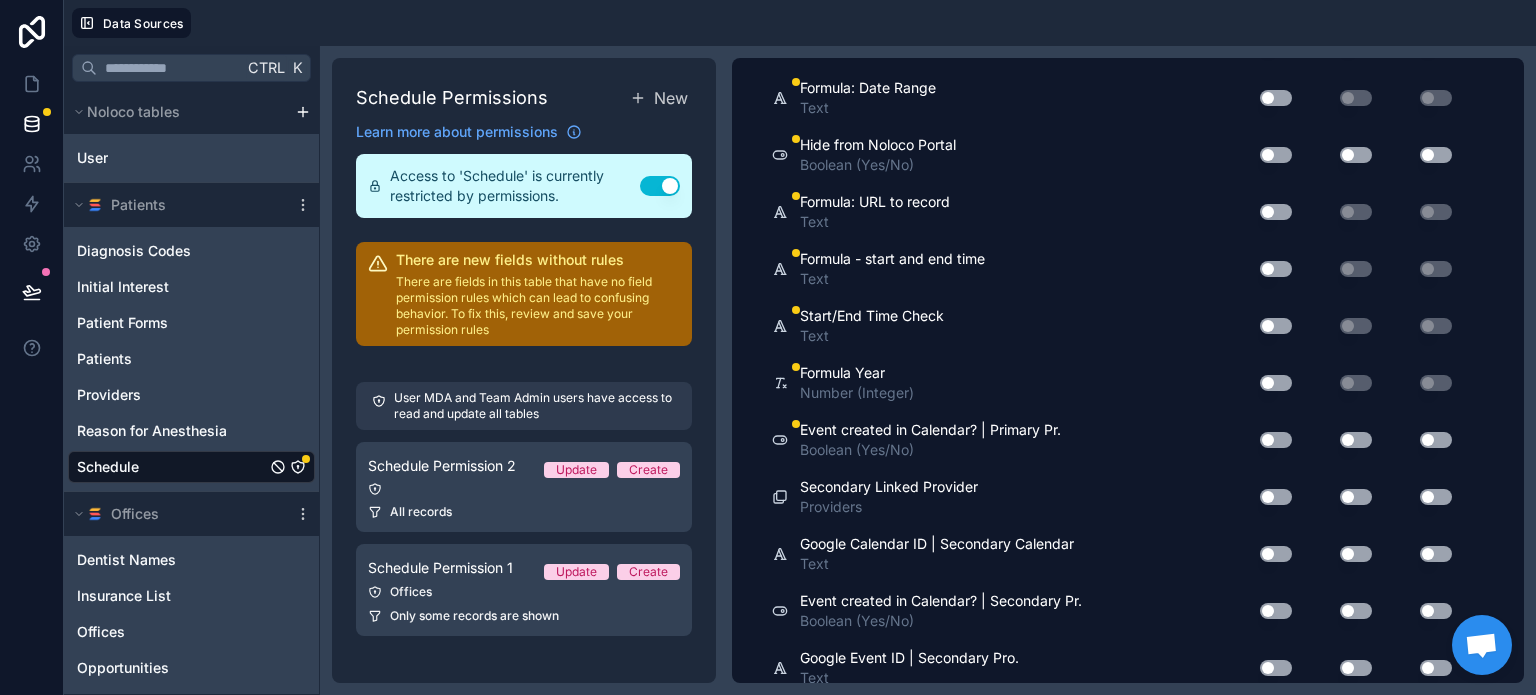 click on "Use setting" at bounding box center [1276, 440] 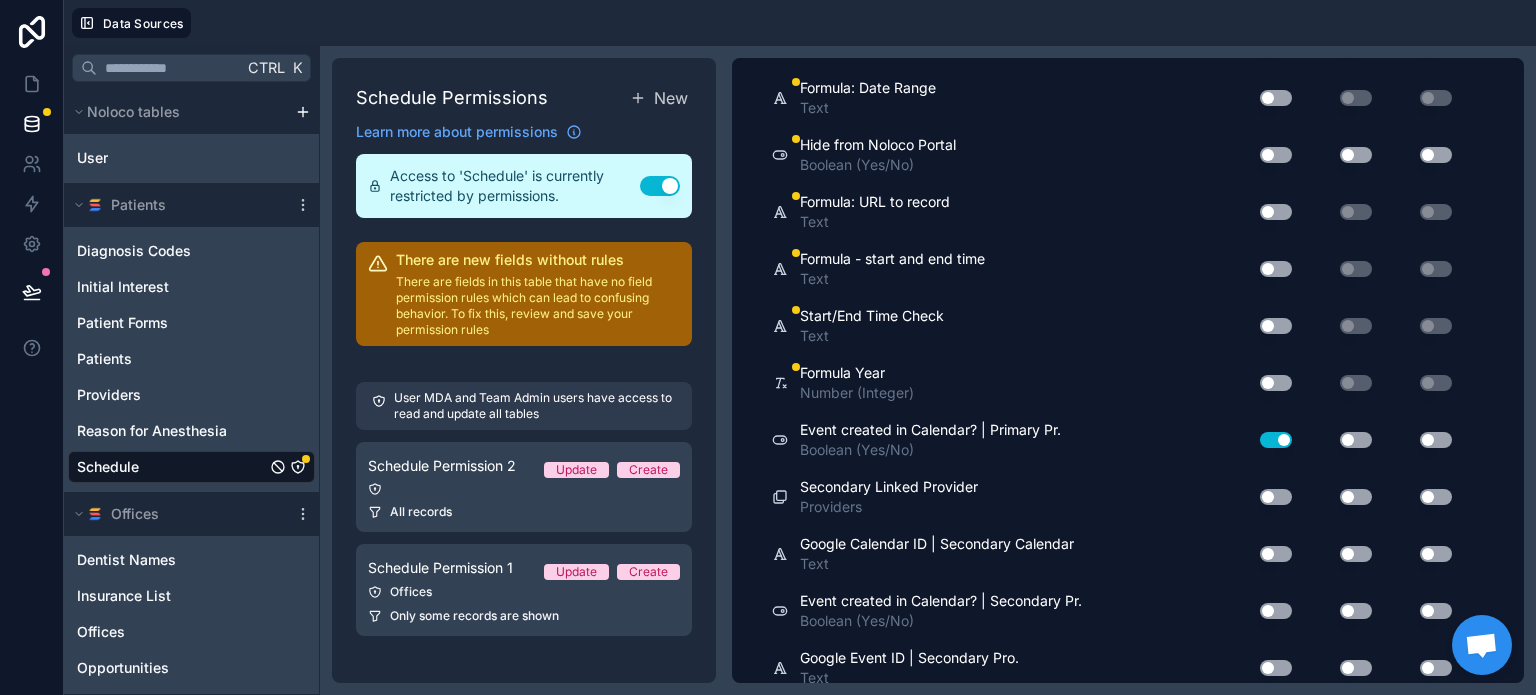 click on "Use setting" at bounding box center [1276, 440] 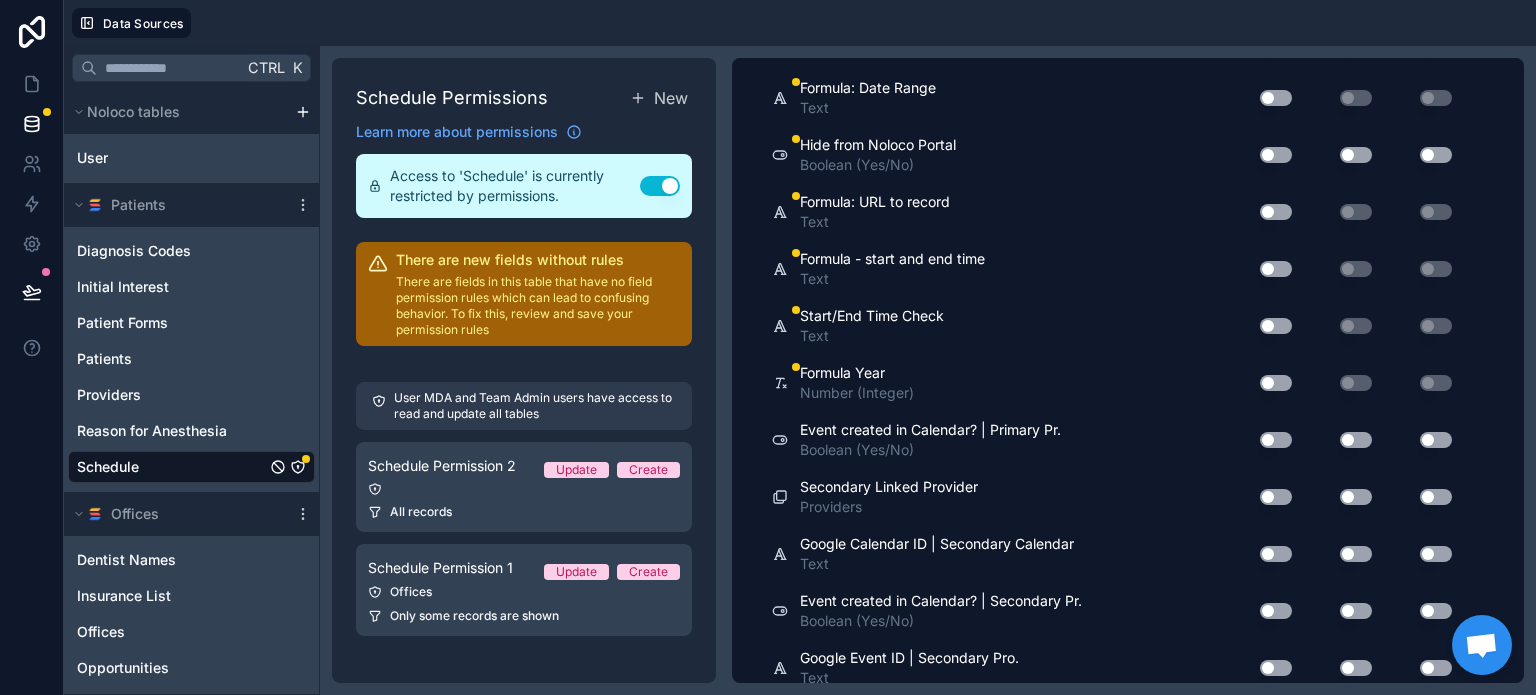 click on "Use setting" at bounding box center (1276, 383) 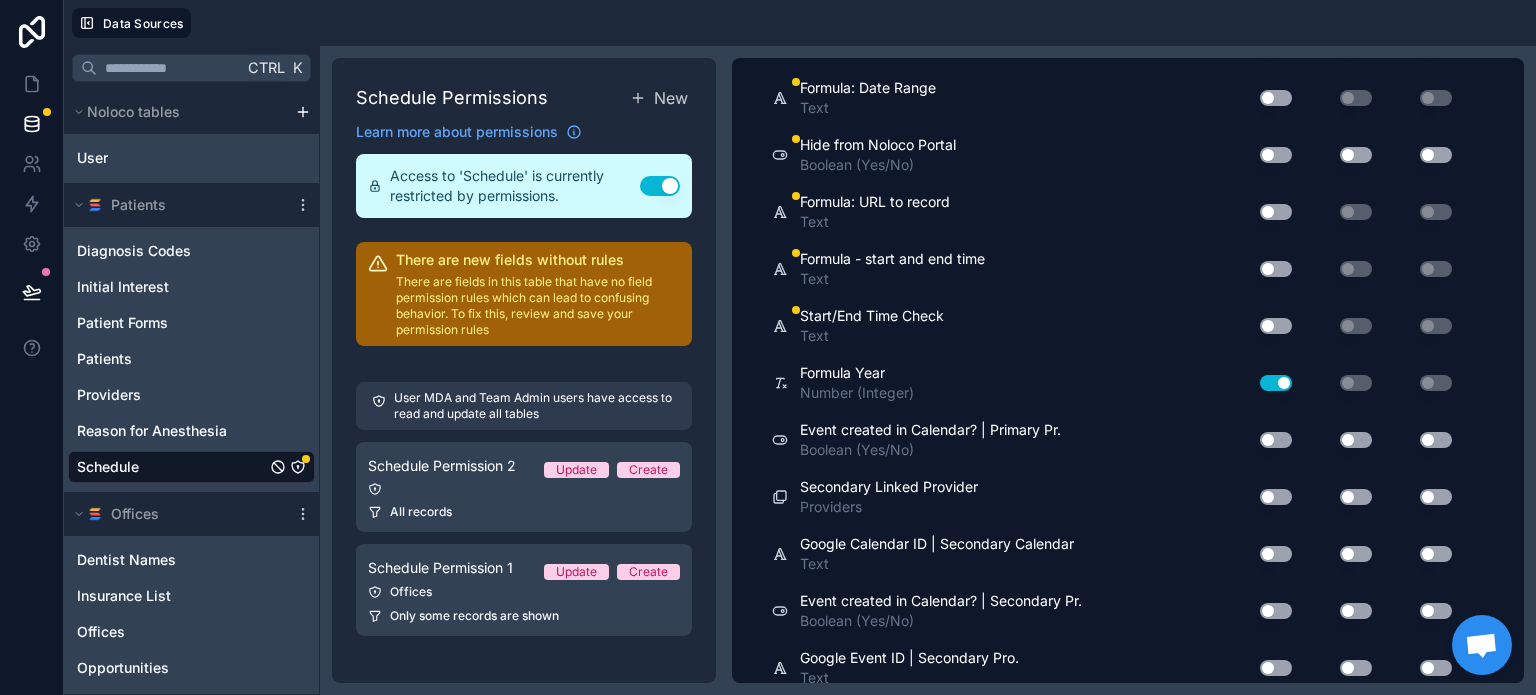 click on "Use setting" at bounding box center [1276, 383] 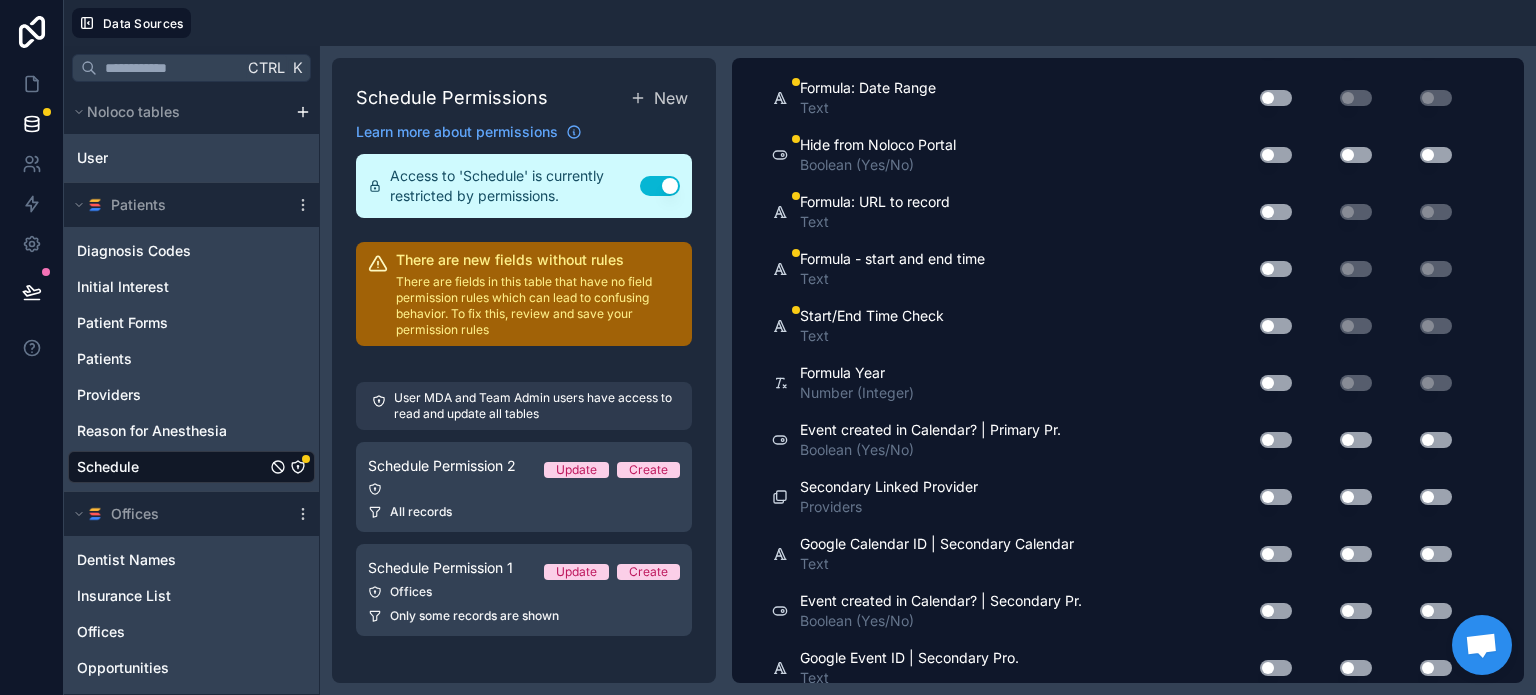 click on "Use setting" at bounding box center (1276, 326) 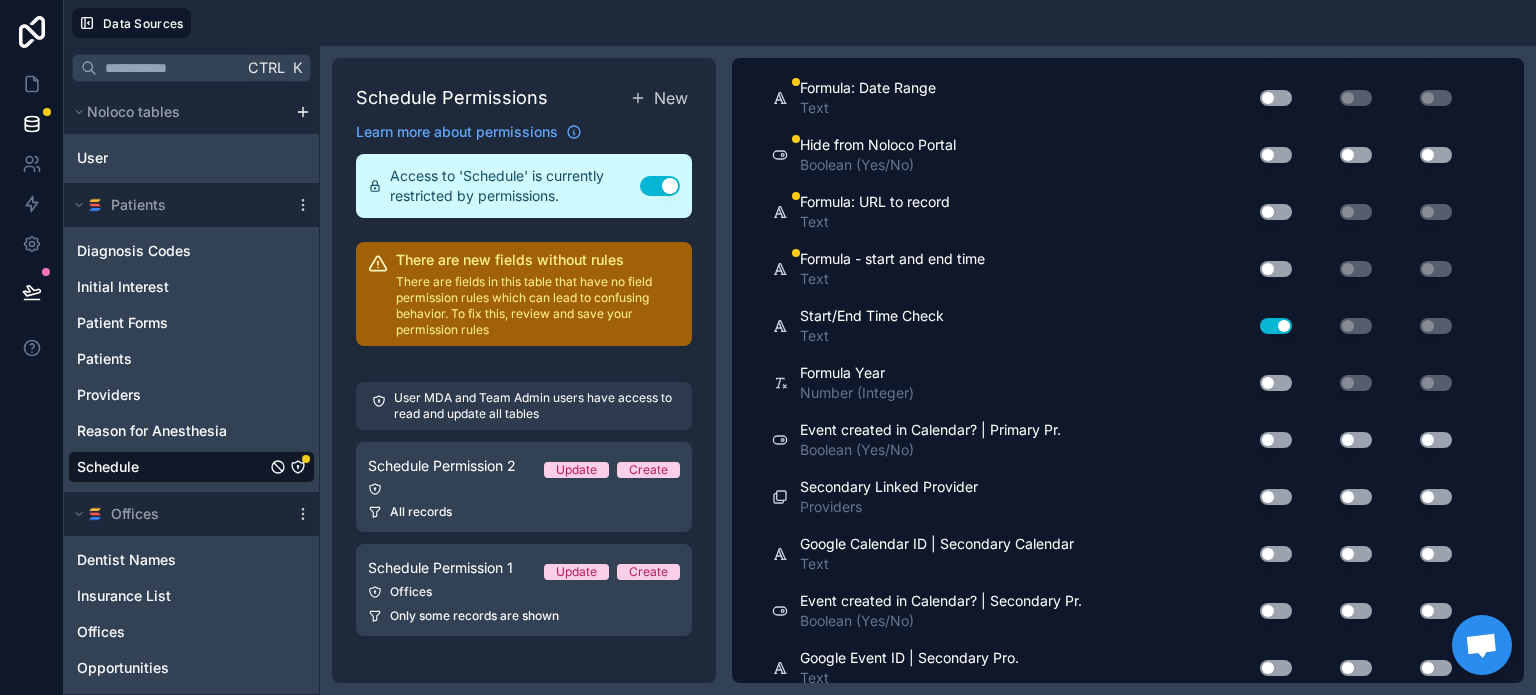 click on "Use setting" at bounding box center [1276, 326] 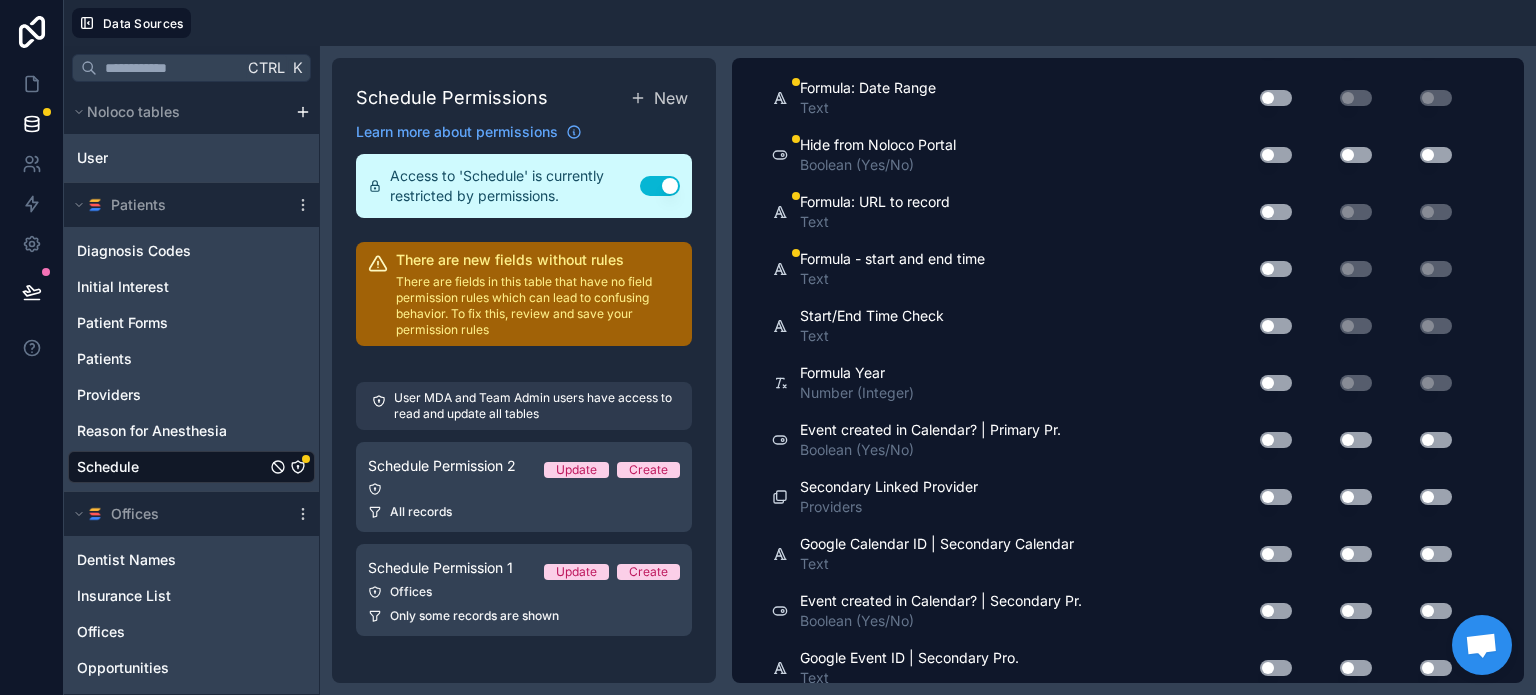 click on "Use setting" at bounding box center [1276, 269] 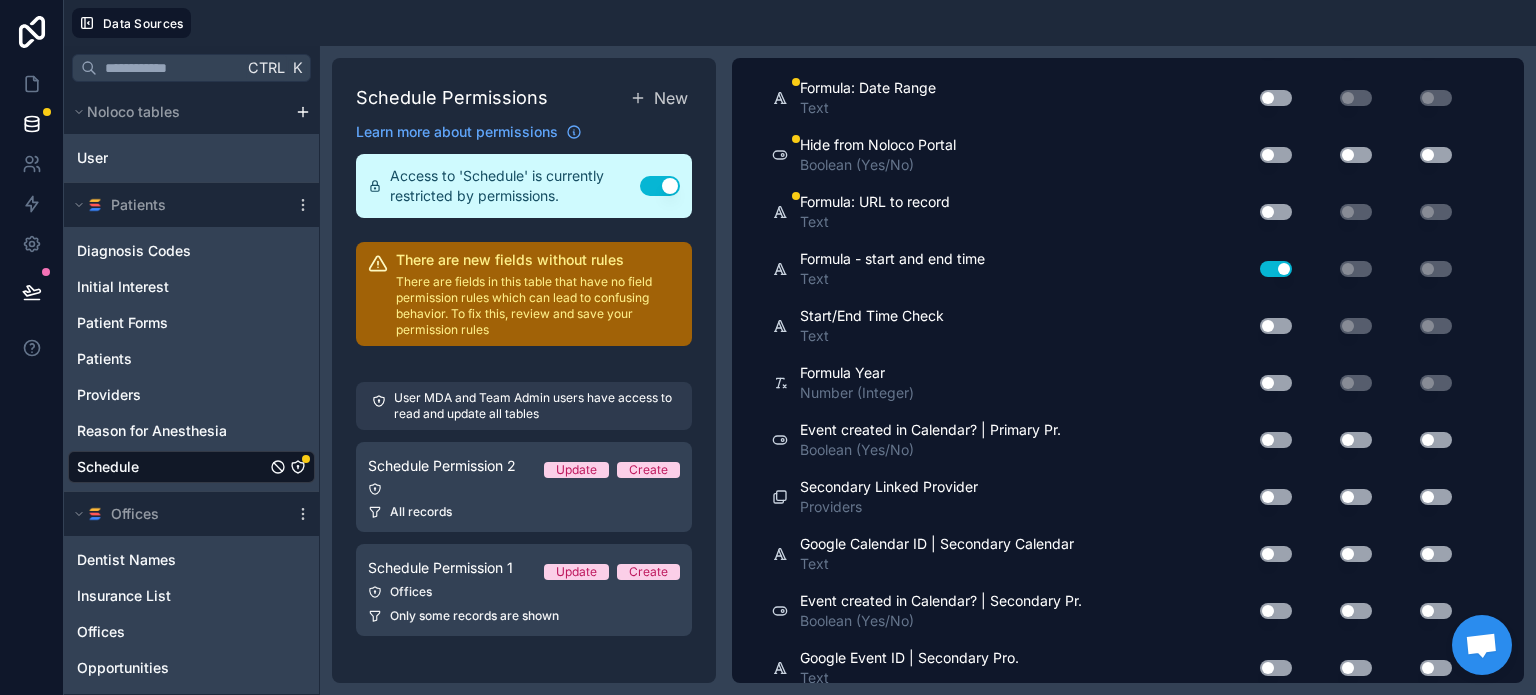 click on "Use setting" at bounding box center (1276, 269) 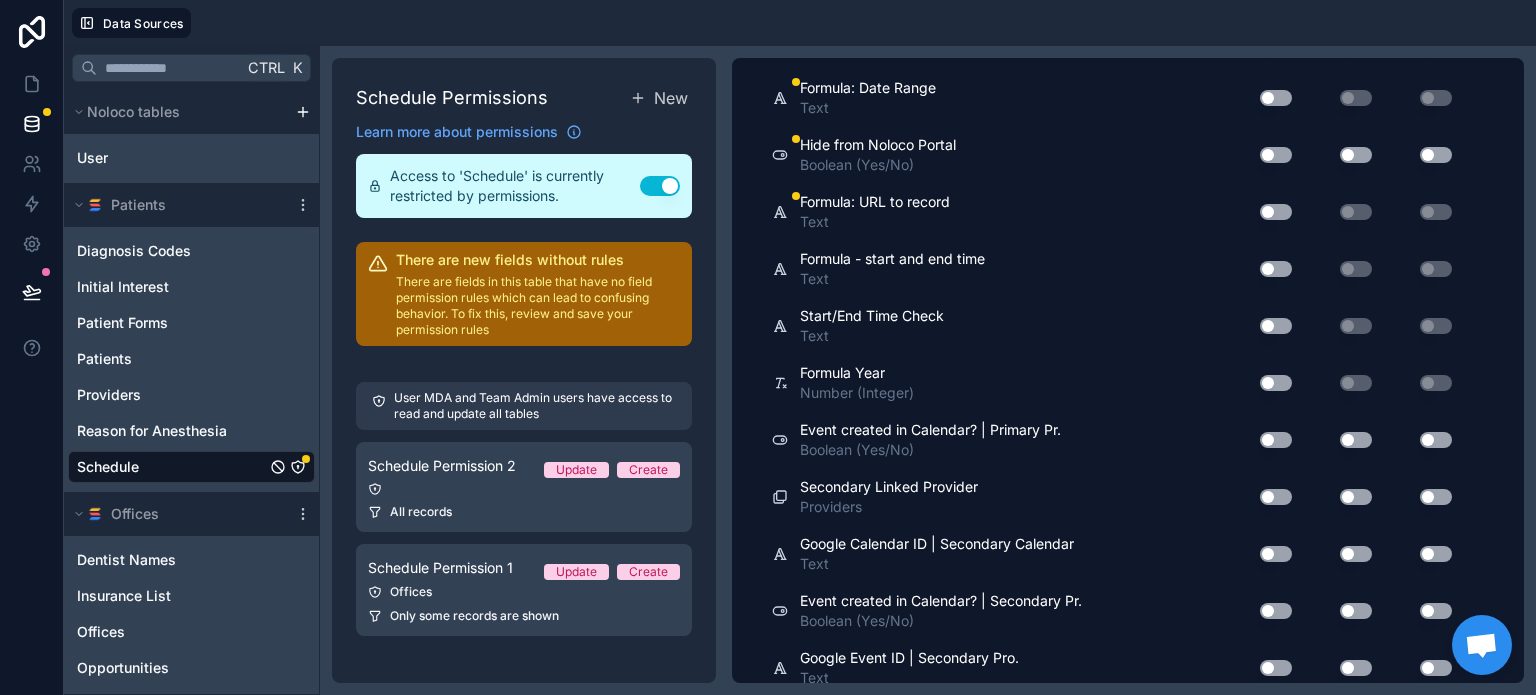 click on "Use setting" at bounding box center [1276, 212] 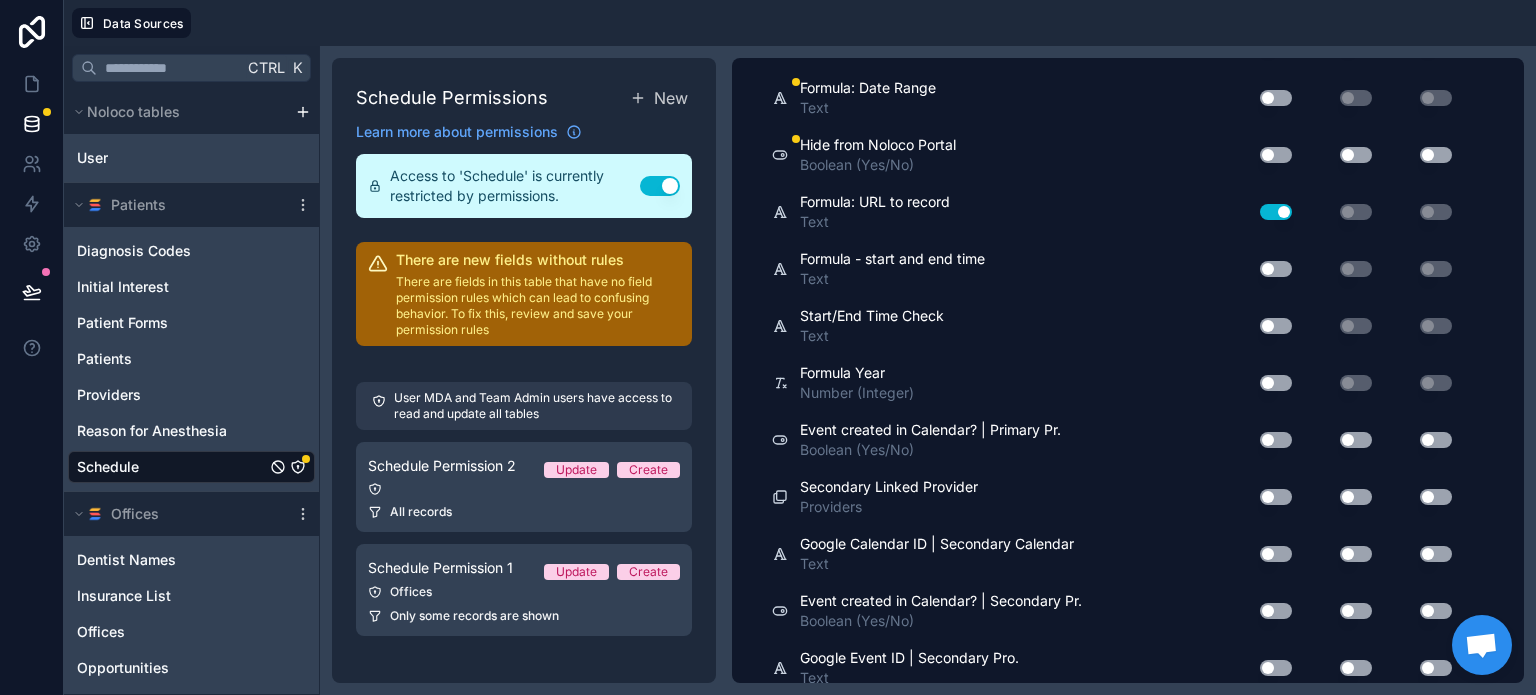 click on "Use setting" at bounding box center (1276, 212) 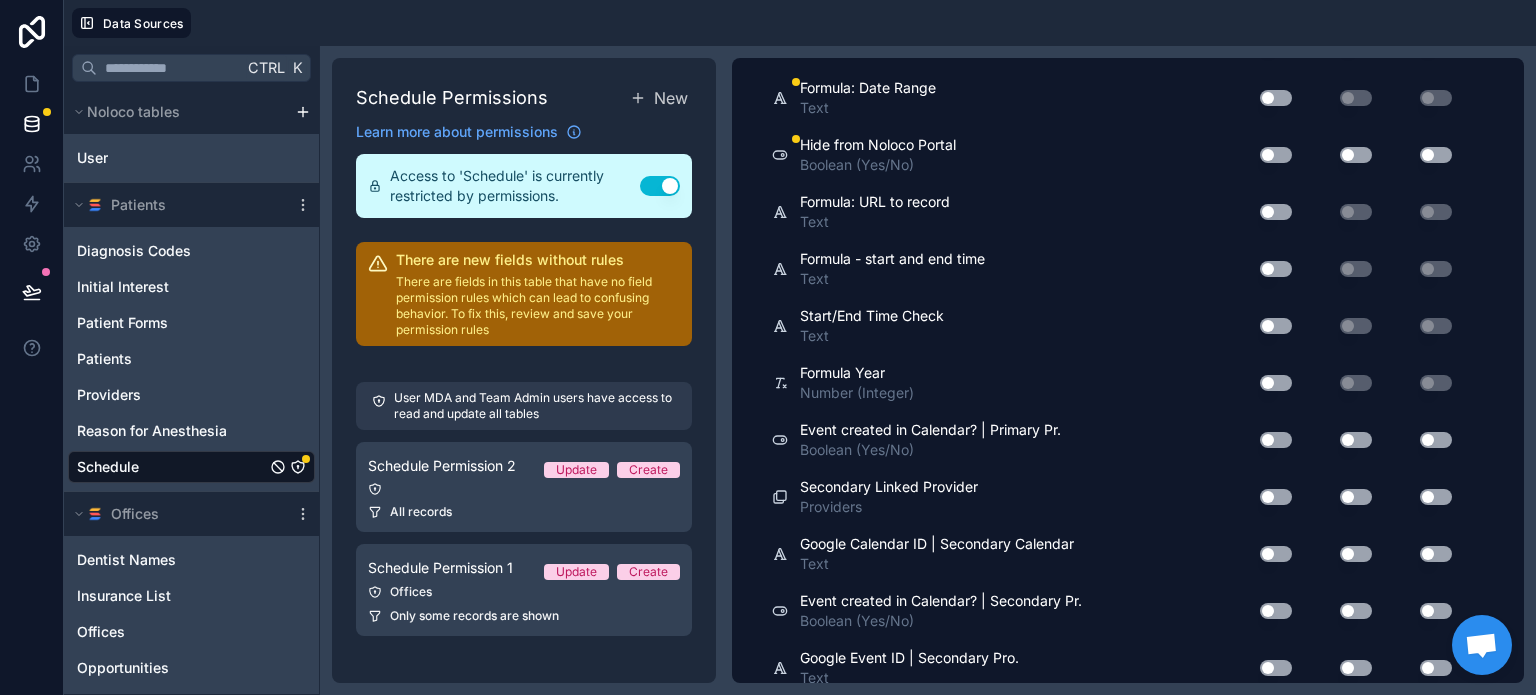 click on "Use setting" at bounding box center [1276, 155] 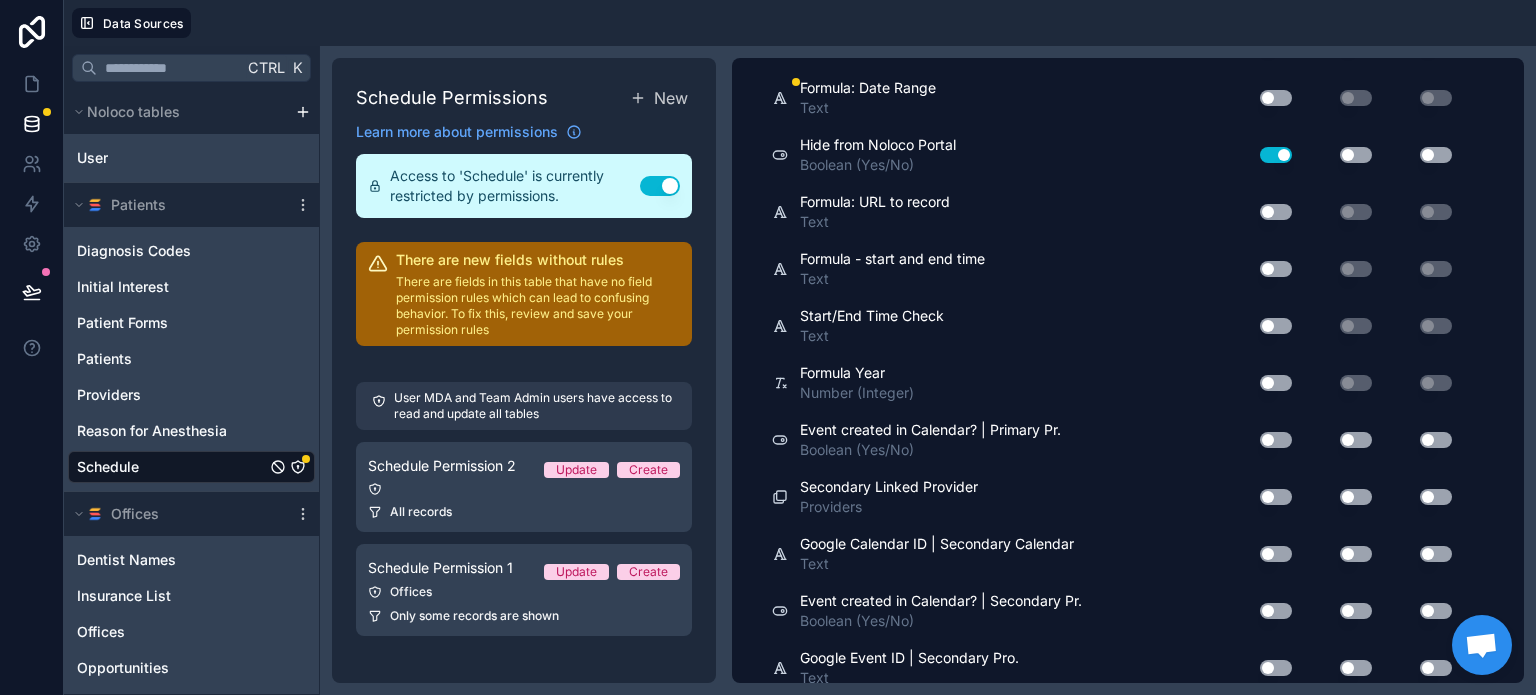 click on "Use setting" at bounding box center (1276, 155) 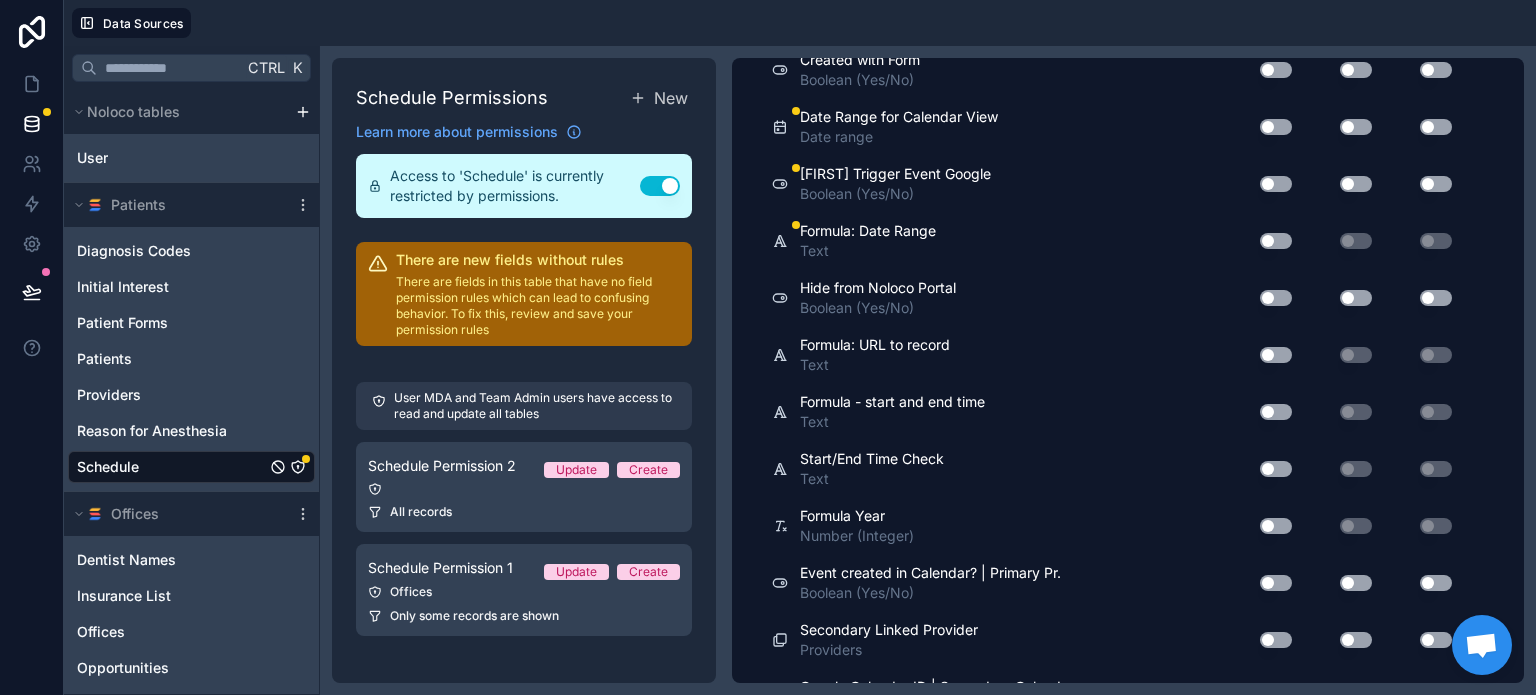 scroll, scrollTop: 2411, scrollLeft: 0, axis: vertical 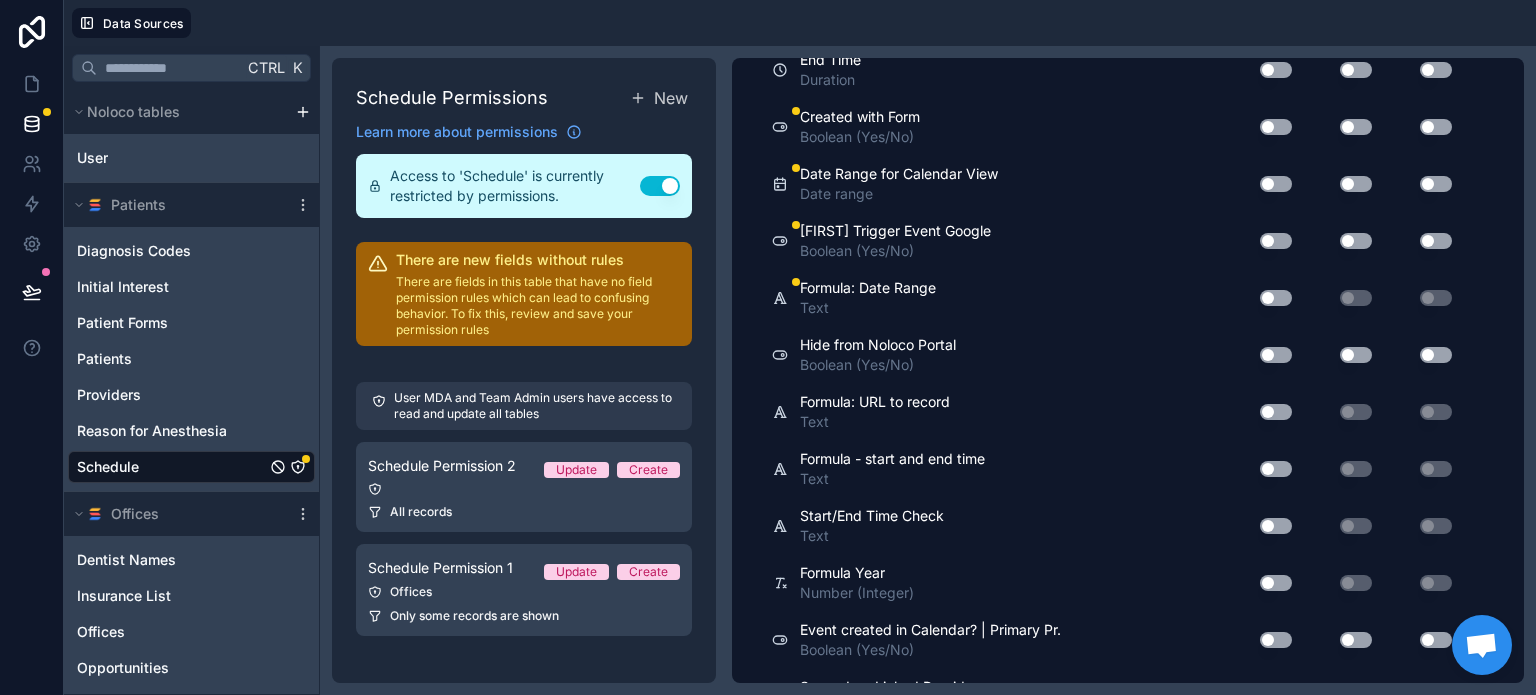 click on "Use setting" at bounding box center [1276, 298] 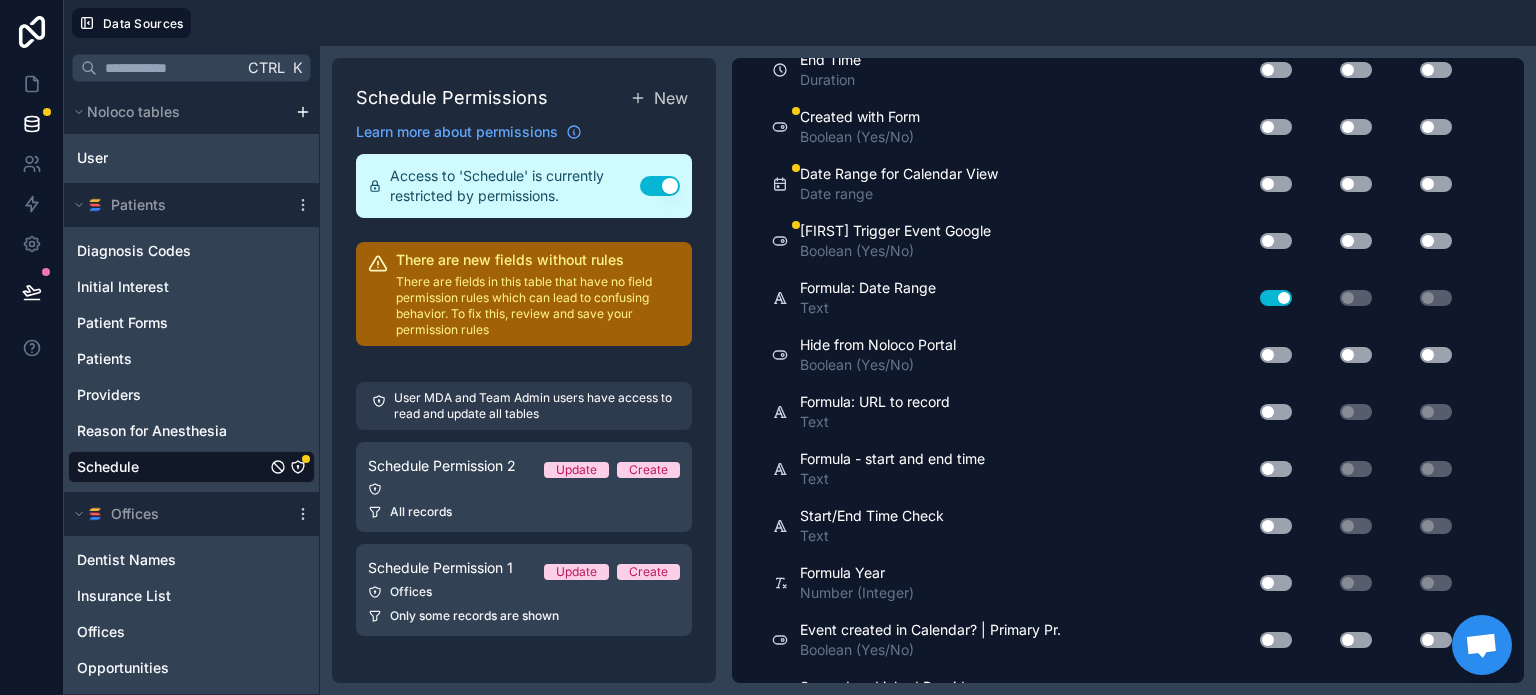 click on "Use setting" at bounding box center (1276, 298) 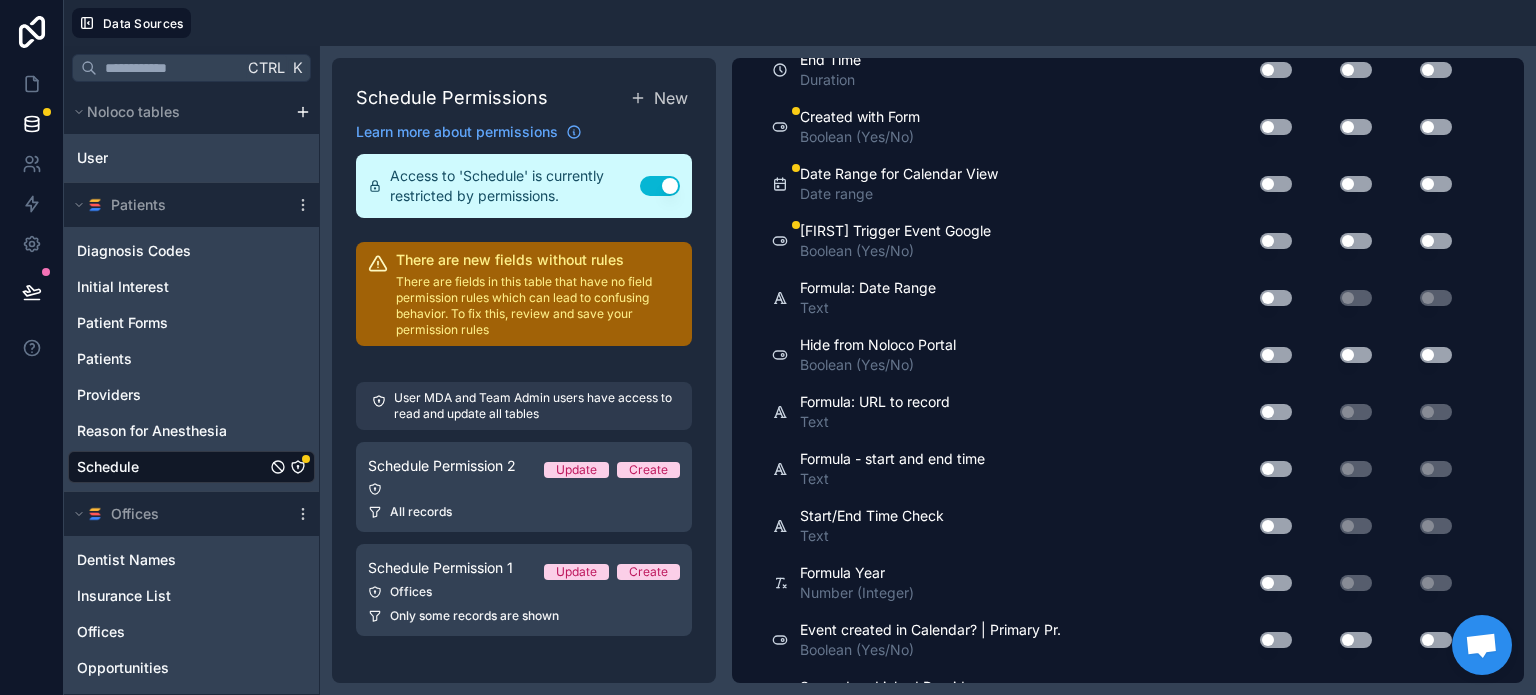 click on "Use setting" at bounding box center [1276, 355] 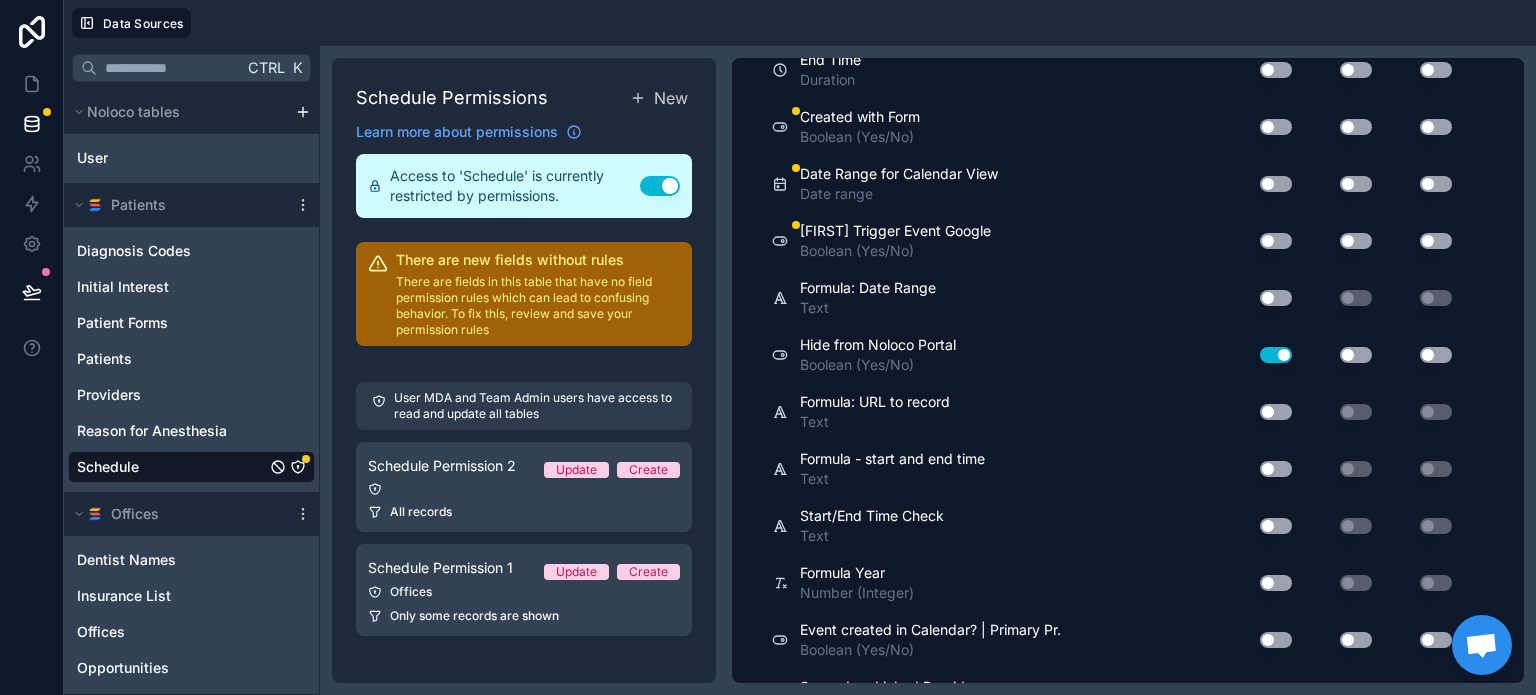scroll, scrollTop: 2311, scrollLeft: 0, axis: vertical 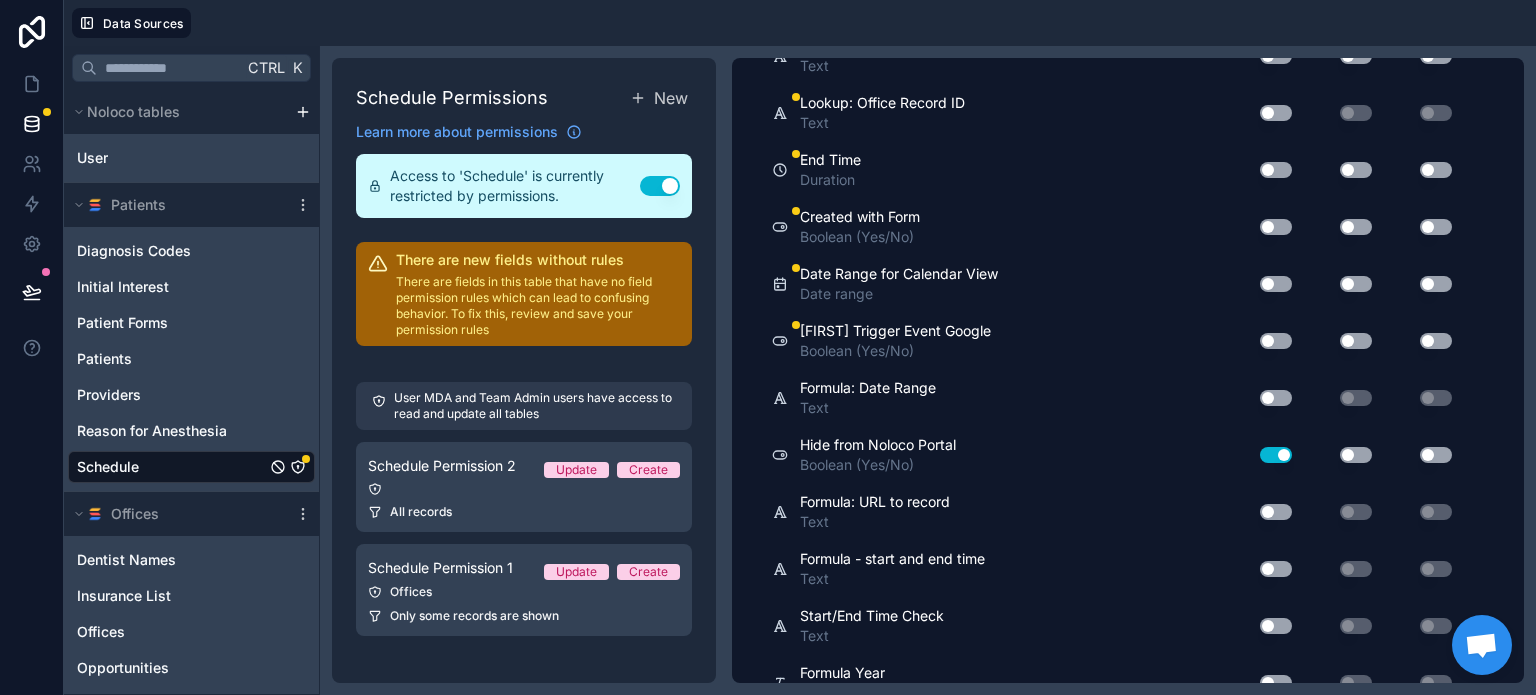 click on "Use setting" at bounding box center (1268, 341) 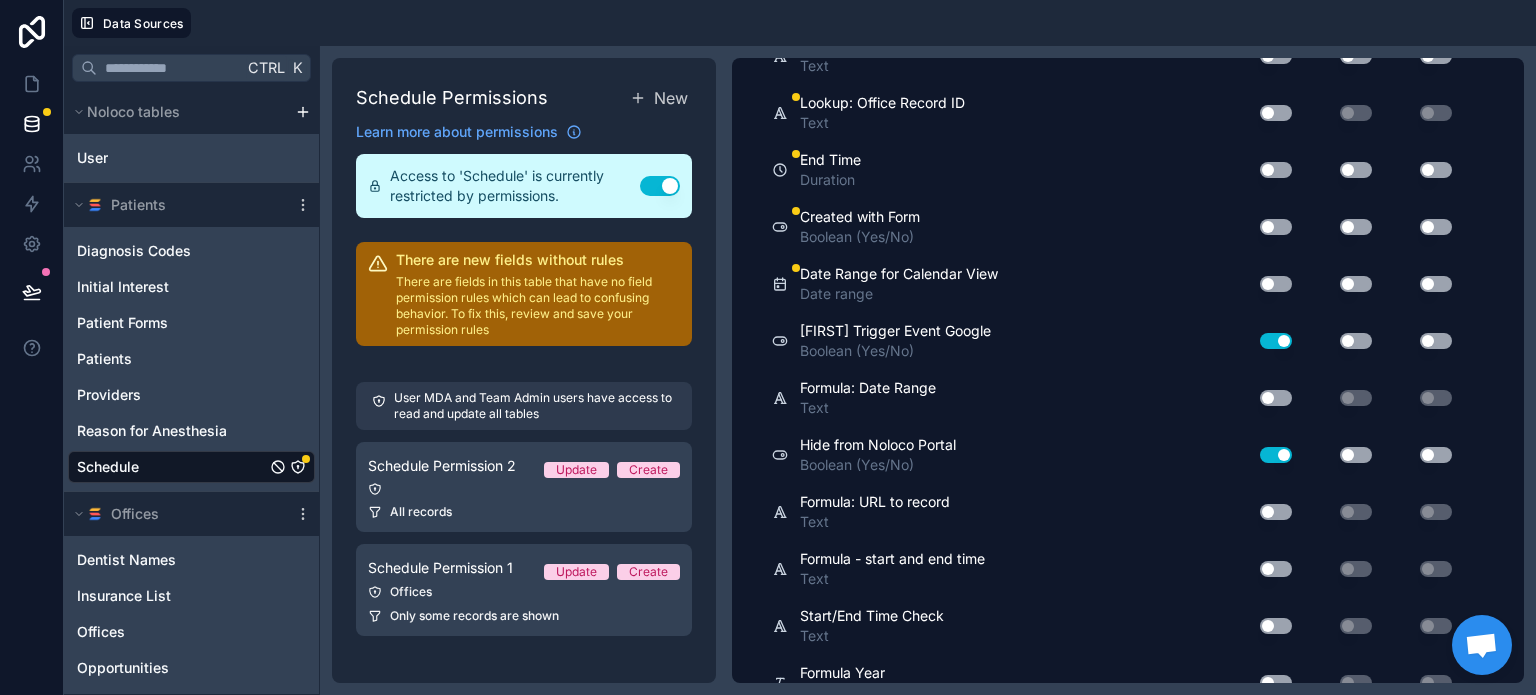 click on "Use setting" at bounding box center [1276, 341] 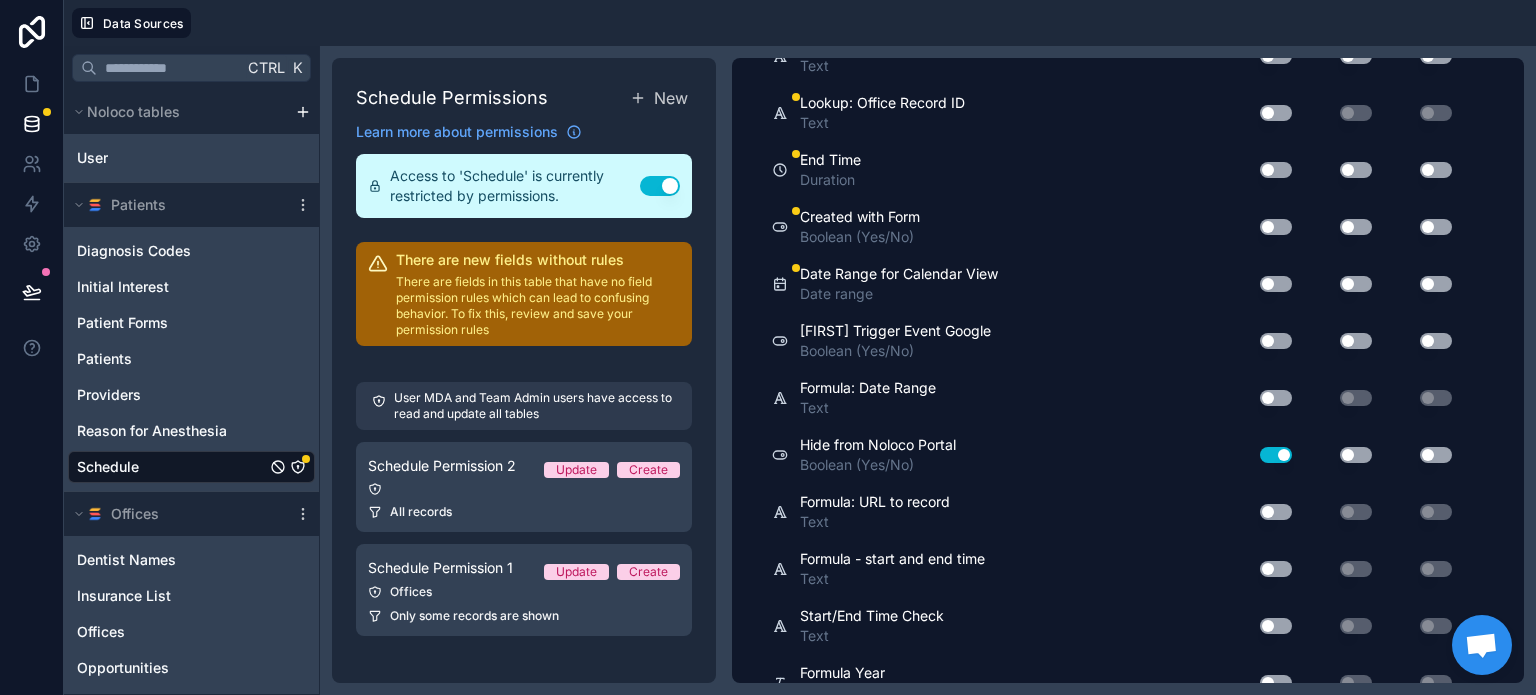 click on "Use setting" at bounding box center [1276, 284] 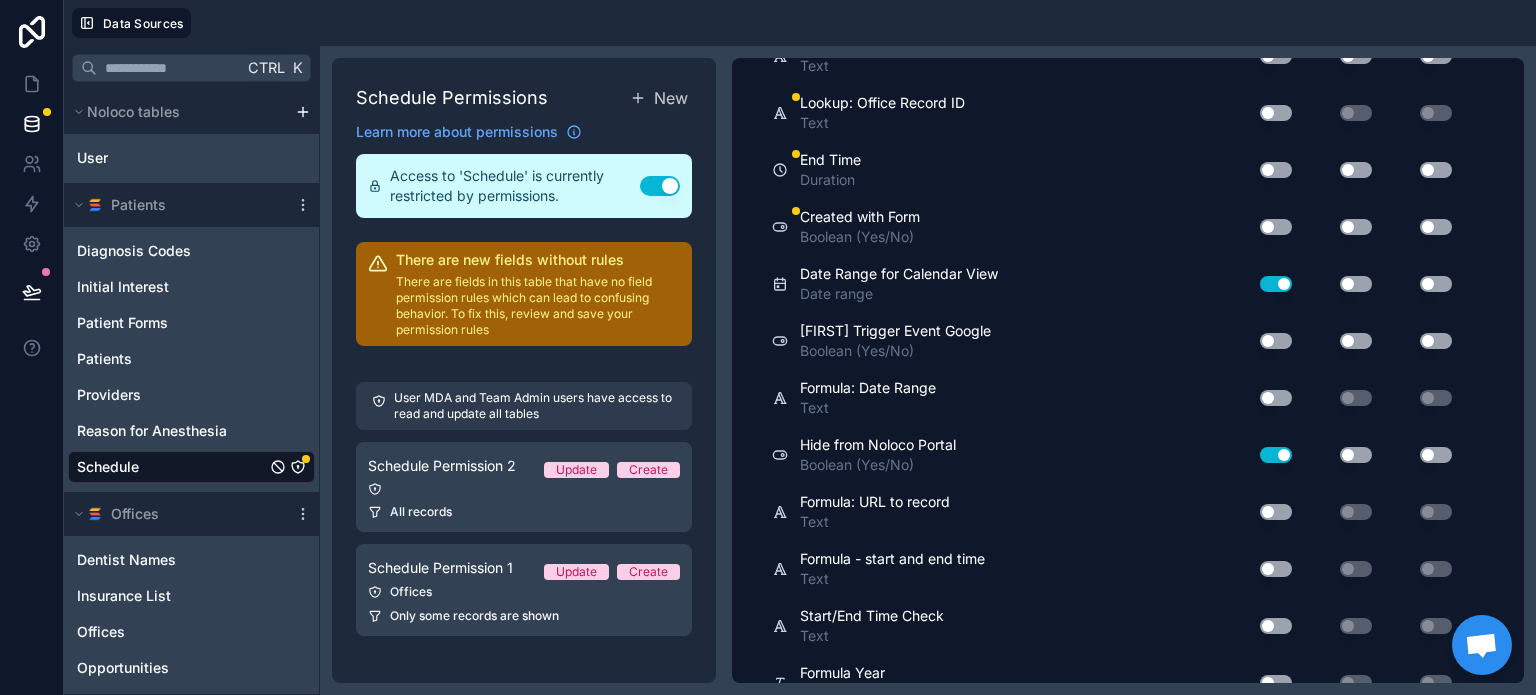 click on "Use setting" at bounding box center [1276, 284] 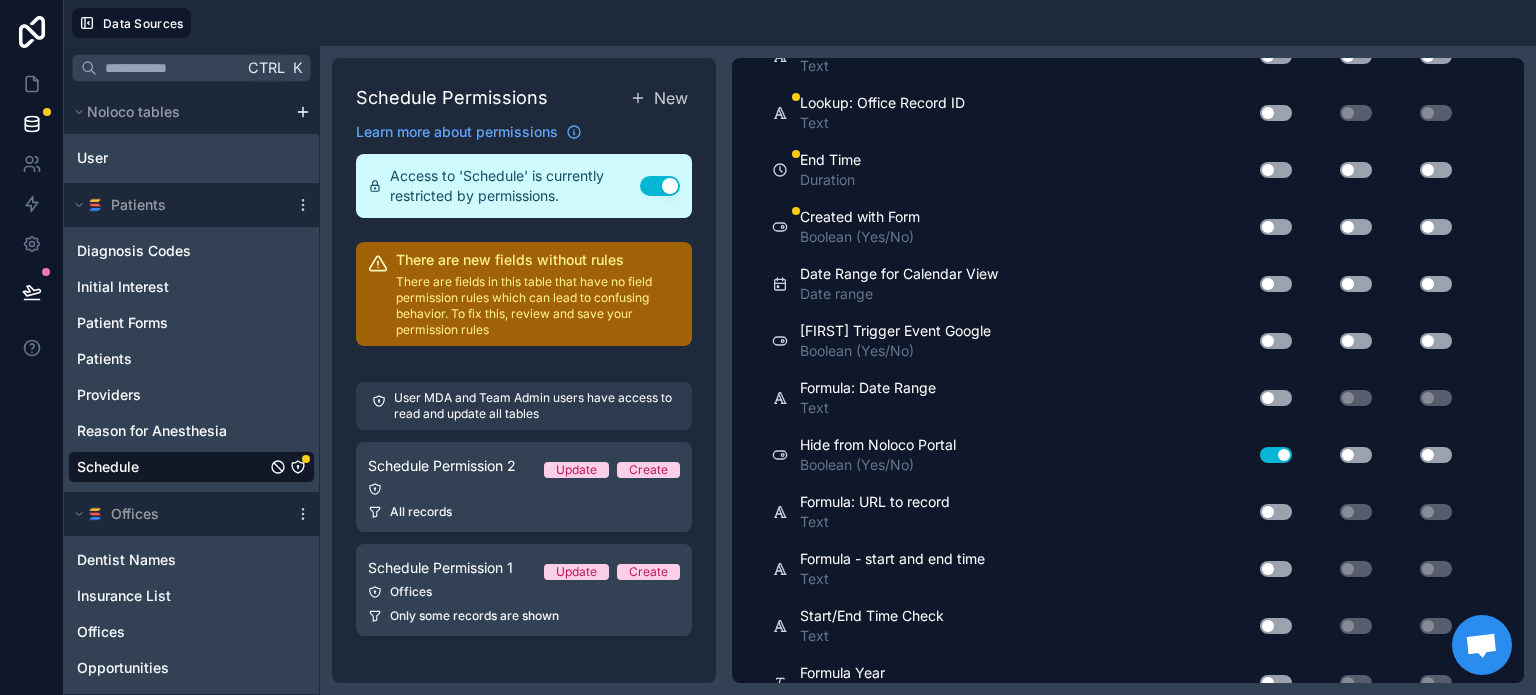 click on "Use setting" at bounding box center [1276, 227] 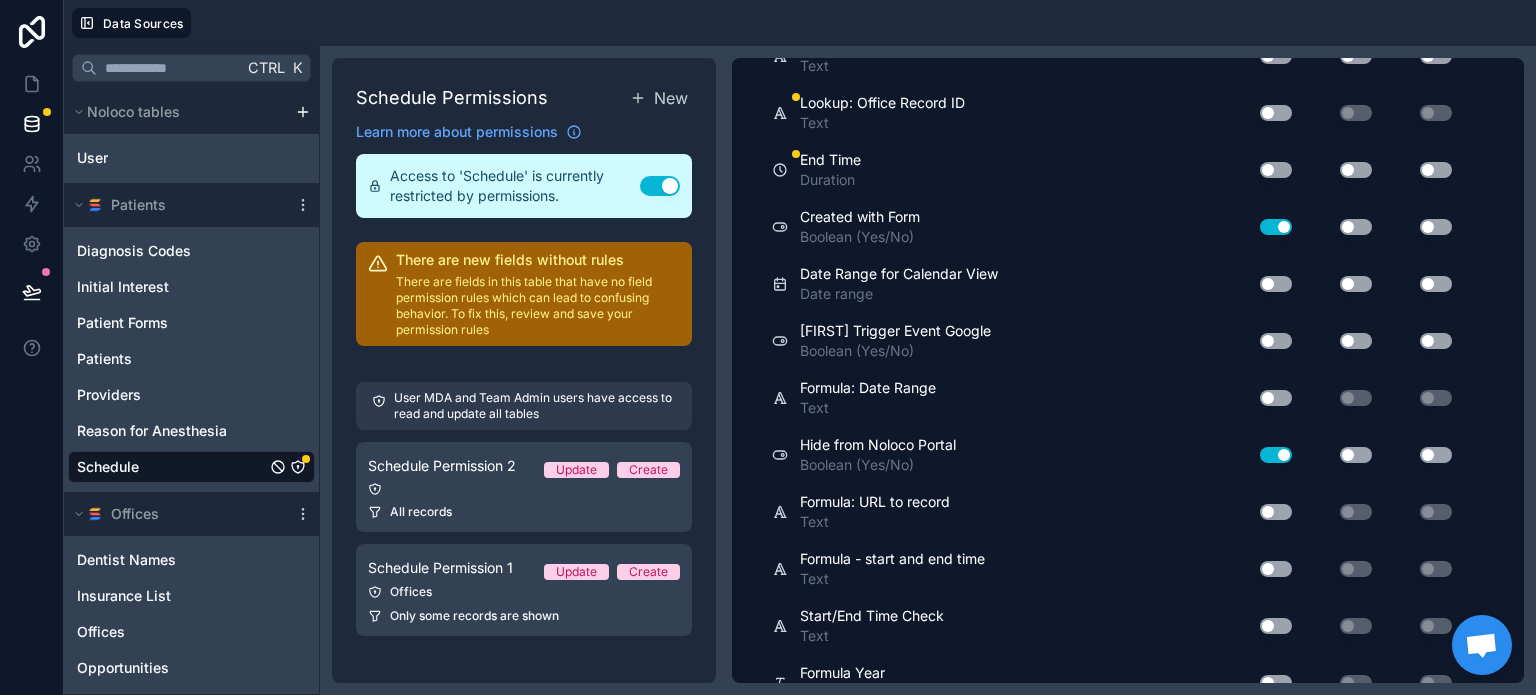 click on "Use setting" at bounding box center (1276, 227) 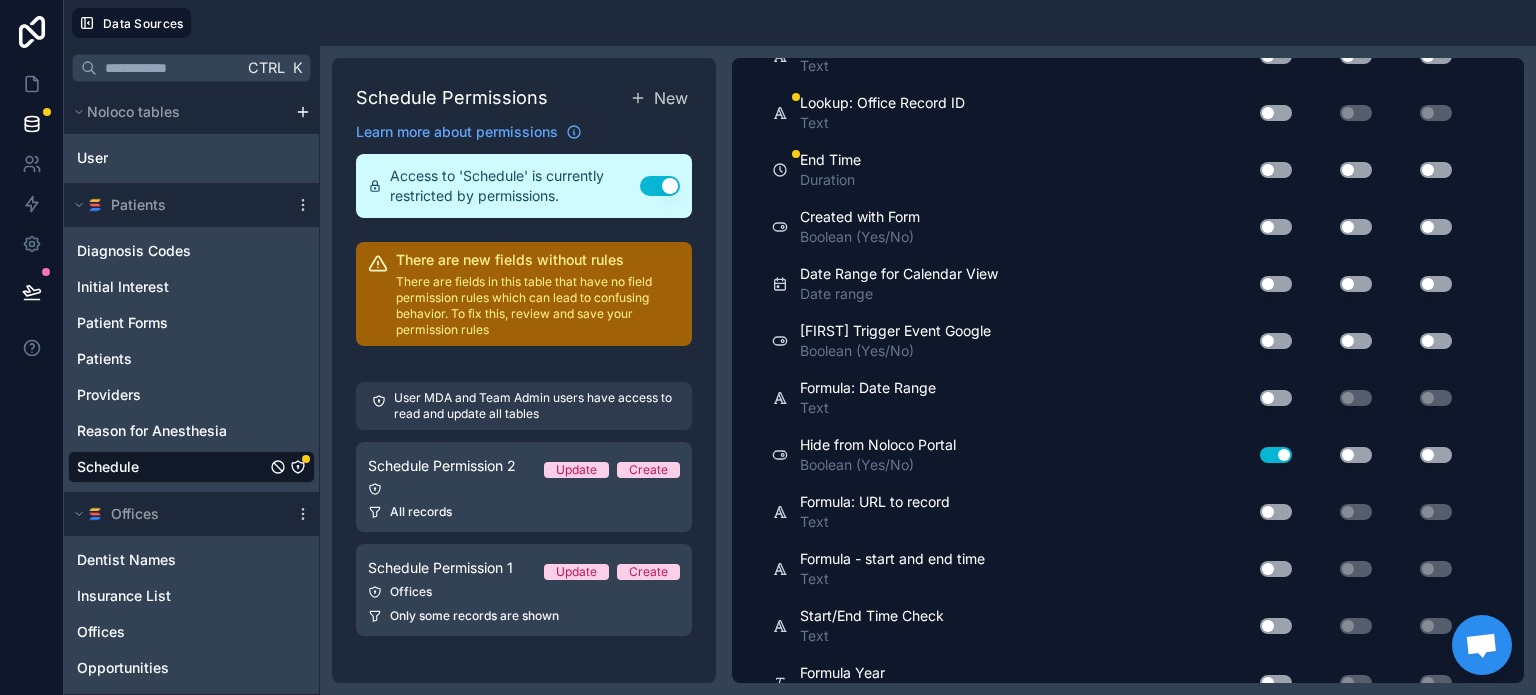 click on "Use setting" at bounding box center (1276, 170) 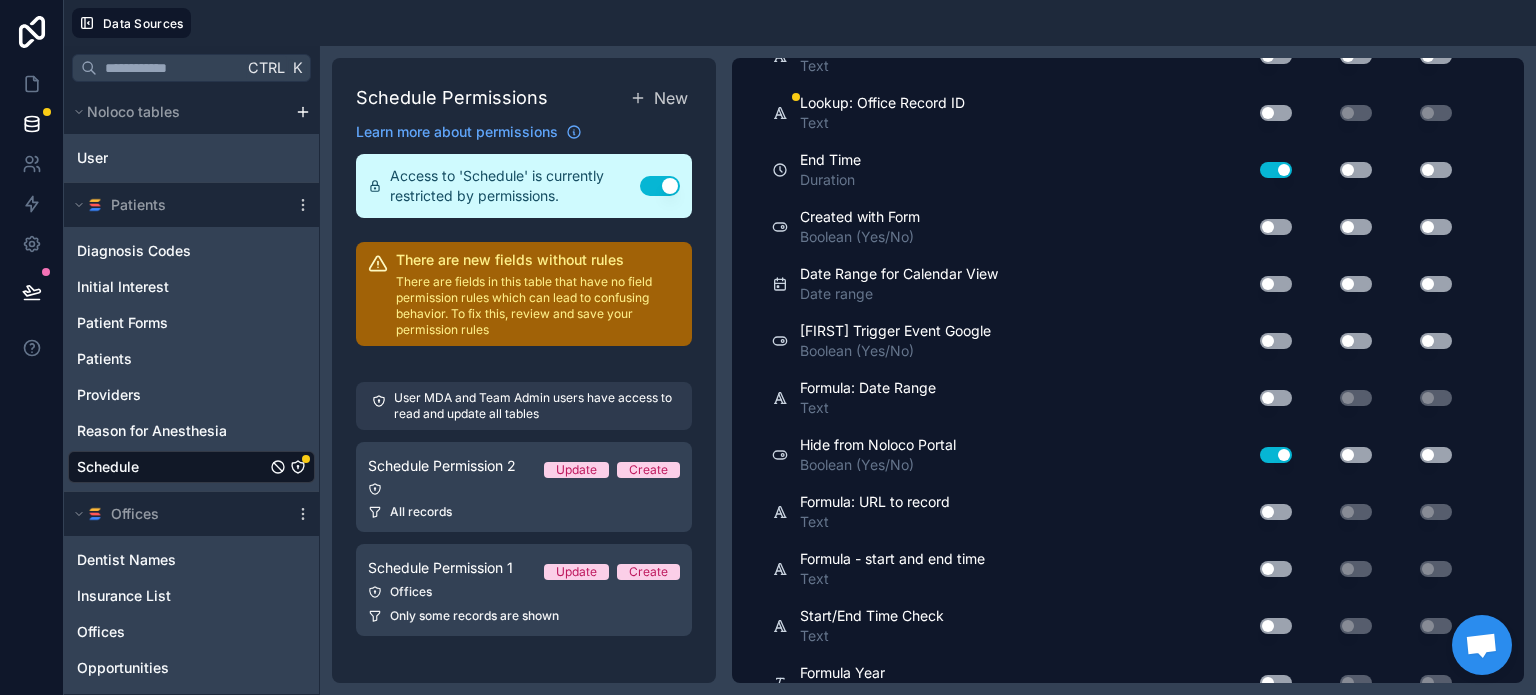 click on "Use setting" at bounding box center [1276, 170] 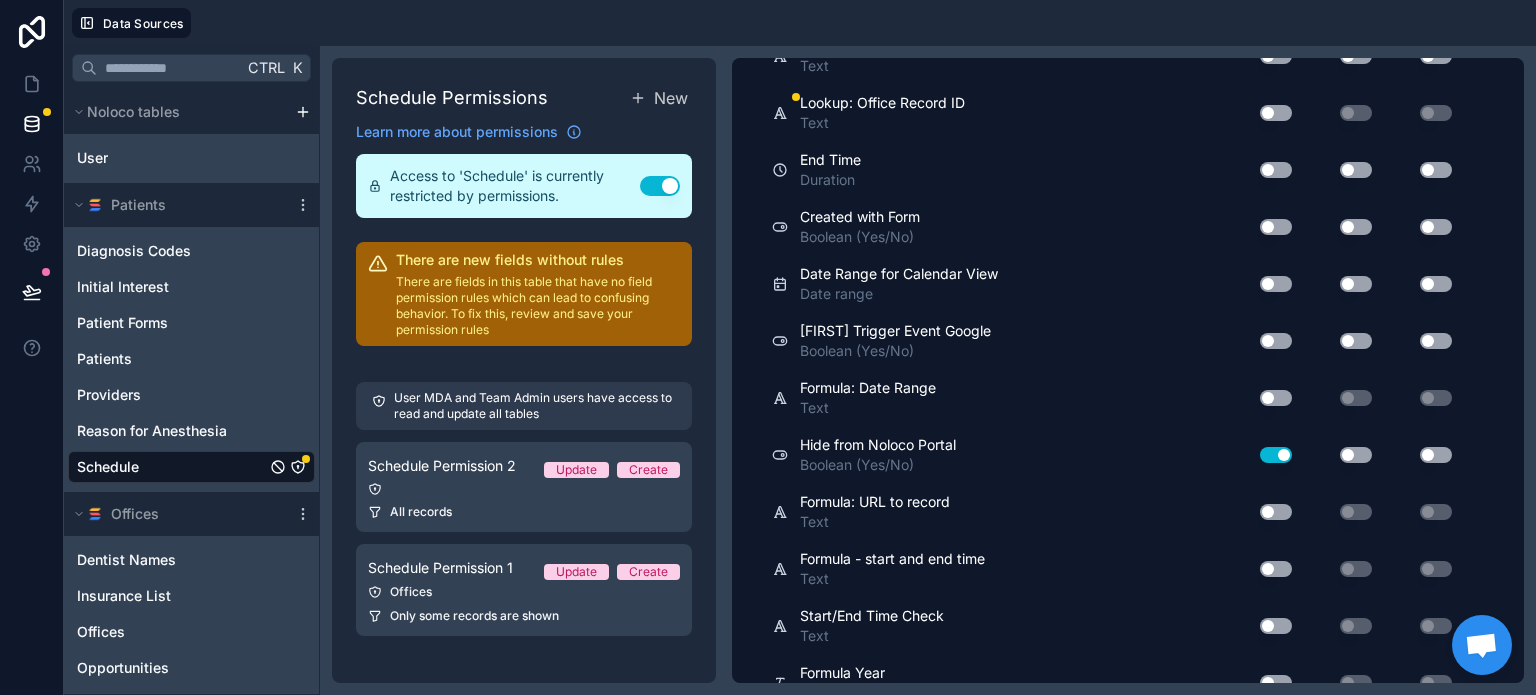 click on "Use setting" at bounding box center [1276, 113] 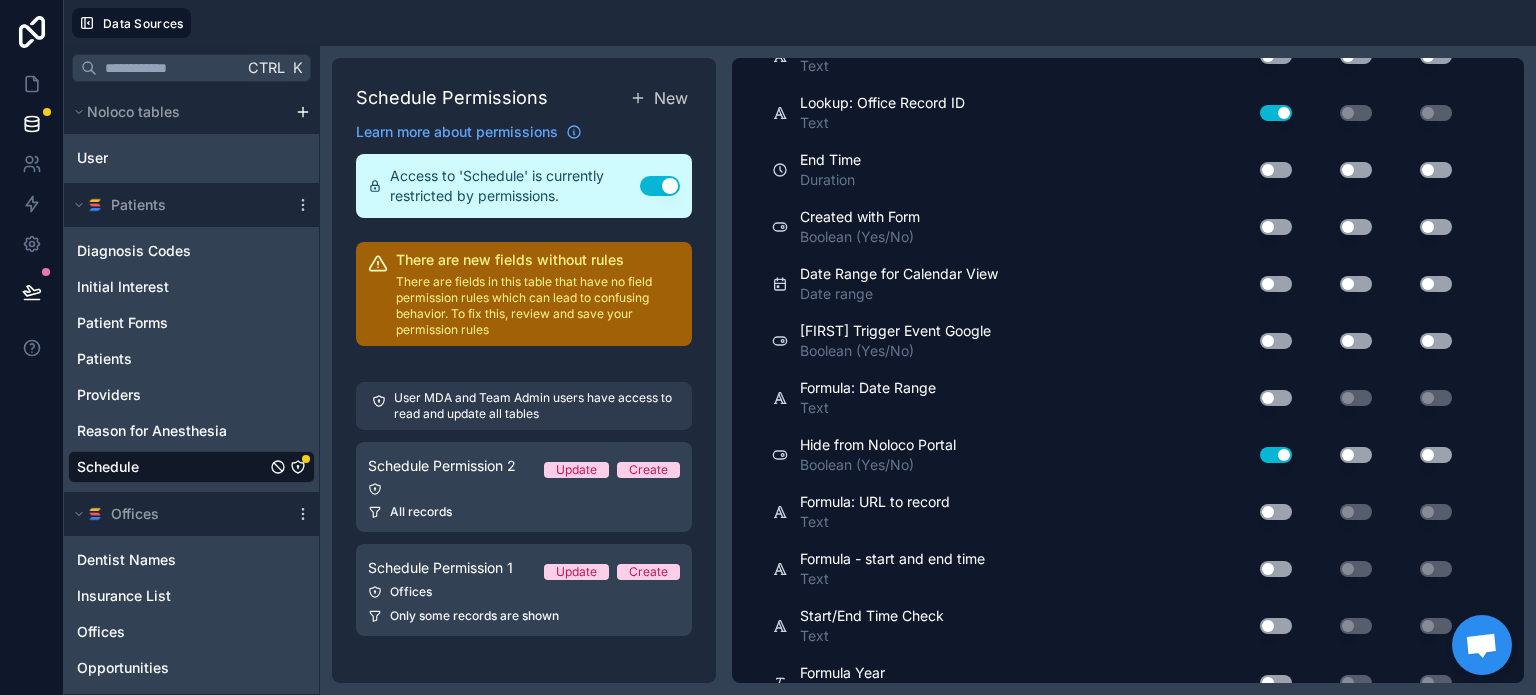 click on "Use setting" at bounding box center (1276, 113) 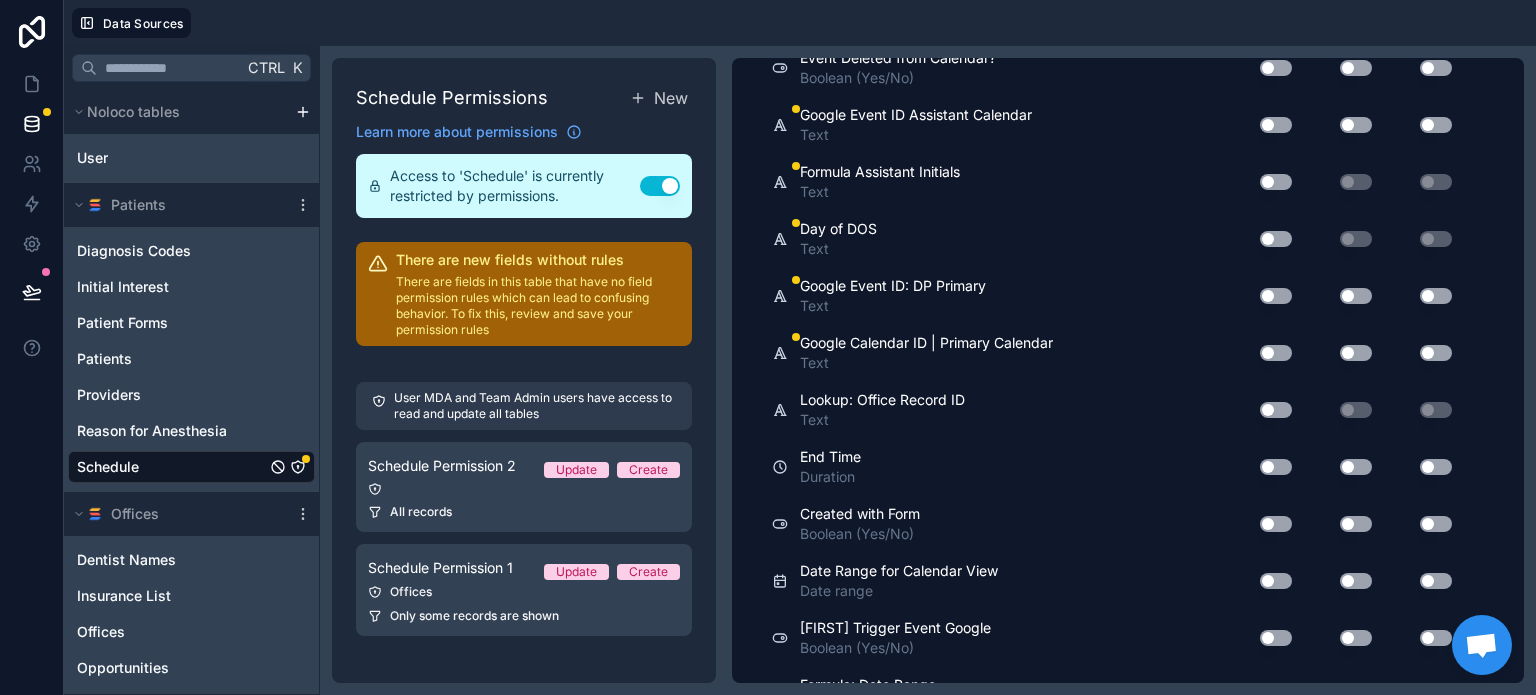 scroll, scrollTop: 2011, scrollLeft: 0, axis: vertical 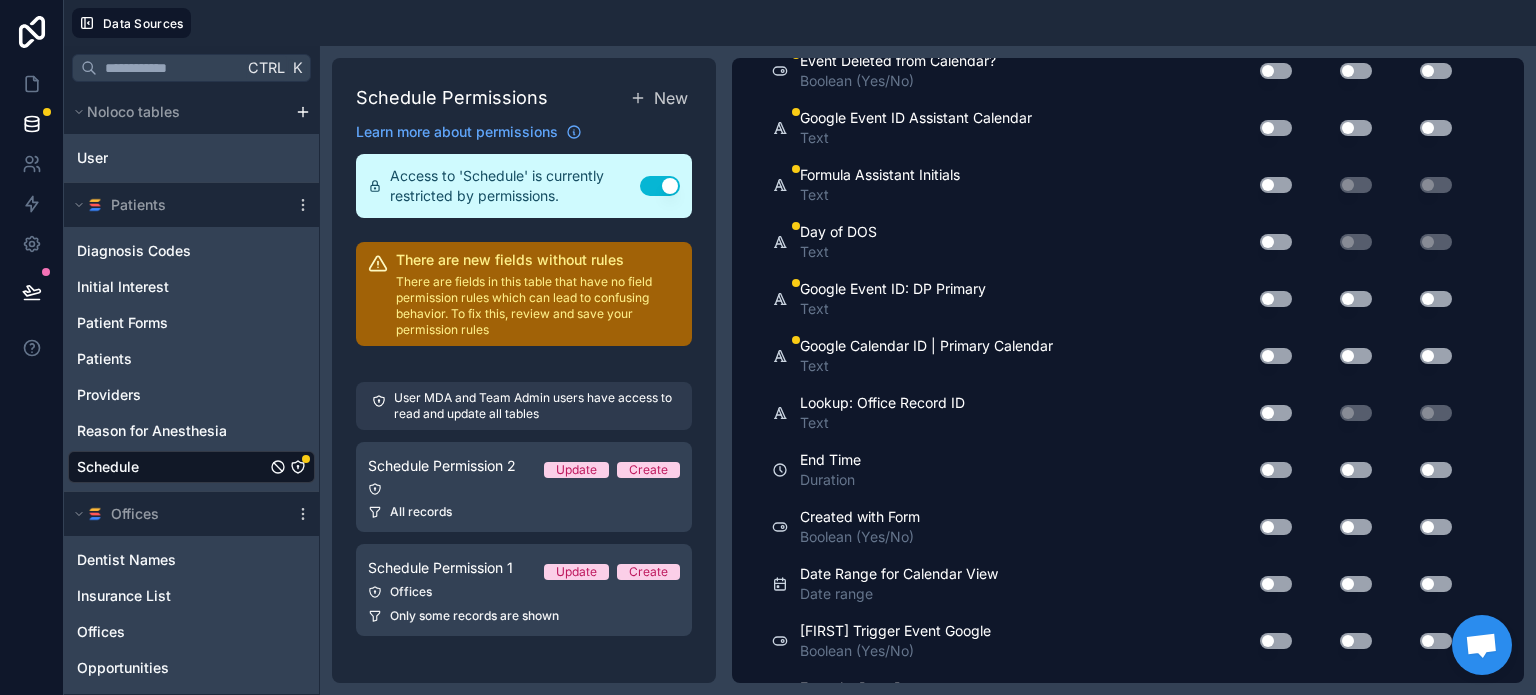 click on "Use setting" at bounding box center [1276, 356] 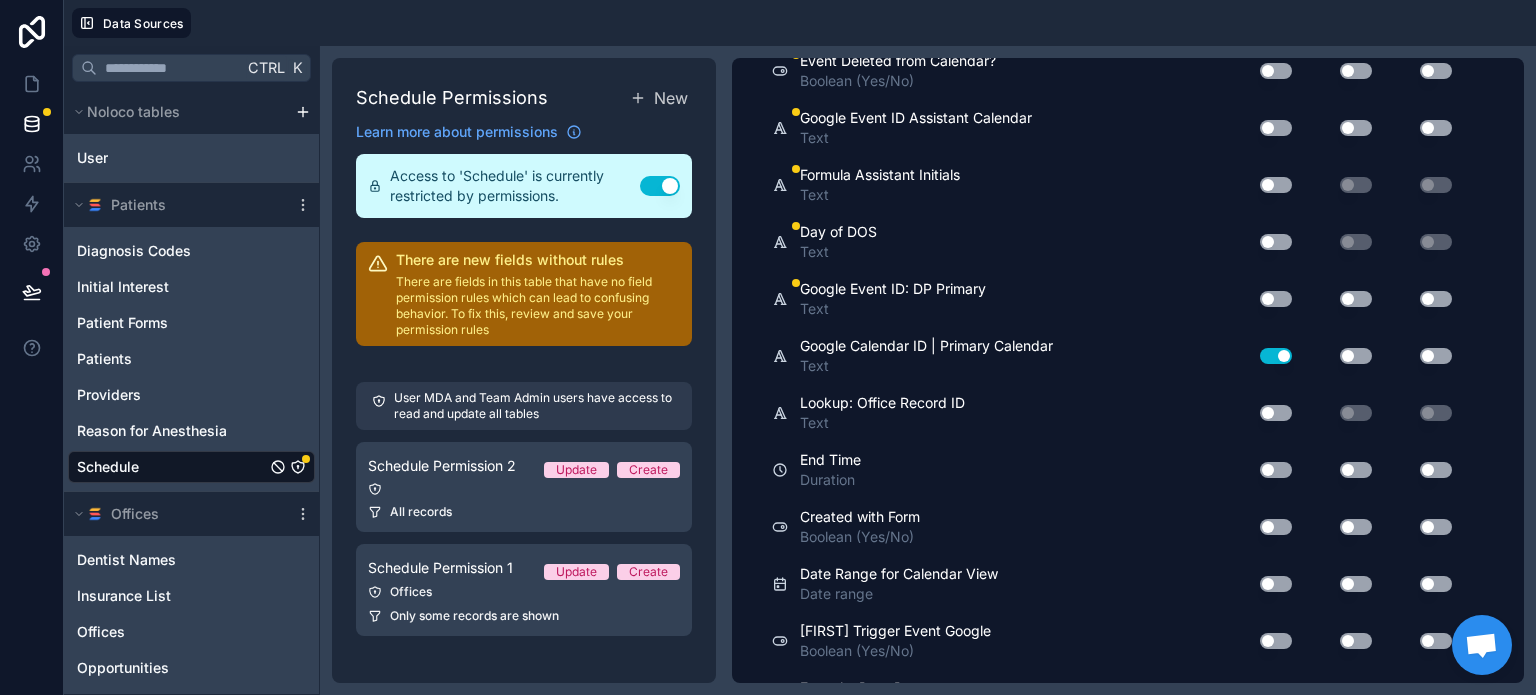 click on "Use setting" at bounding box center (1276, 356) 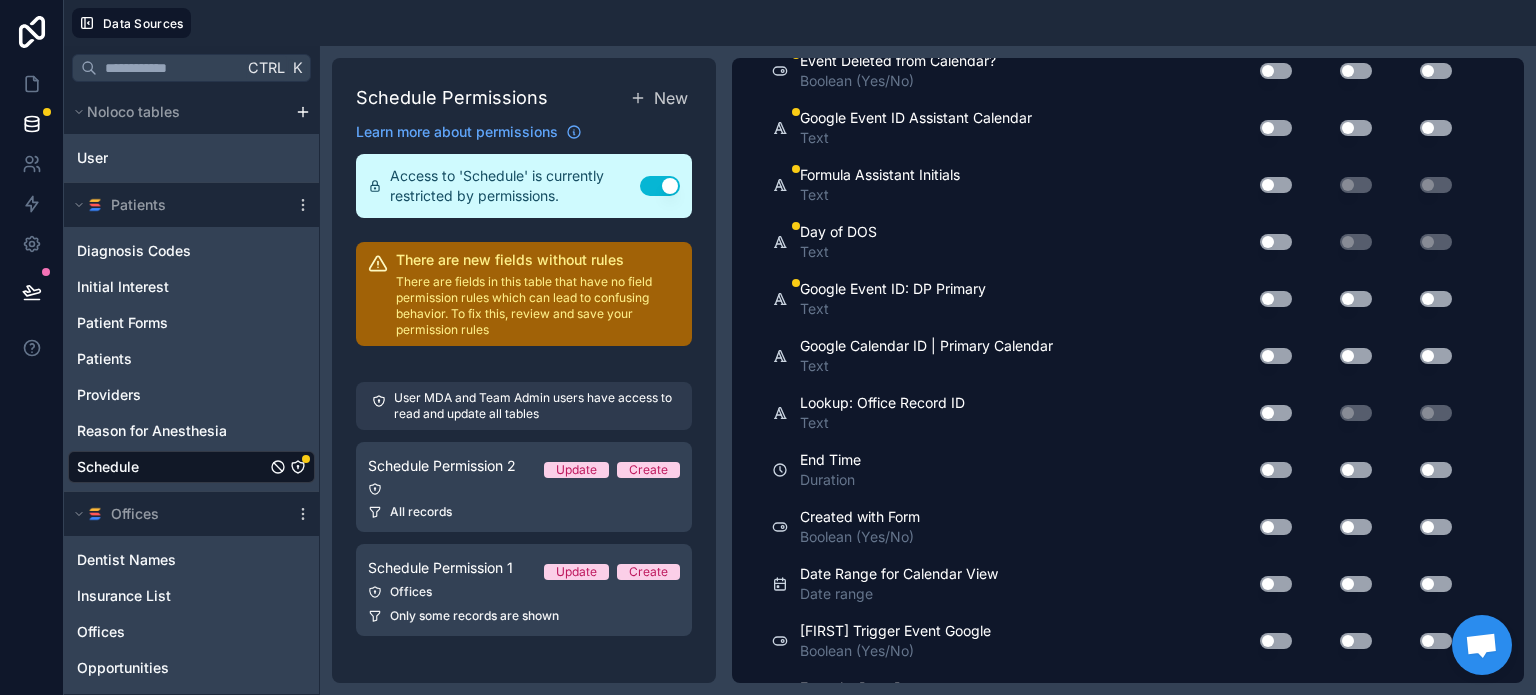 click on "Use setting" at bounding box center (1276, 299) 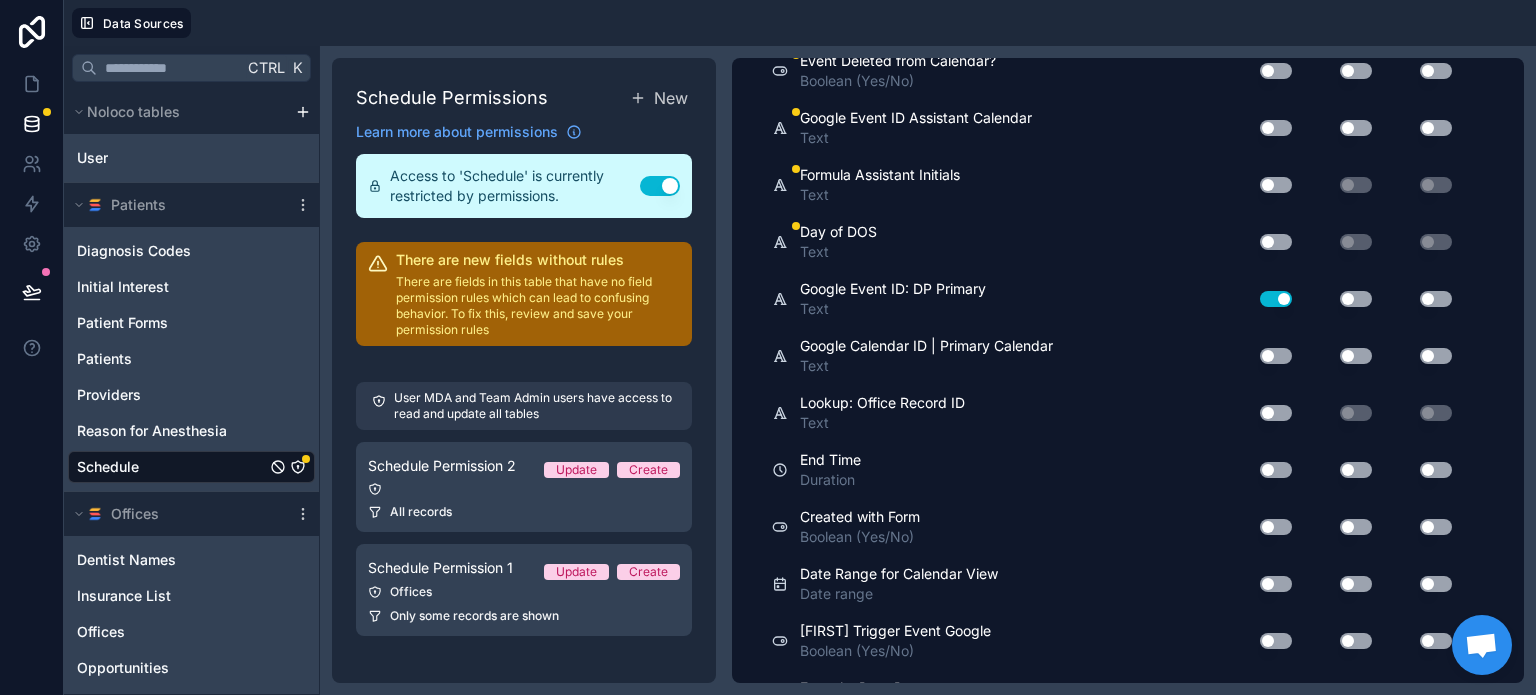 click on "Use setting" at bounding box center [1276, 299] 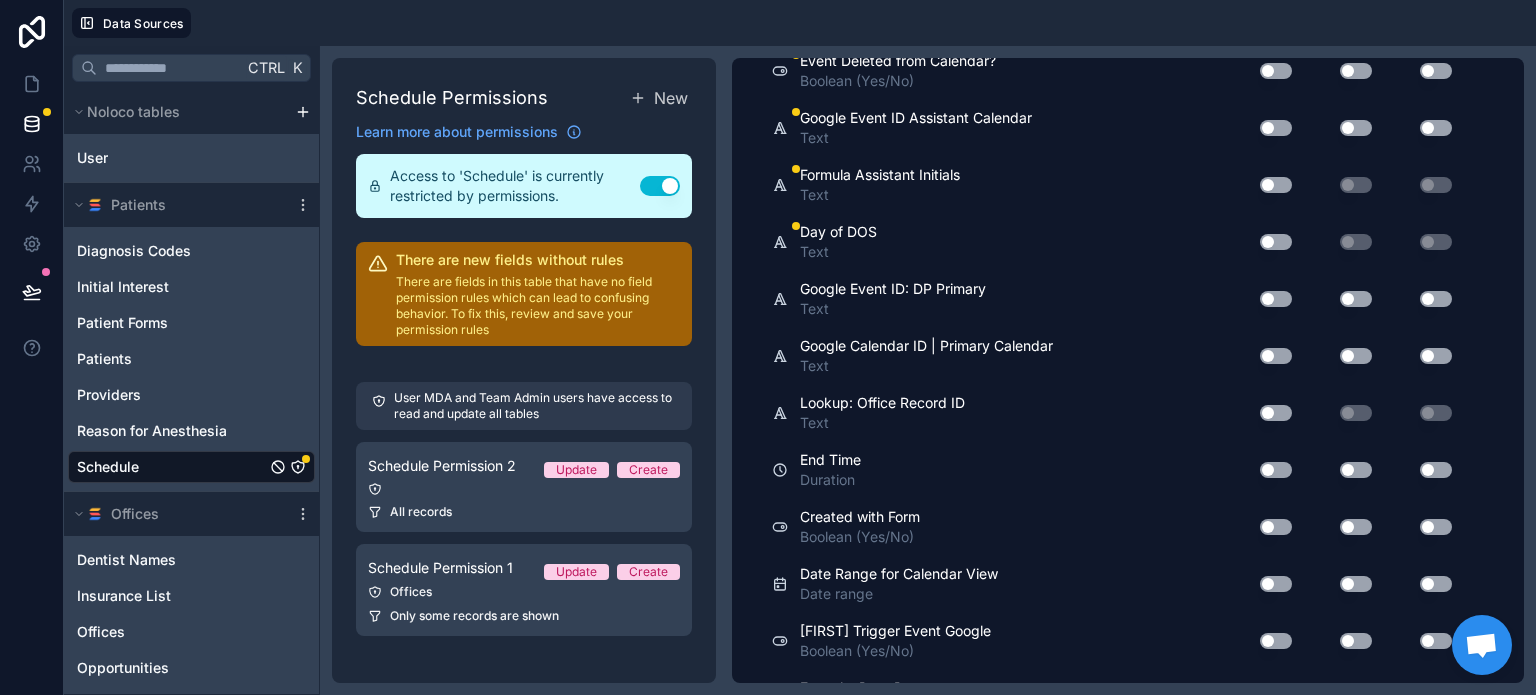 click on "Use setting" at bounding box center (1276, 242) 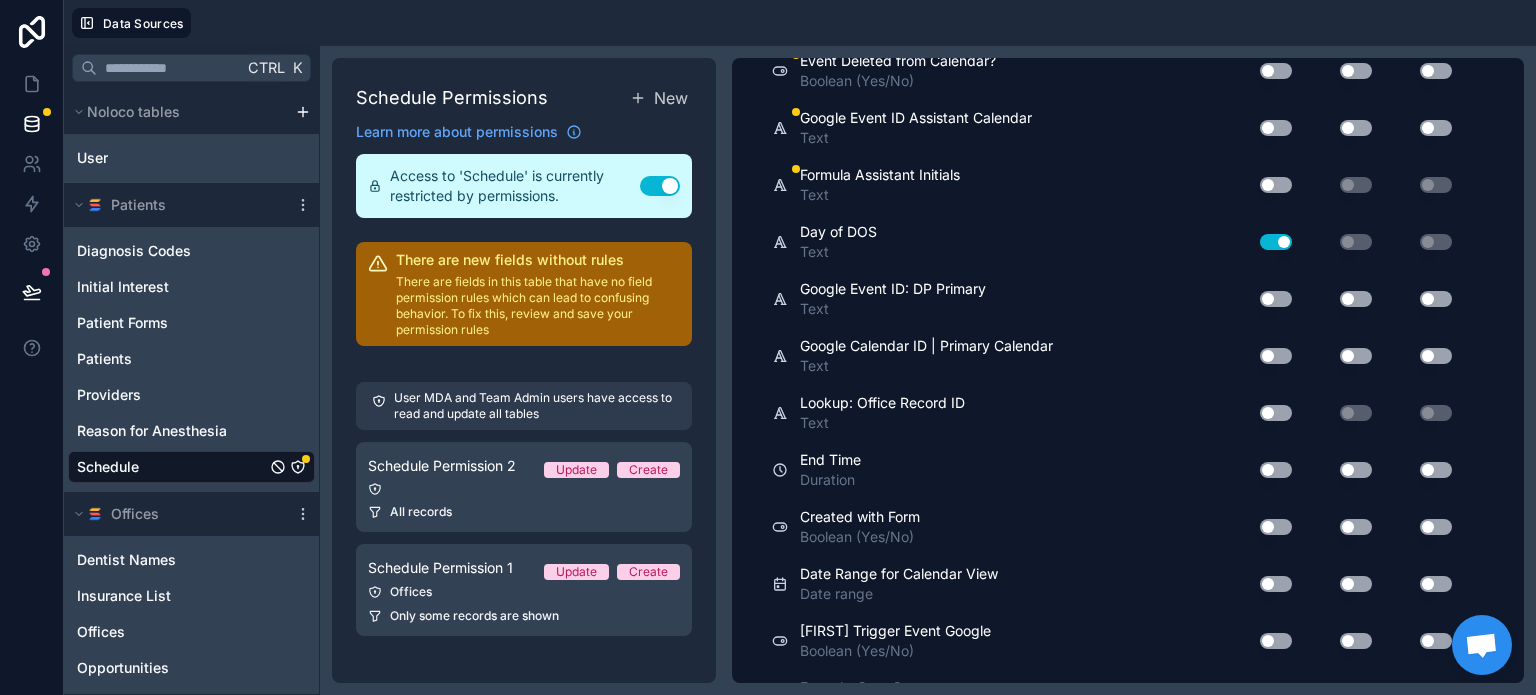 click on "Use setting" at bounding box center [1276, 242] 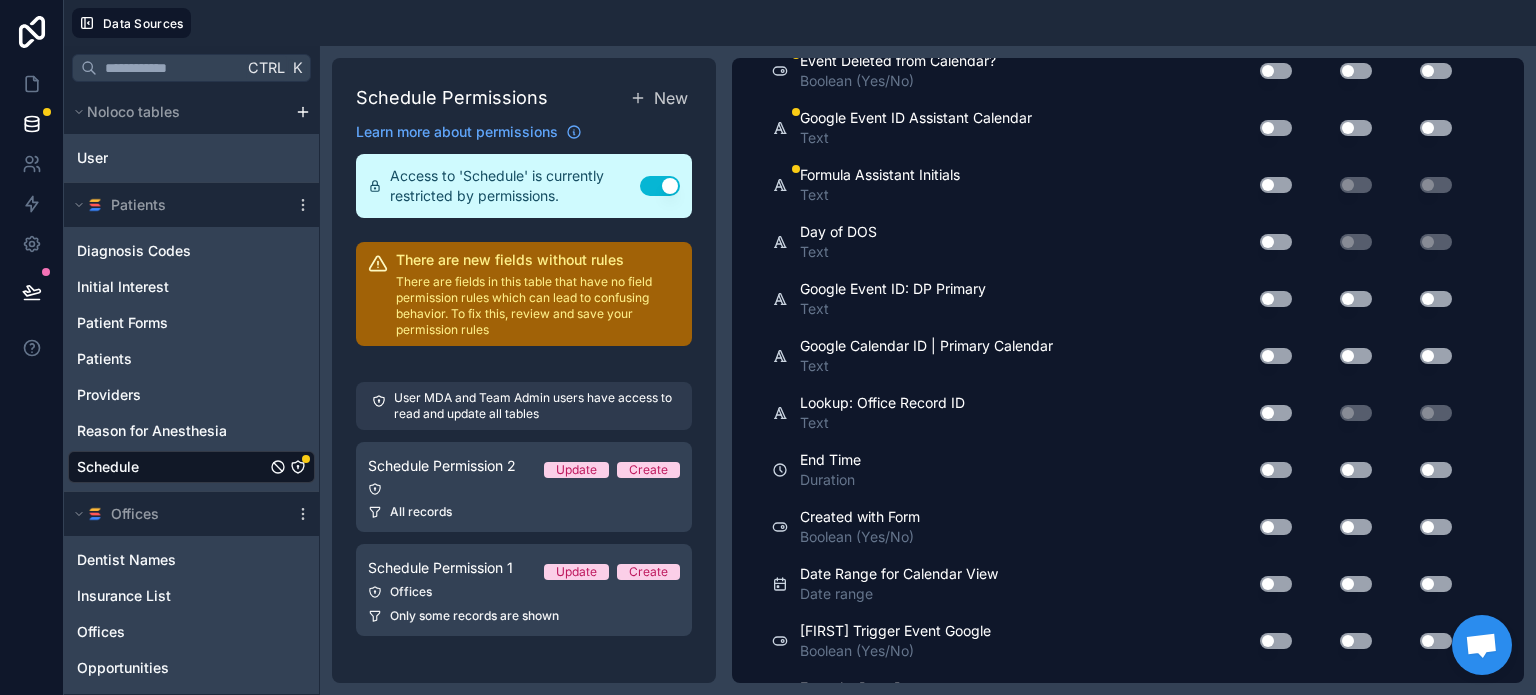 click on "Use setting" at bounding box center (1276, 185) 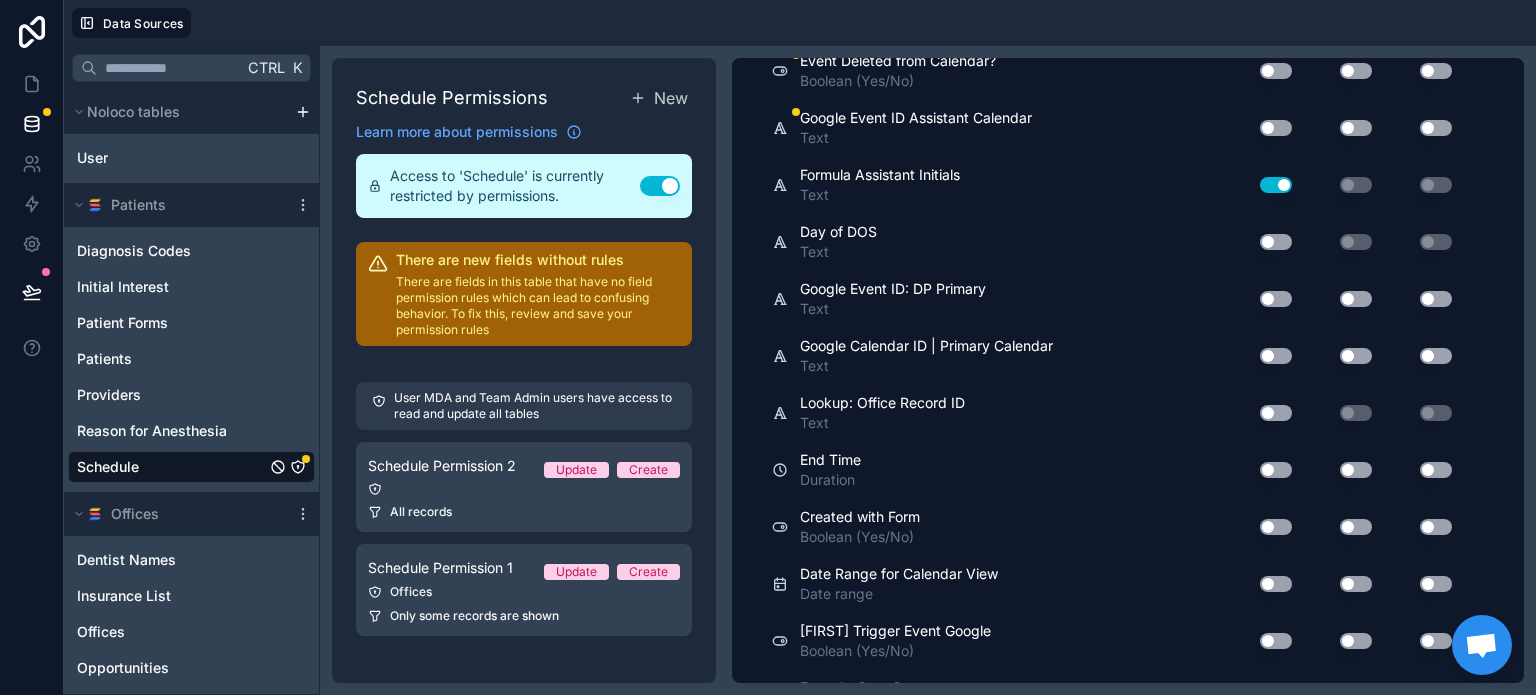 click on "Use setting" at bounding box center (1276, 185) 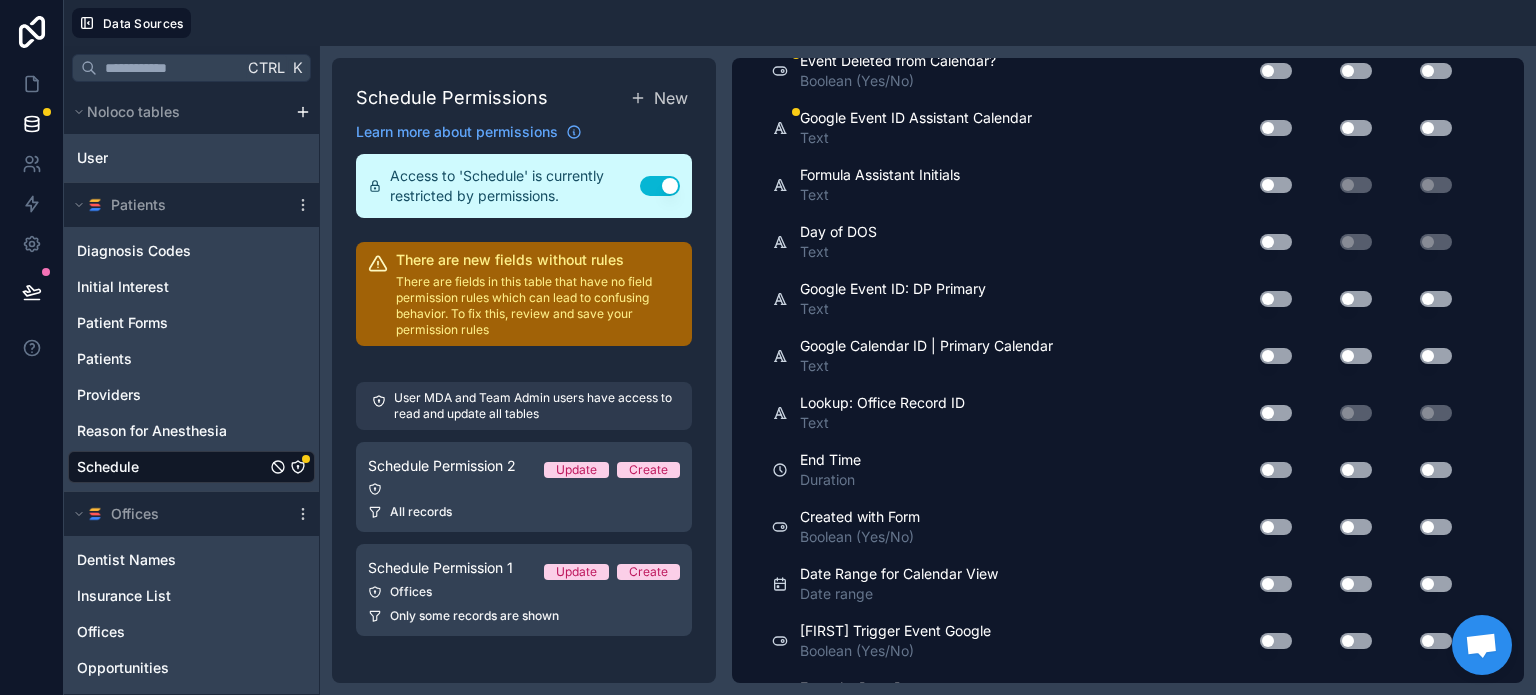 click on "Use setting" at bounding box center (1276, 128) 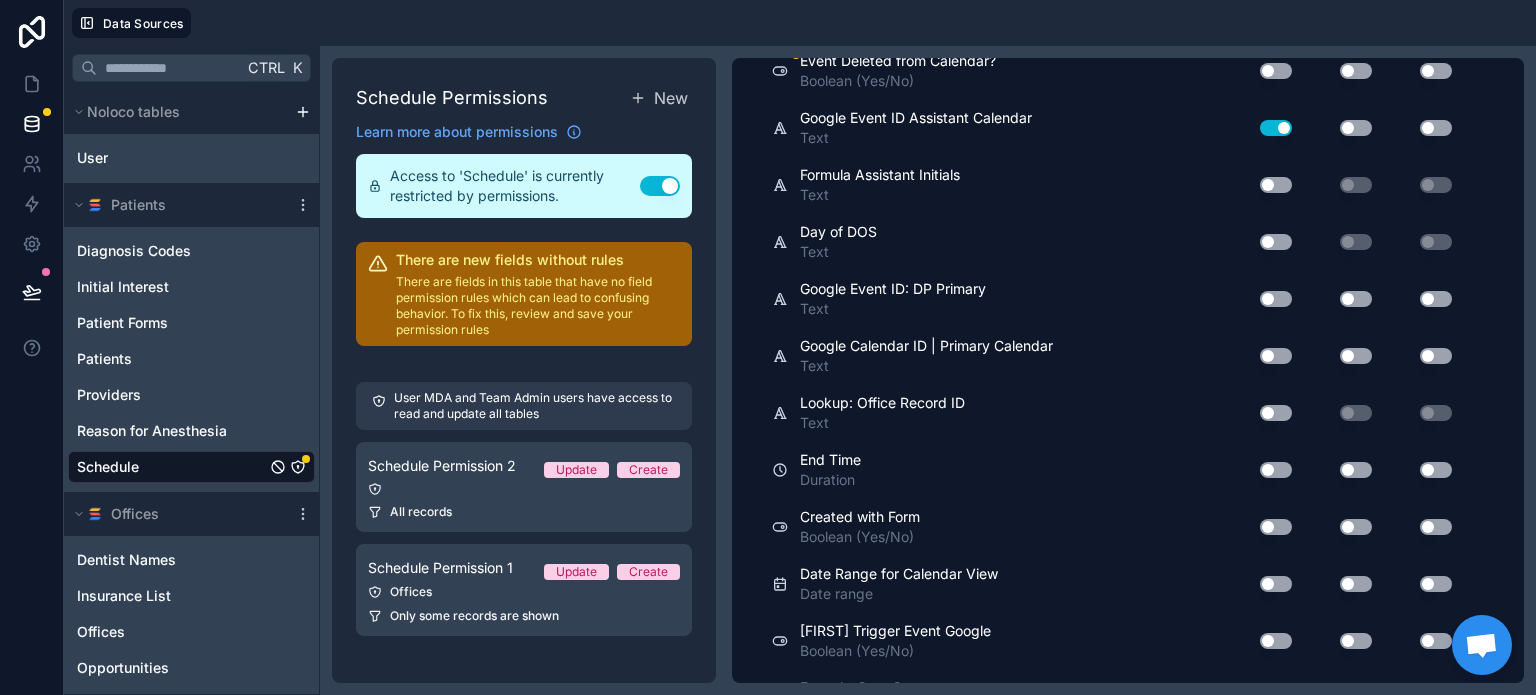 click on "Use setting" at bounding box center [1276, 128] 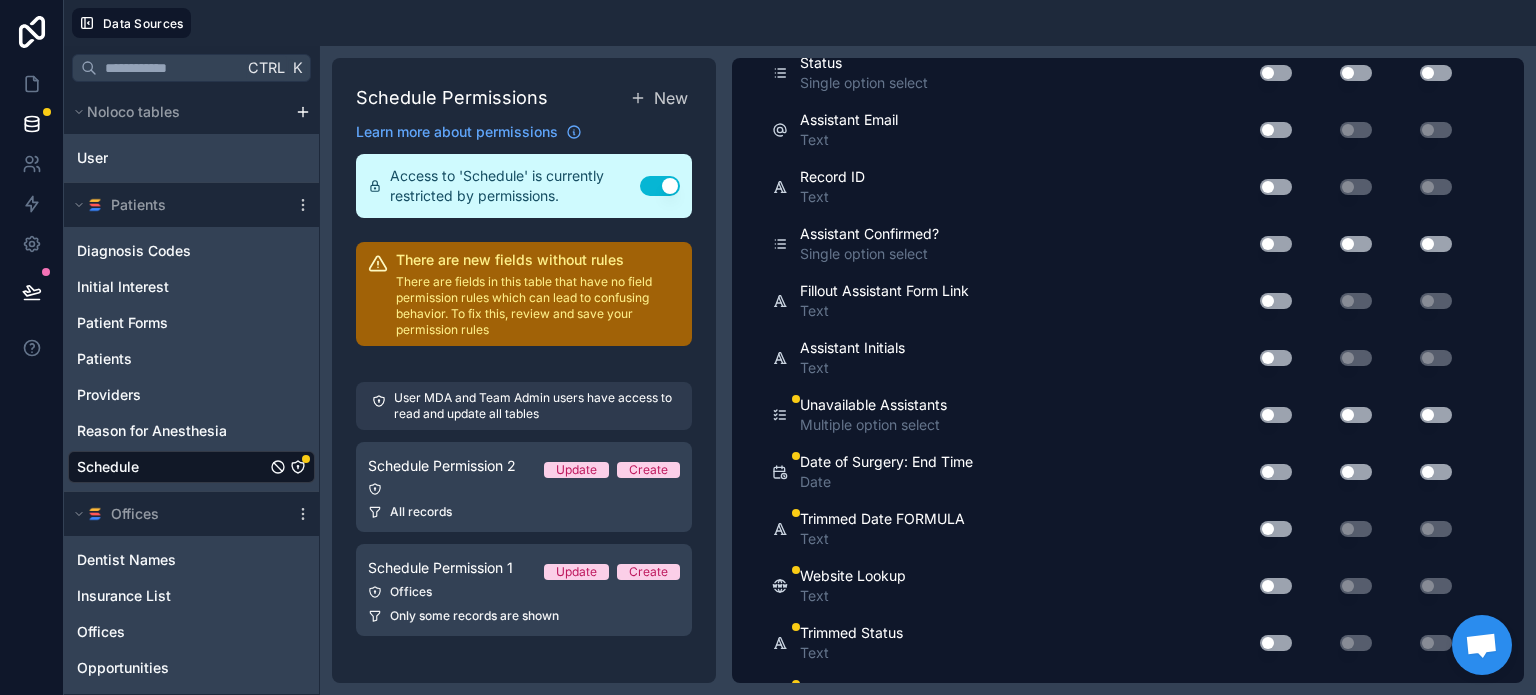 scroll, scrollTop: 1311, scrollLeft: 0, axis: vertical 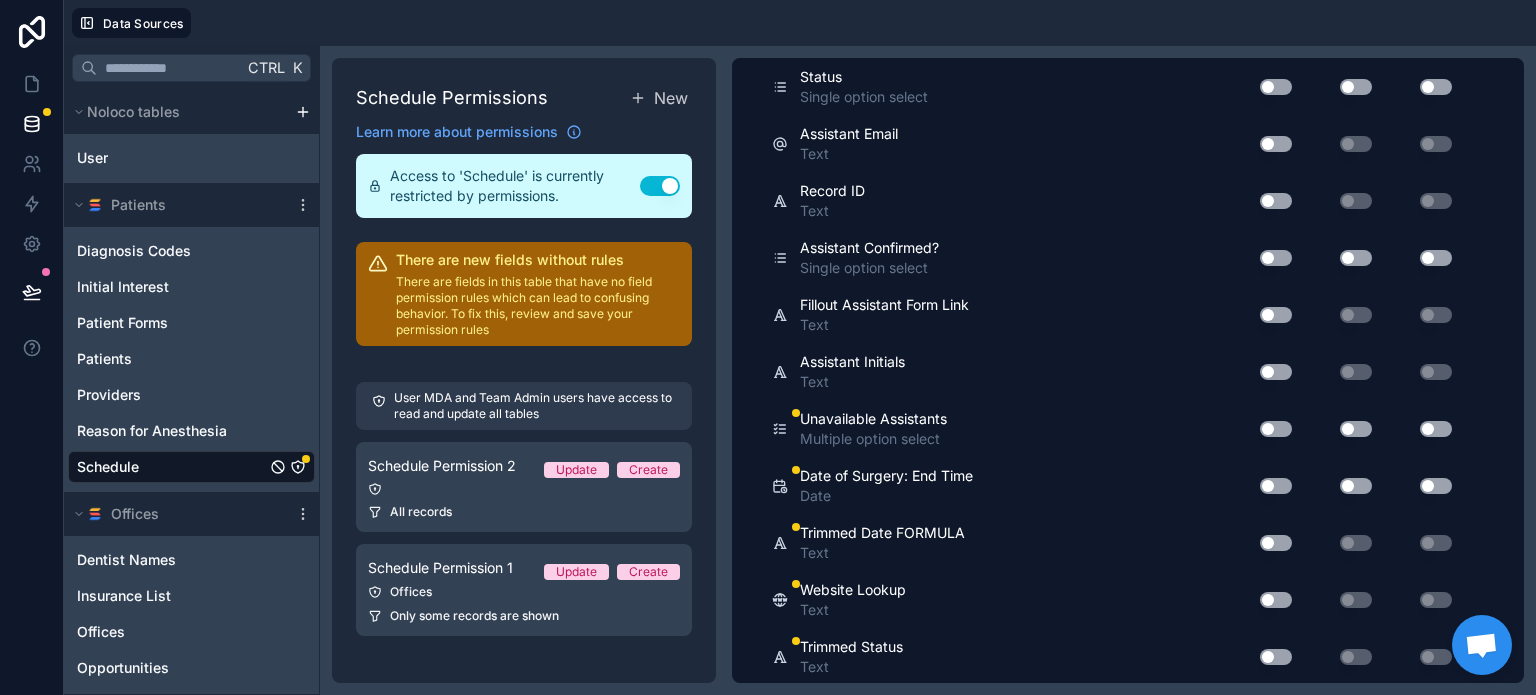 click on "Use setting" at bounding box center [1276, 429] 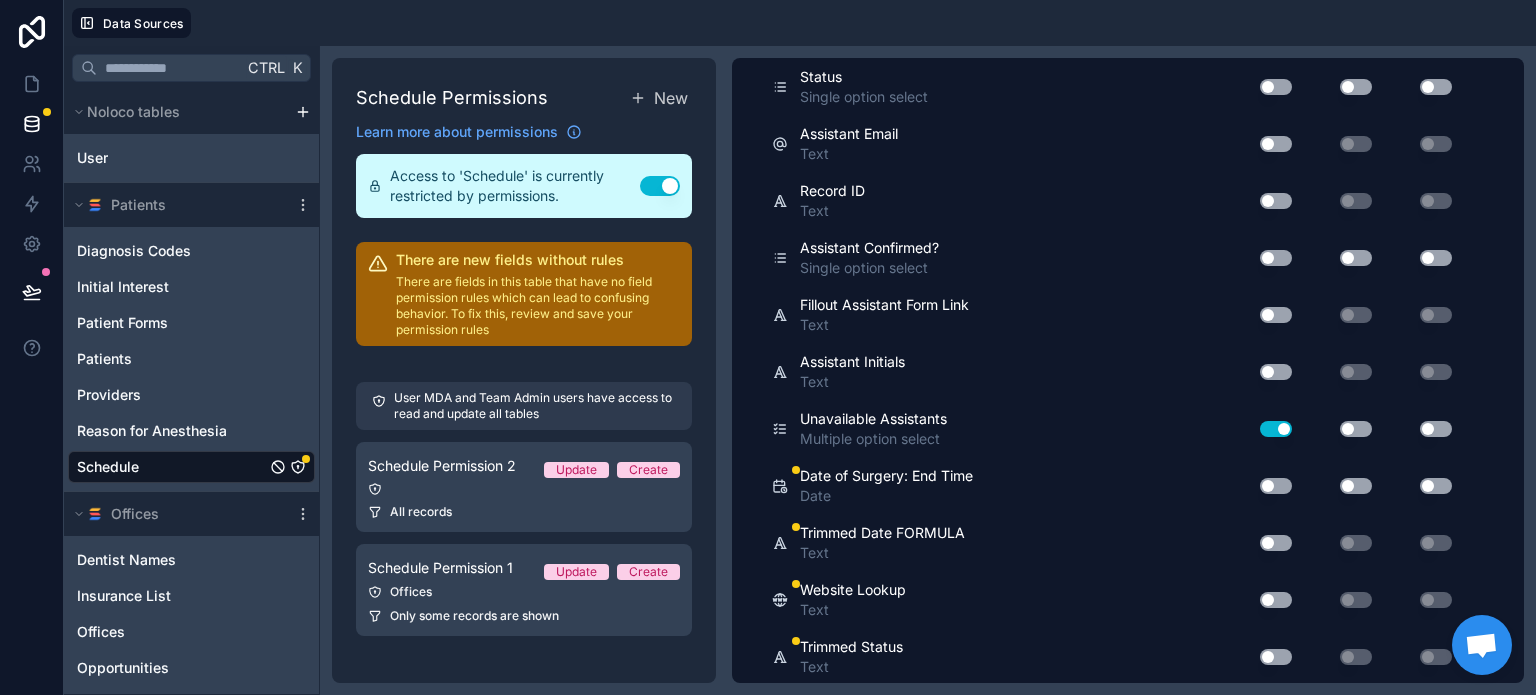 click on "Use setting" at bounding box center (1276, 429) 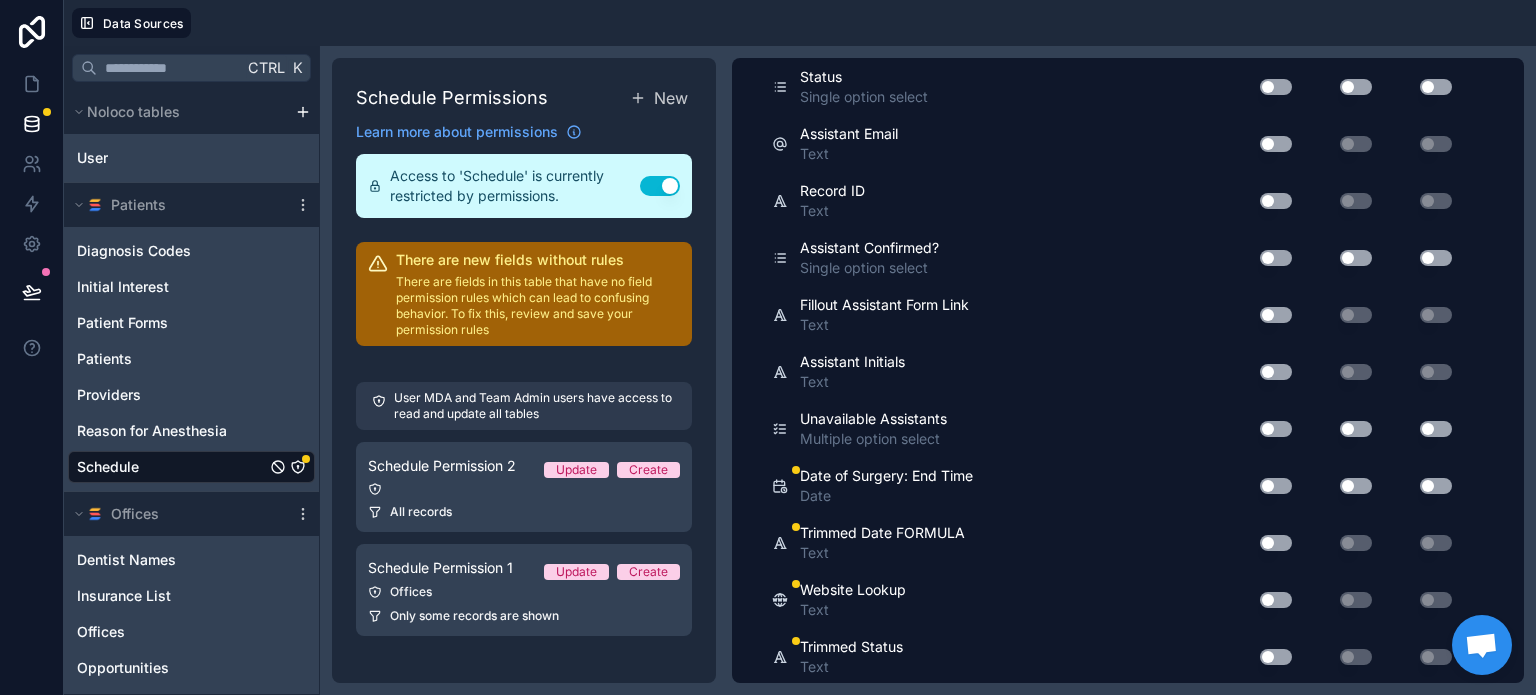 click on "Use setting" at bounding box center [1276, 486] 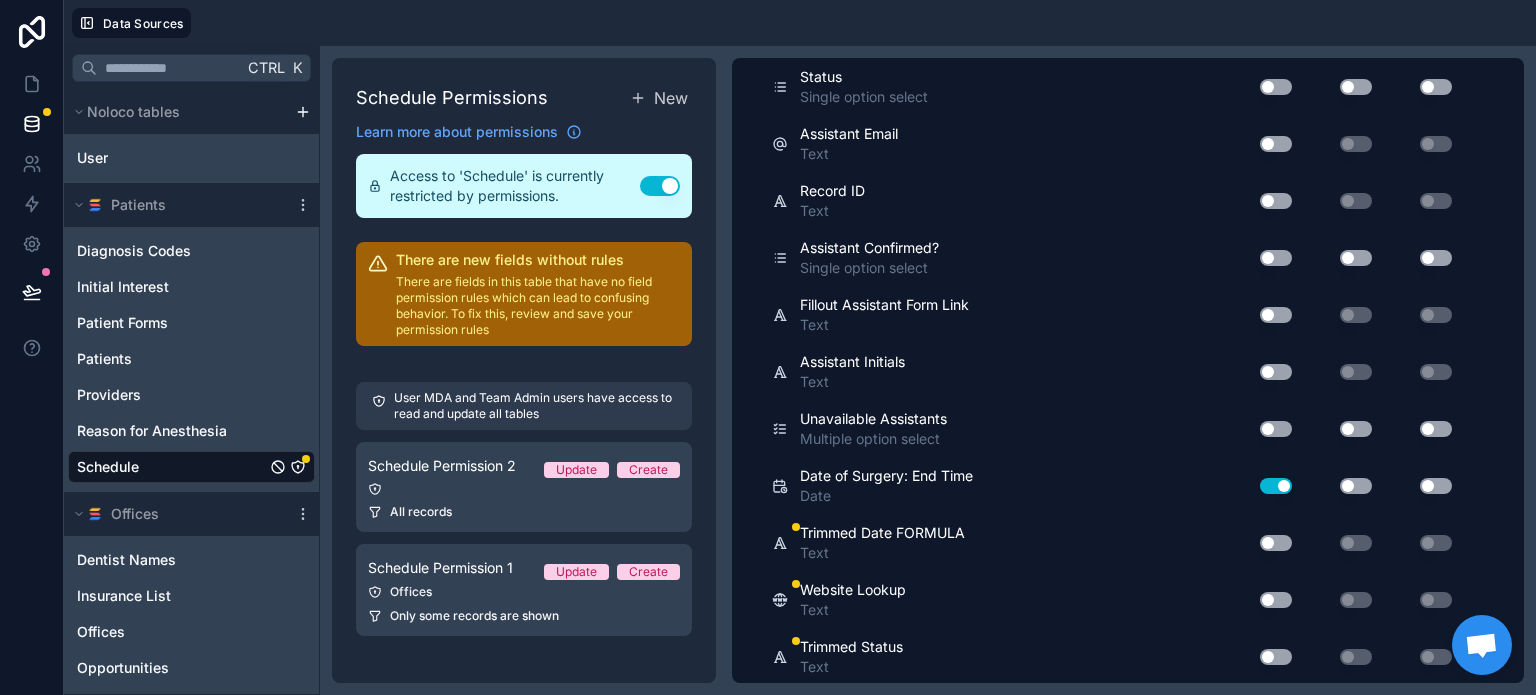 click on "Use setting" at bounding box center [1276, 486] 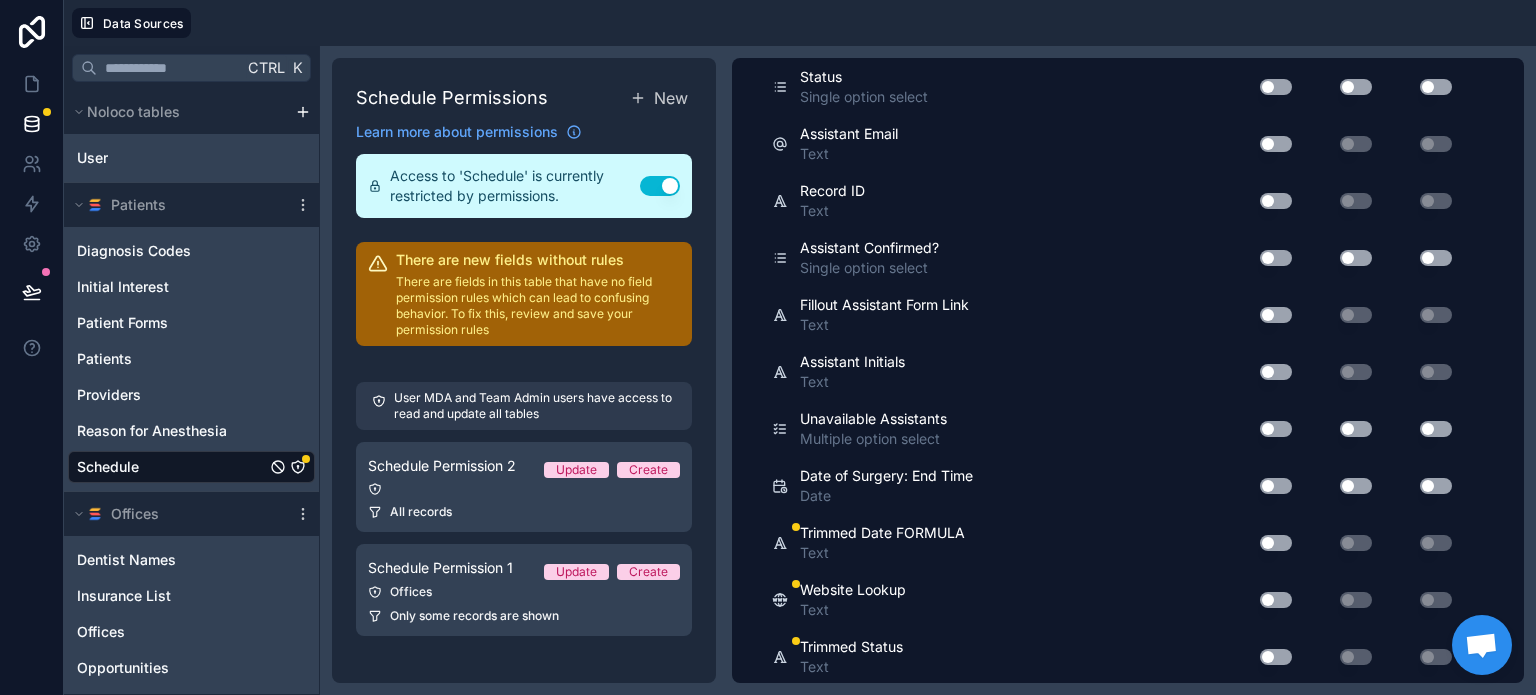 click on "Use setting" at bounding box center (1276, 543) 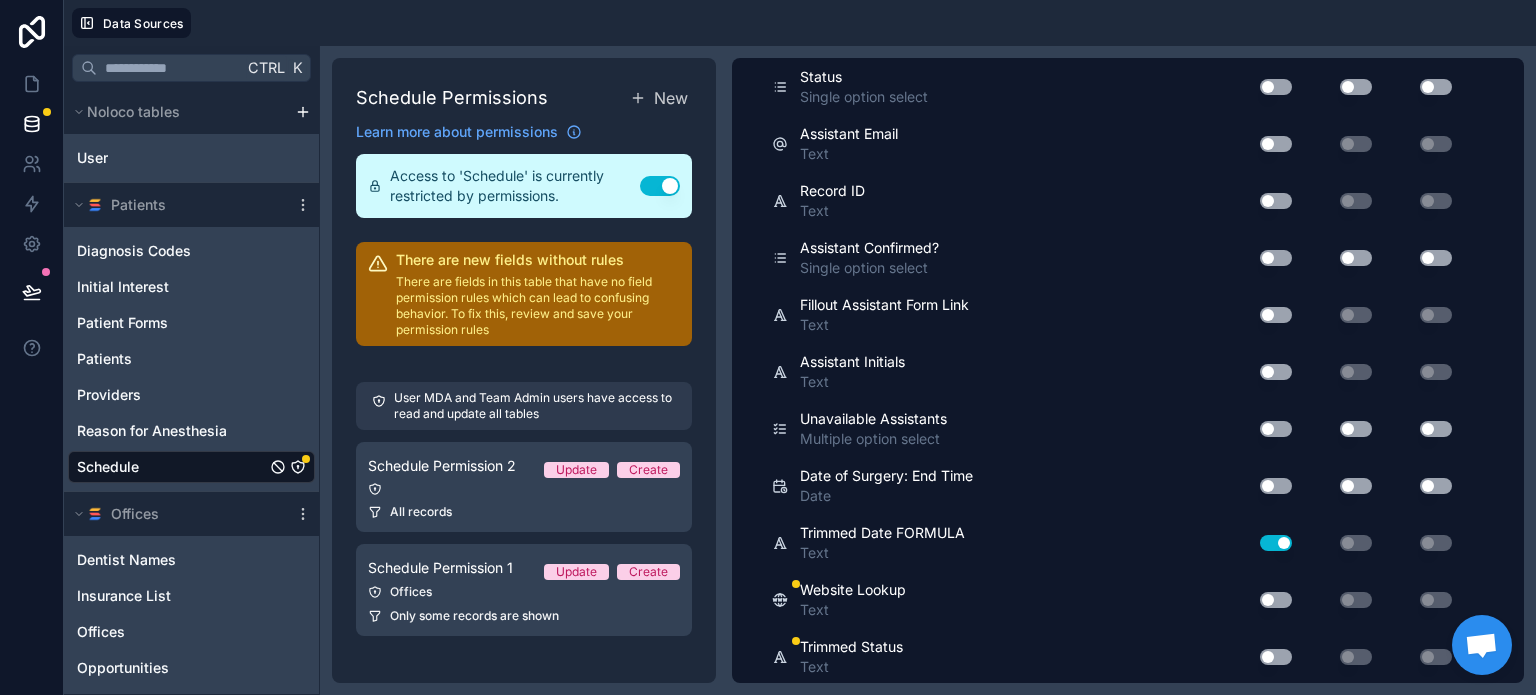 click on "Use setting" at bounding box center (1276, 543) 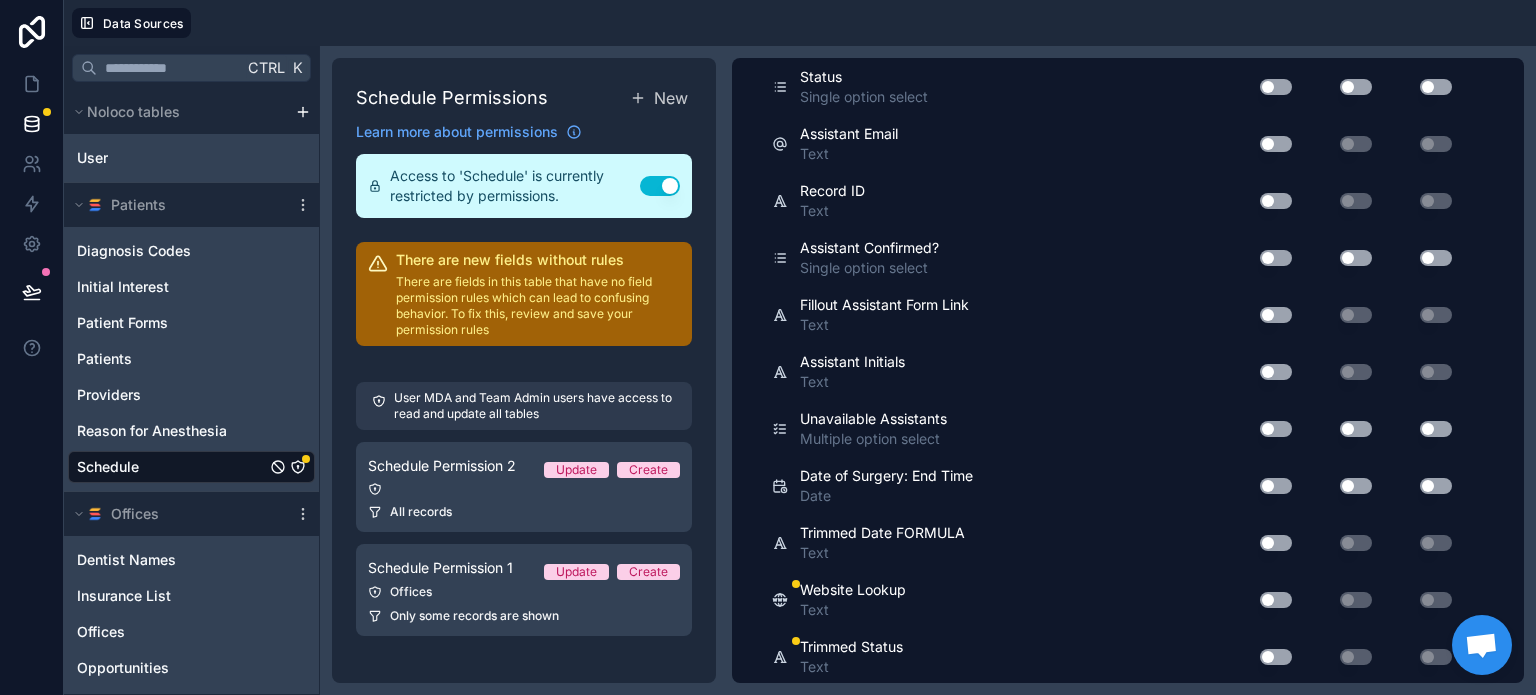 click on "Use setting" at bounding box center [1276, 600] 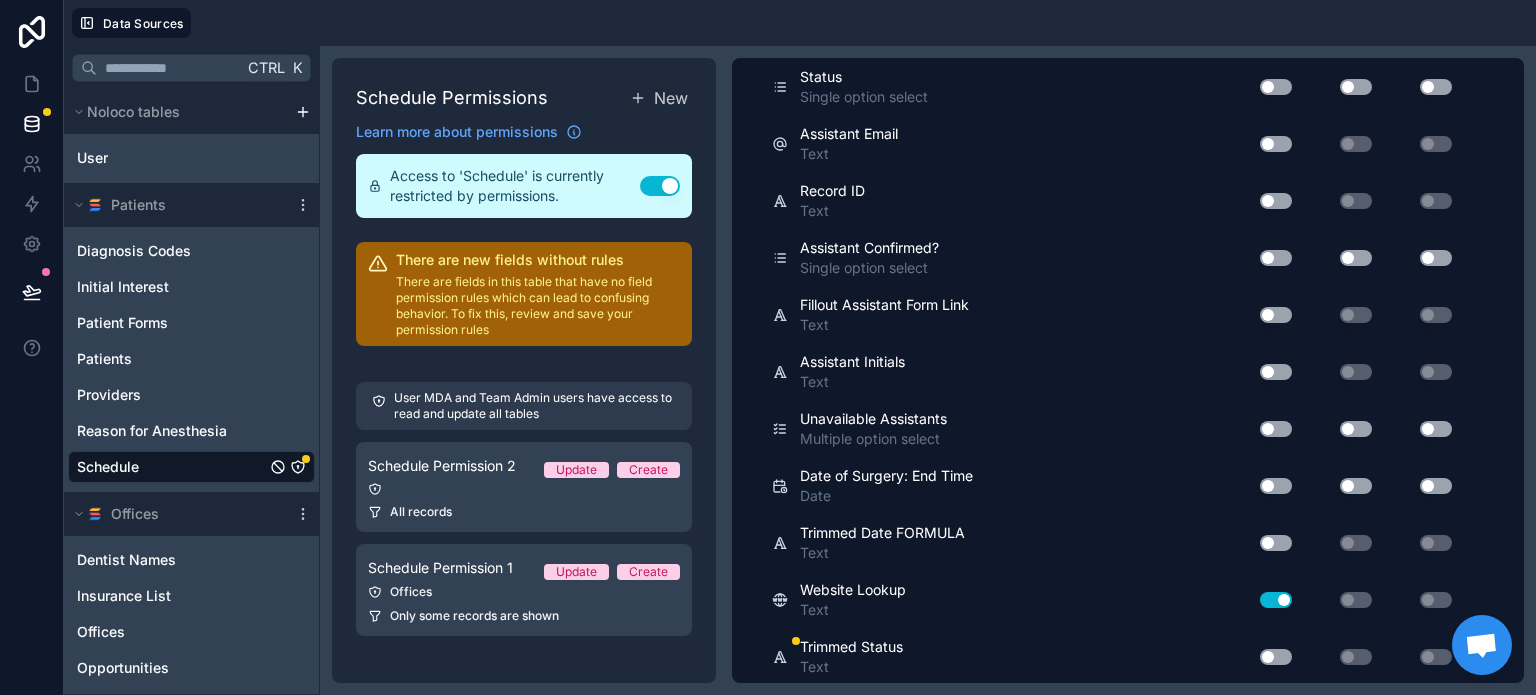 click on "Use setting" at bounding box center (1276, 600) 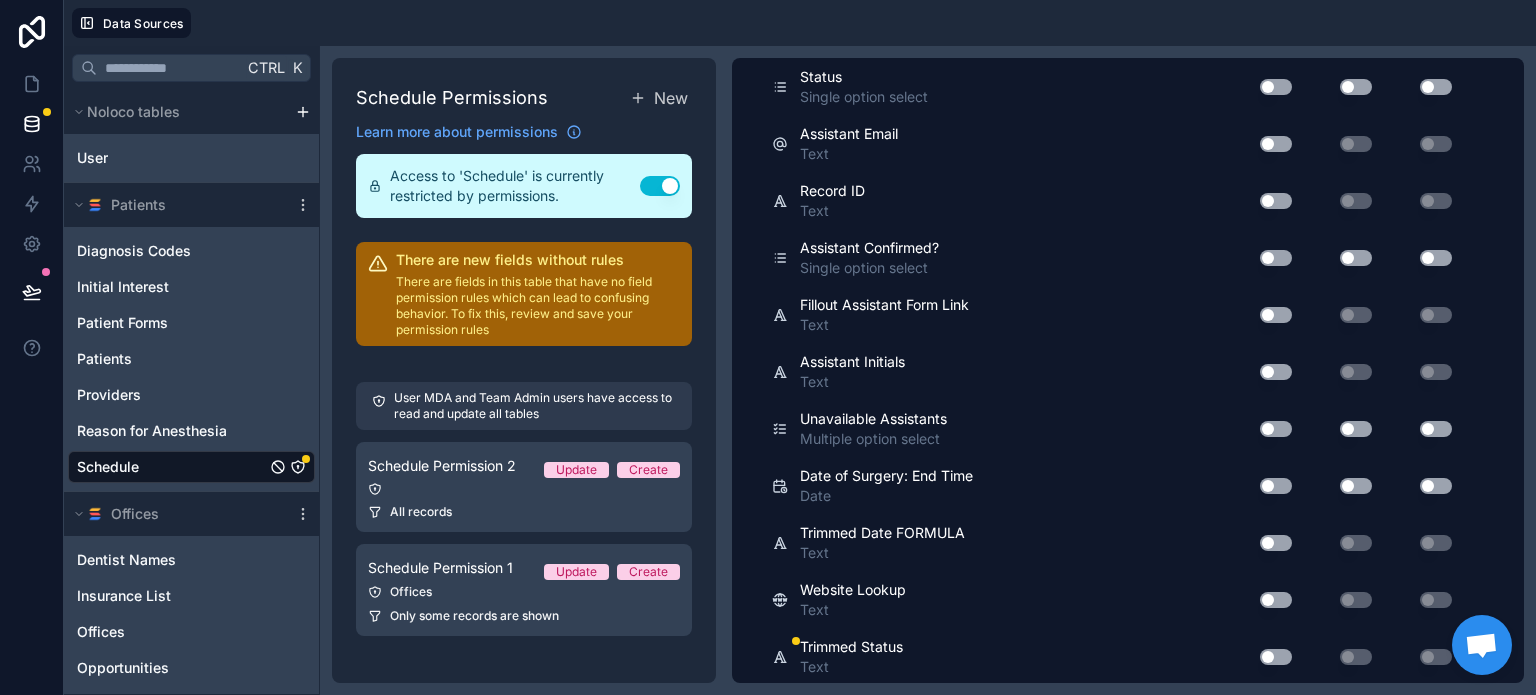 click on "Use setting" at bounding box center [1276, 657] 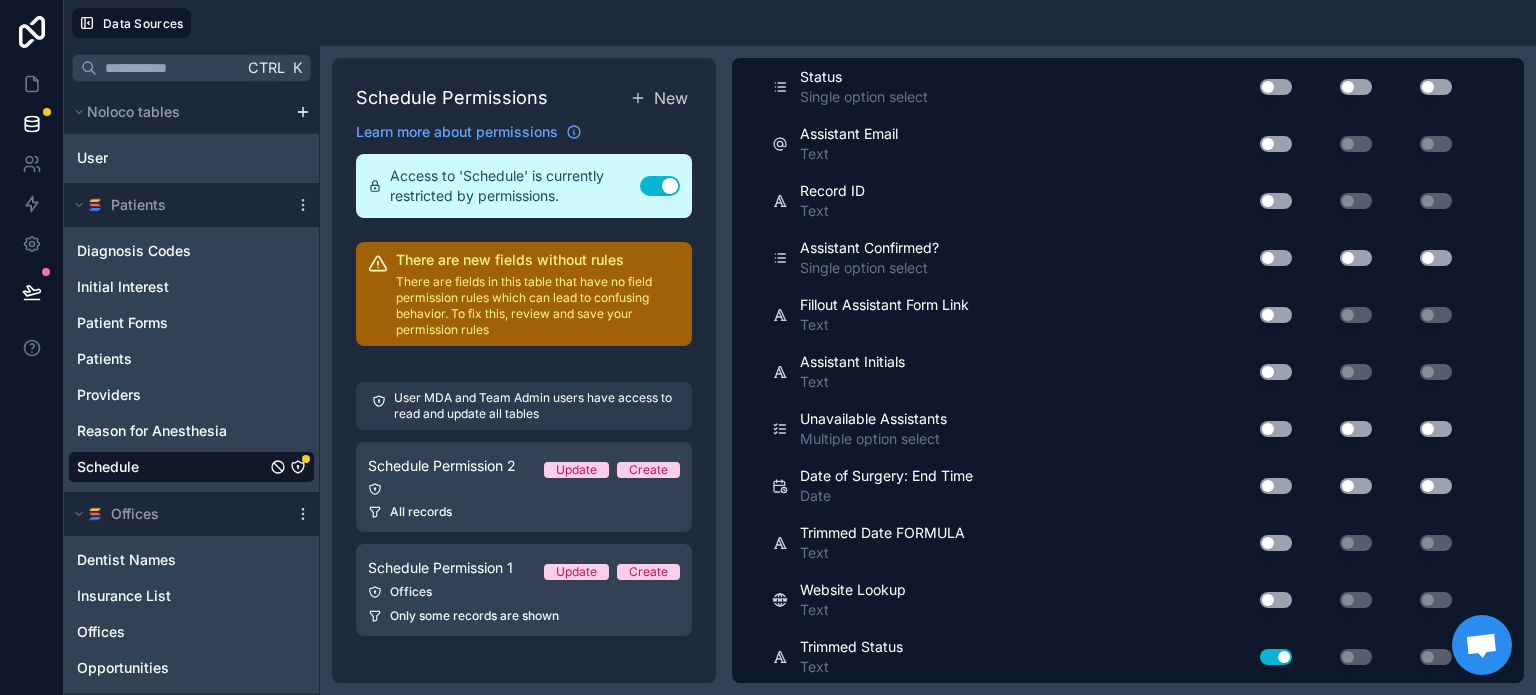 click on "Use setting" at bounding box center [1276, 657] 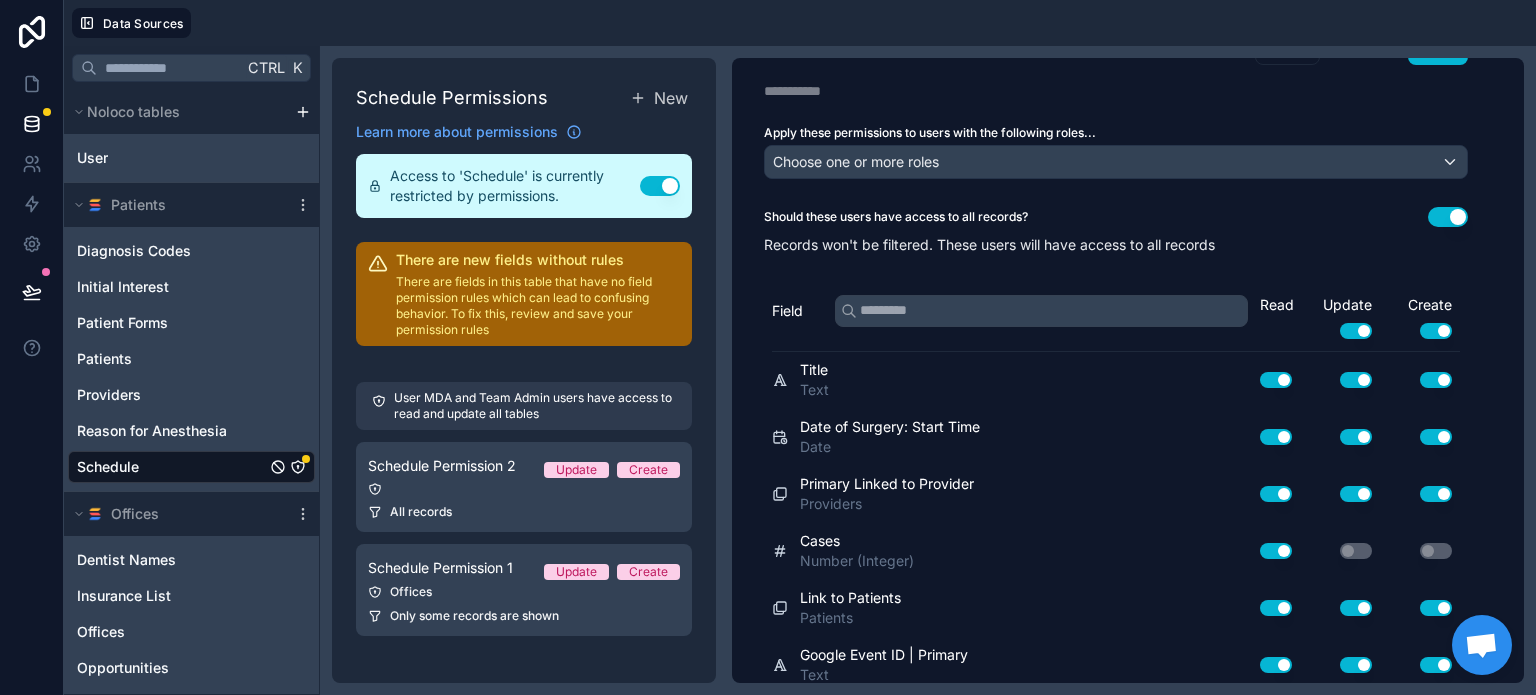 scroll, scrollTop: 0, scrollLeft: 0, axis: both 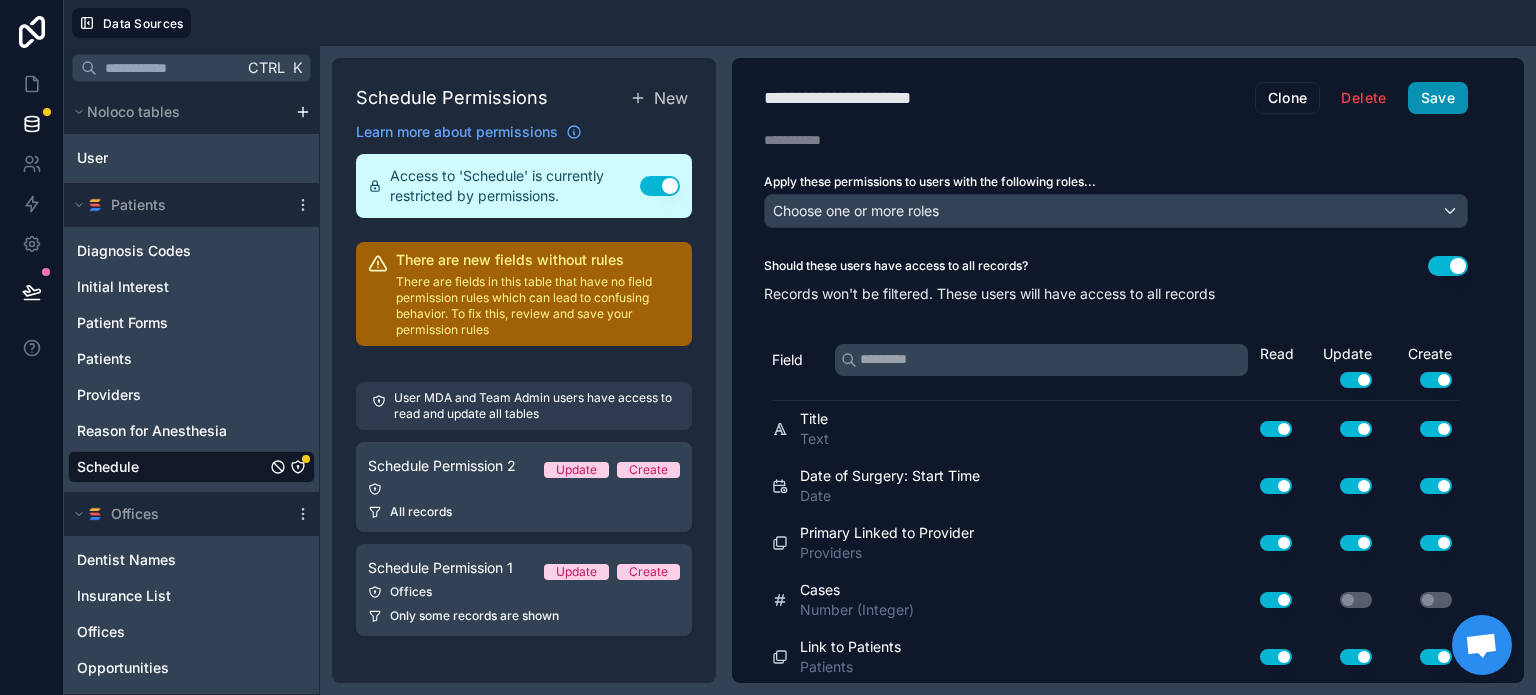 click on "Save" at bounding box center [1438, 98] 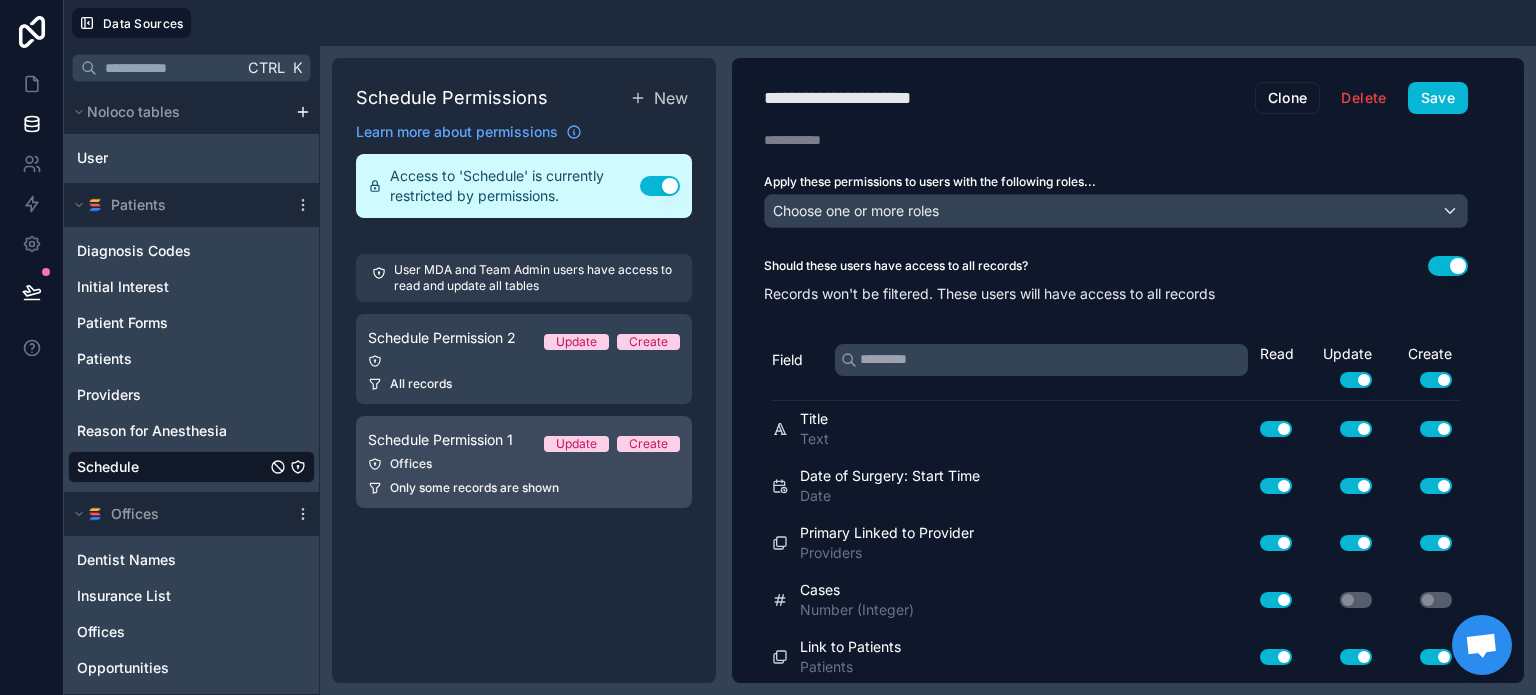 click on "Schedule Permission 1" at bounding box center [440, 440] 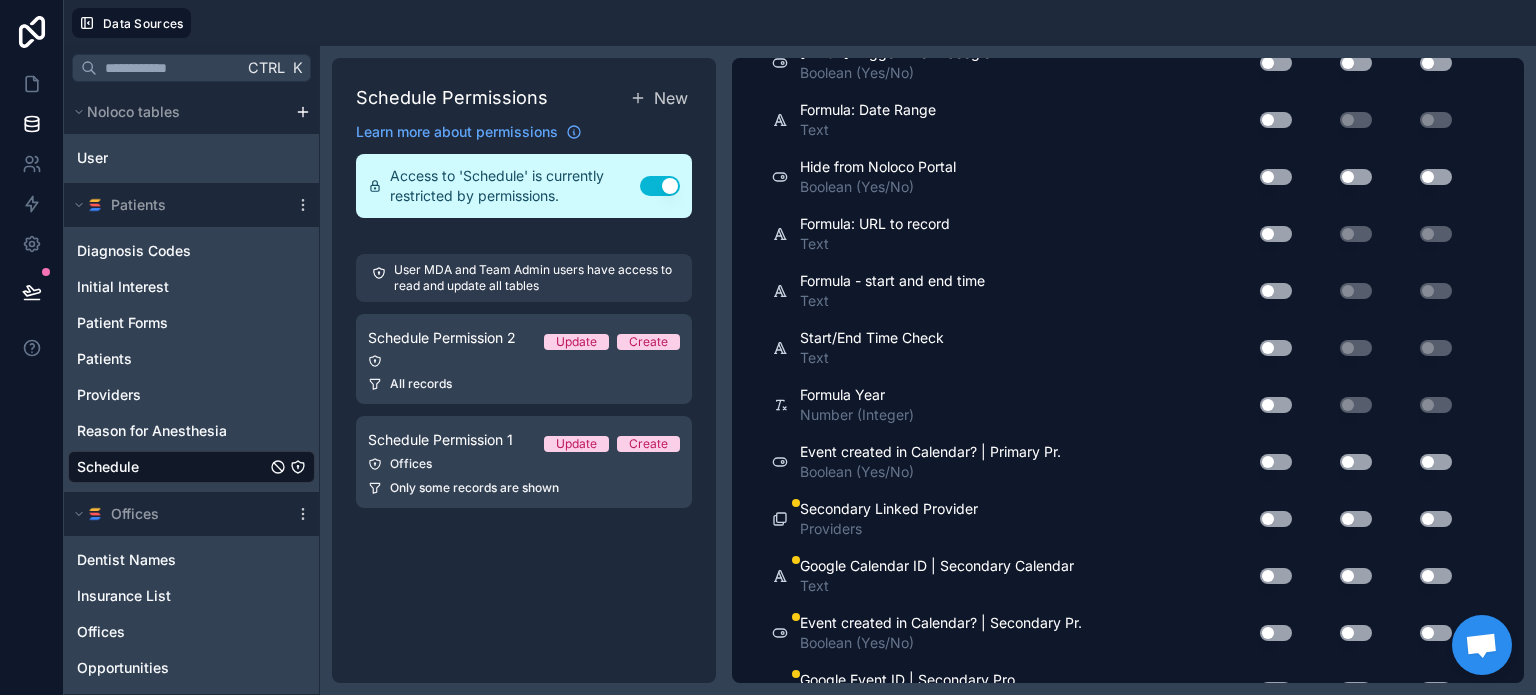 scroll, scrollTop: 2780, scrollLeft: 0, axis: vertical 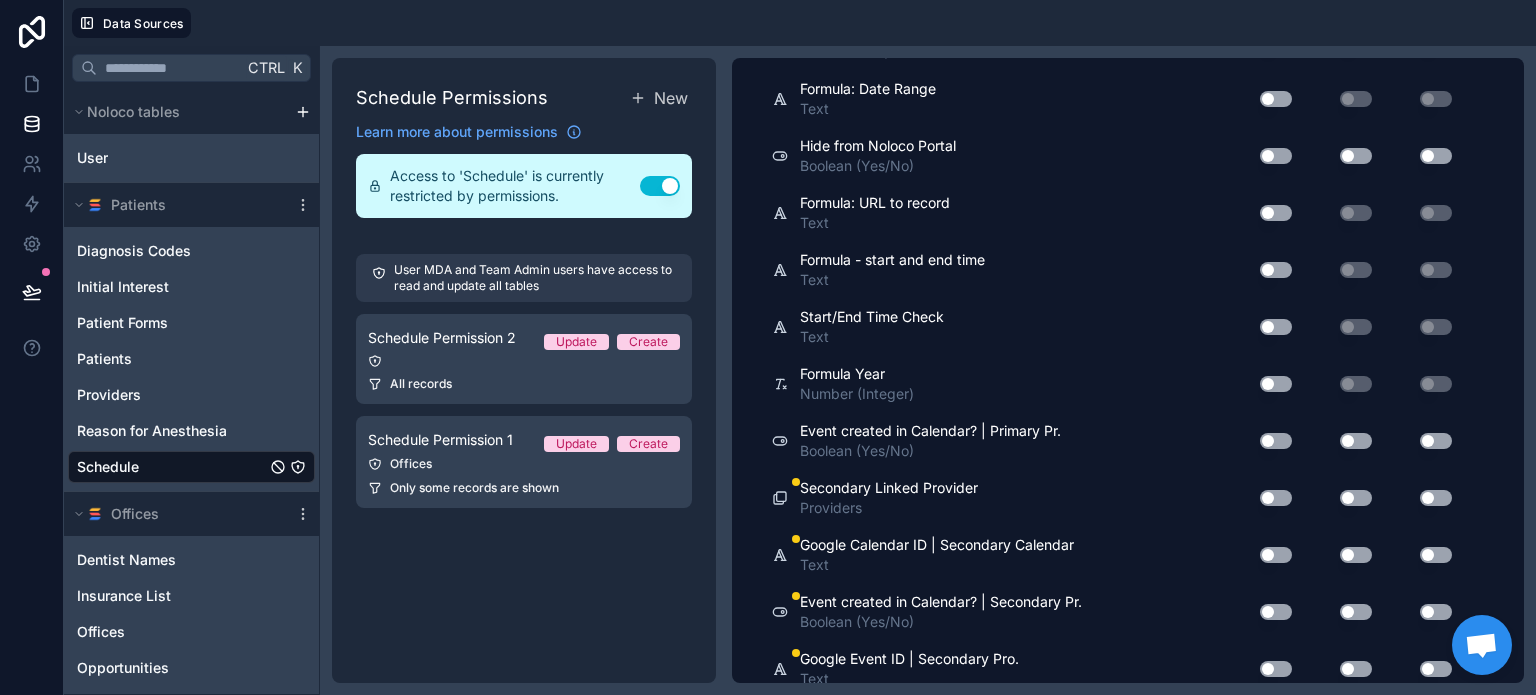 click on "Use setting" at bounding box center [1276, 498] 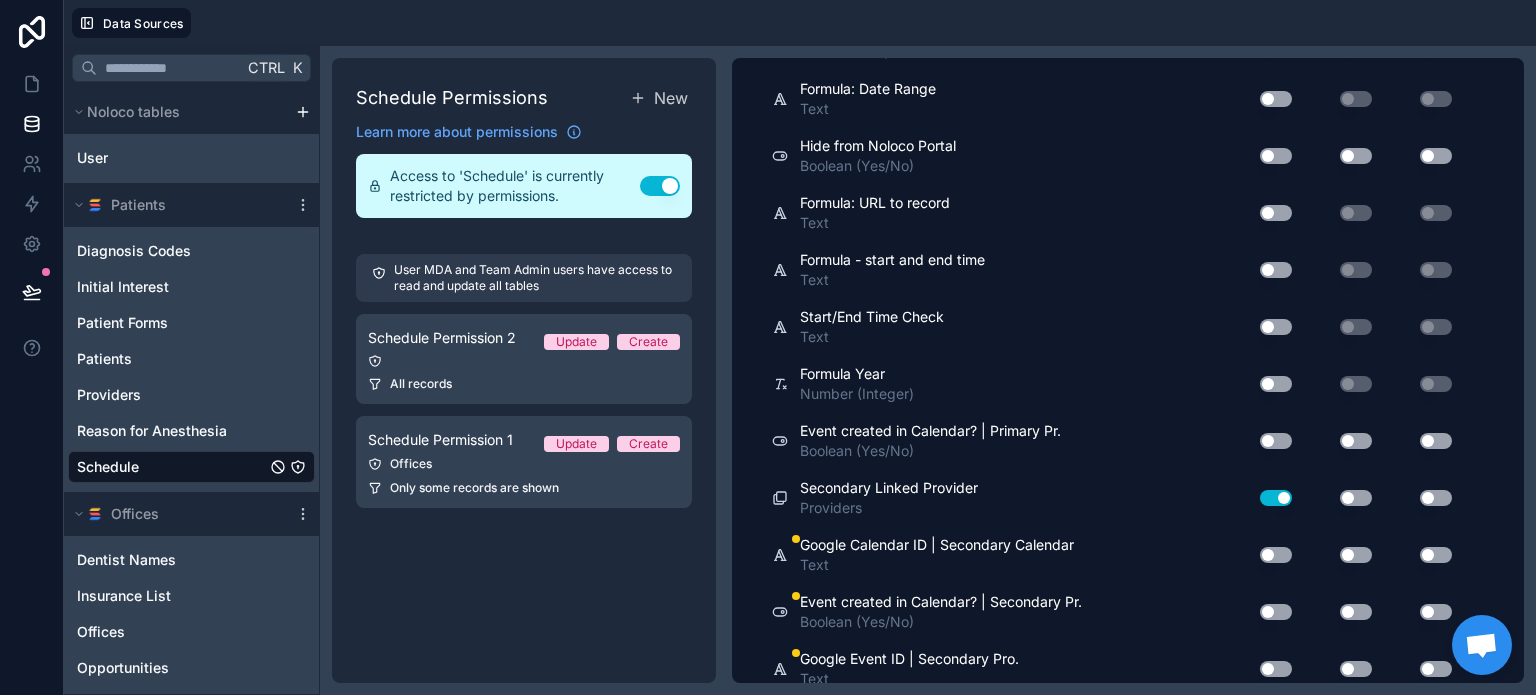 click on "Use setting" at bounding box center [1276, 498] 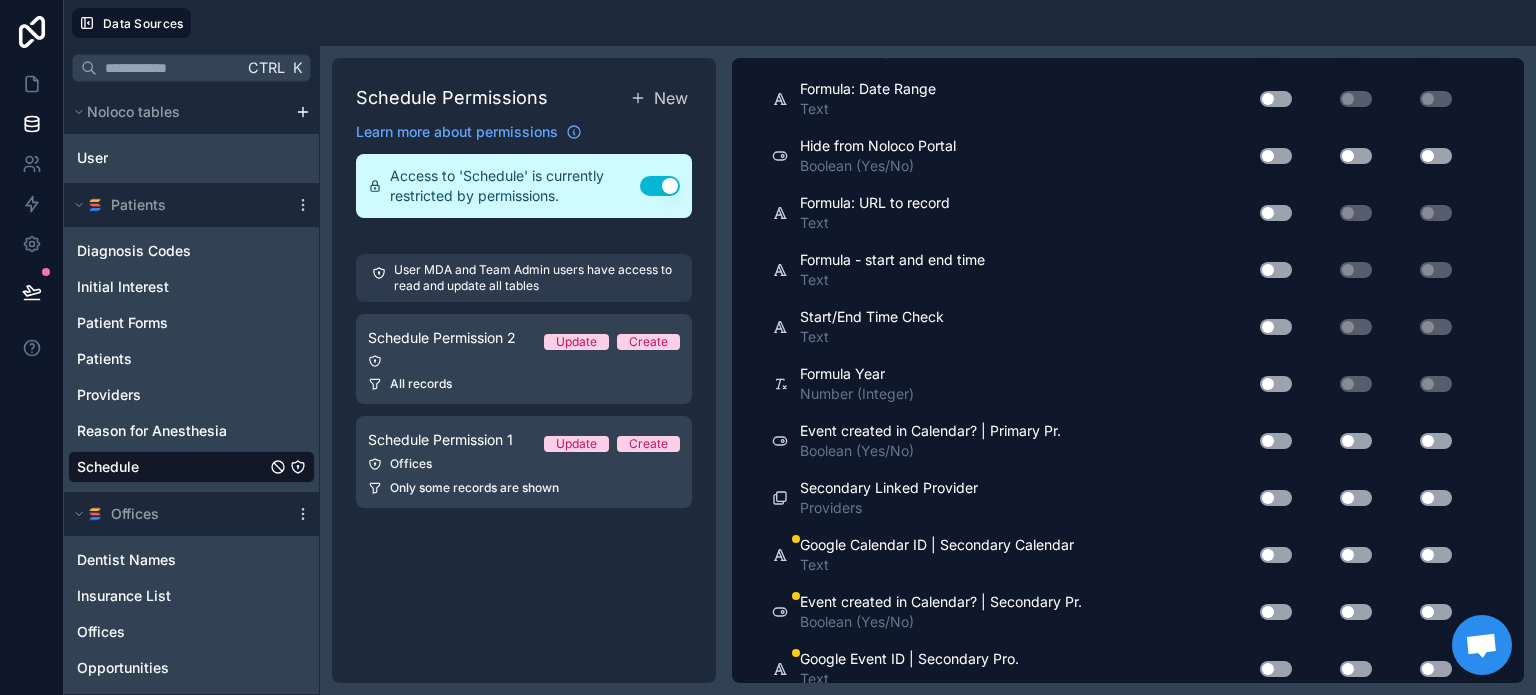 click on "Use setting" at bounding box center [1276, 555] 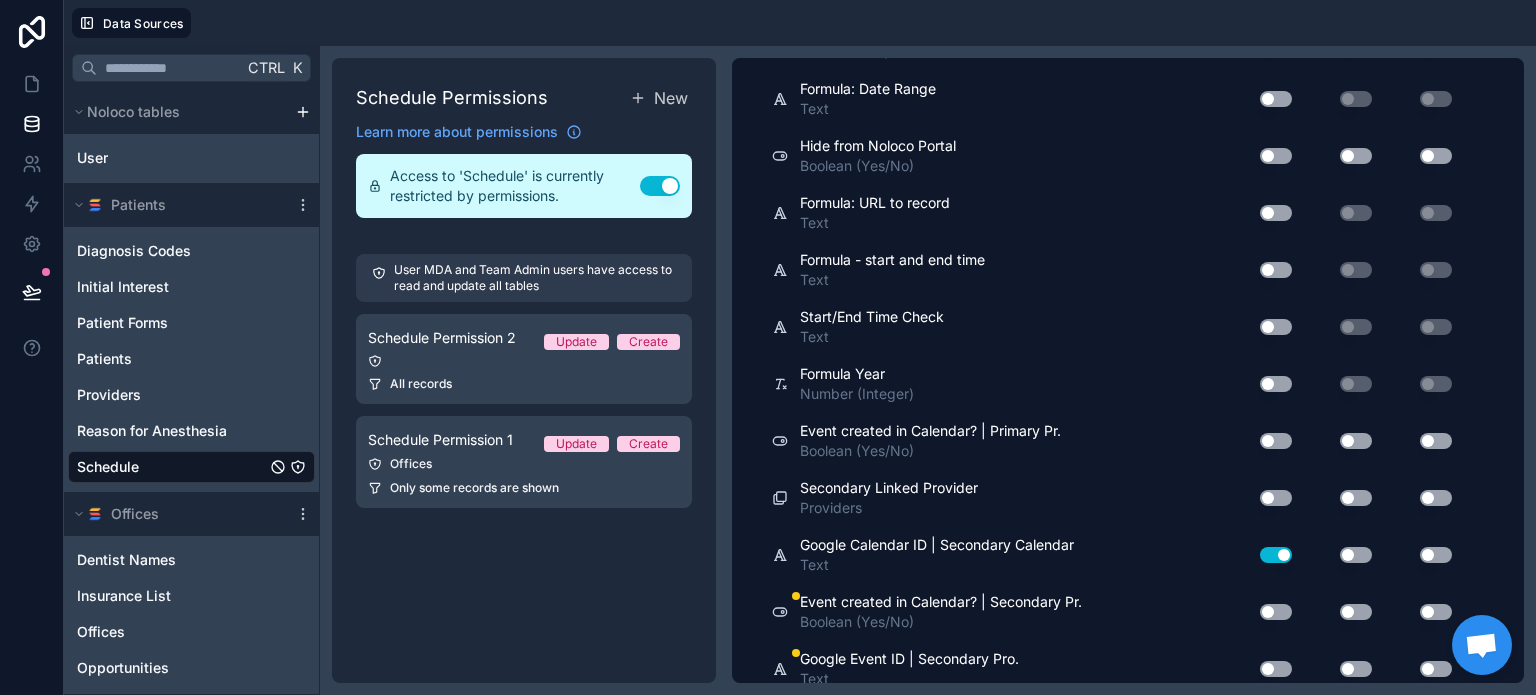 click on "Use setting" at bounding box center (1276, 555) 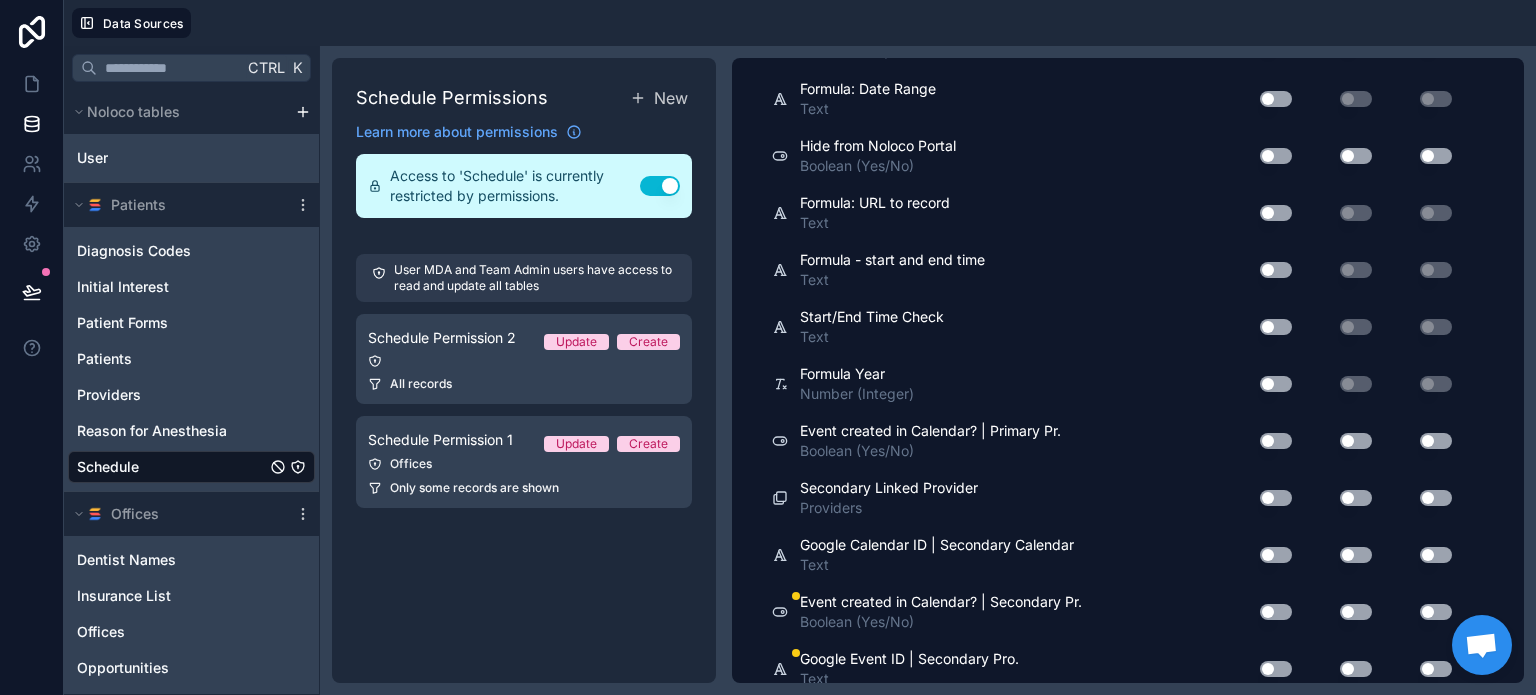click on "Use setting" at bounding box center [1268, 612] 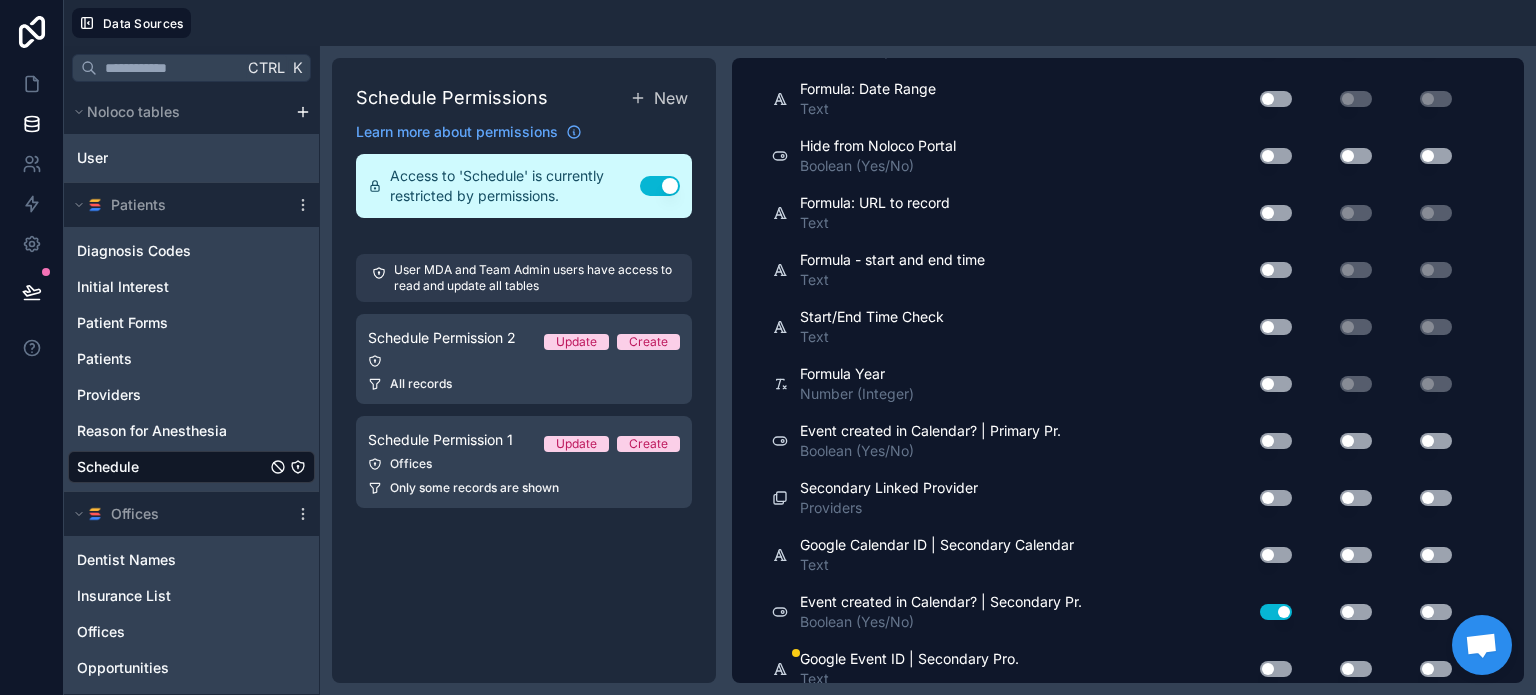 click on "Use setting" at bounding box center (1276, 612) 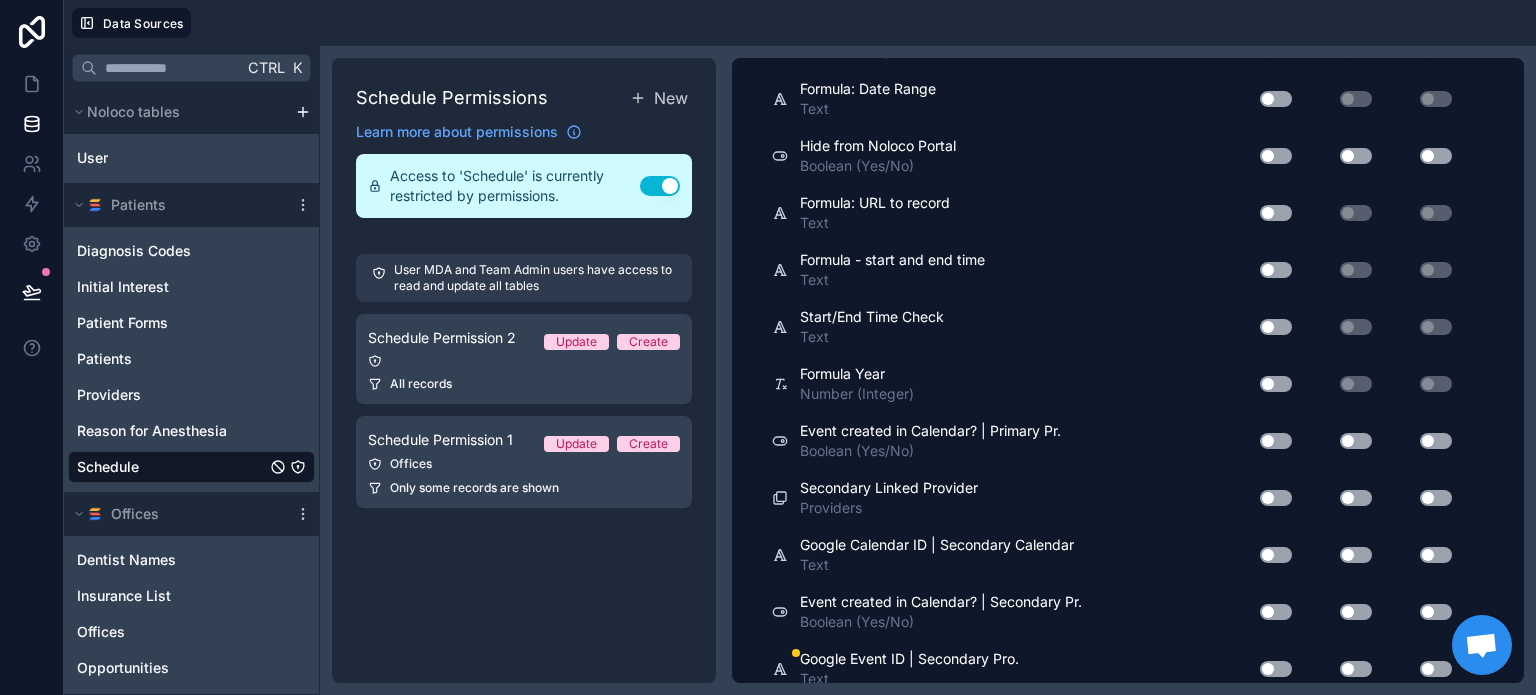click on "Use setting" at bounding box center [1276, 669] 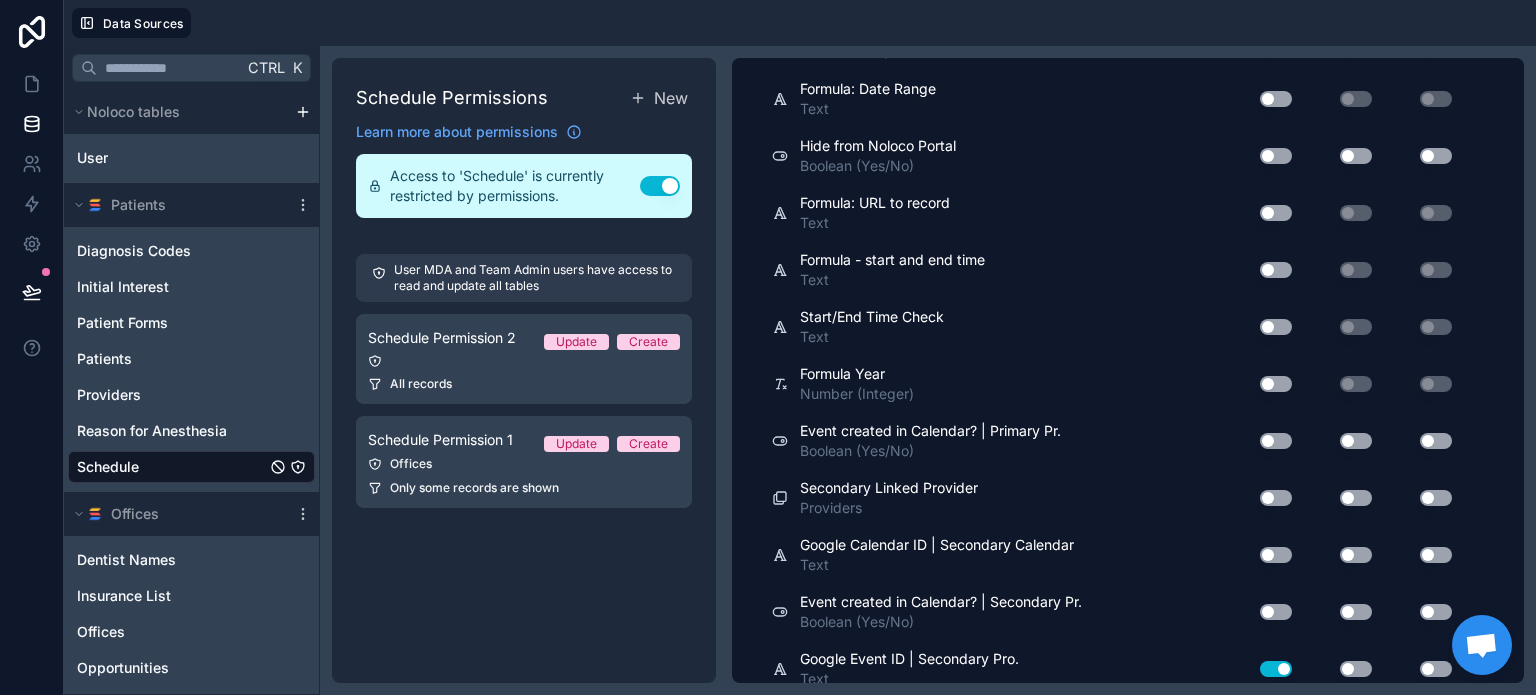 click on "Use setting" at bounding box center (1276, 669) 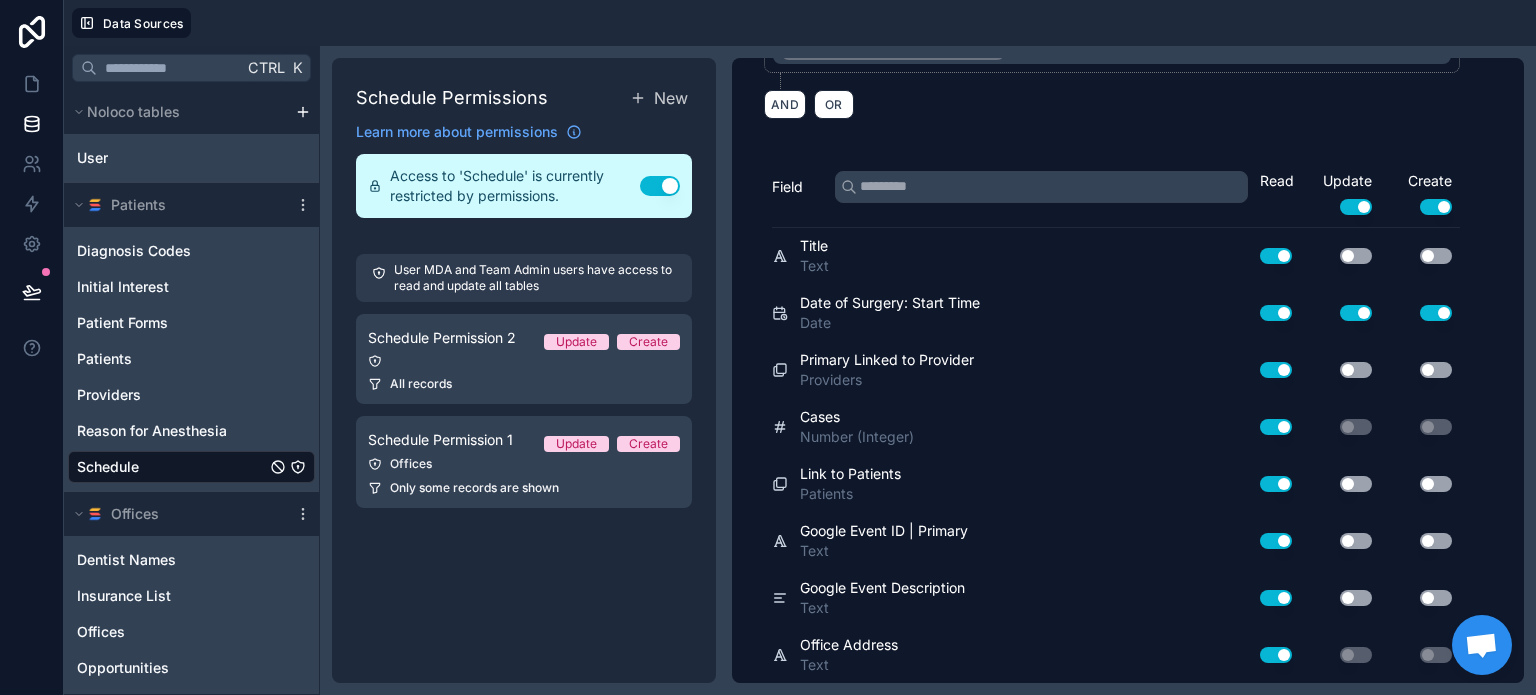 scroll, scrollTop: 0, scrollLeft: 0, axis: both 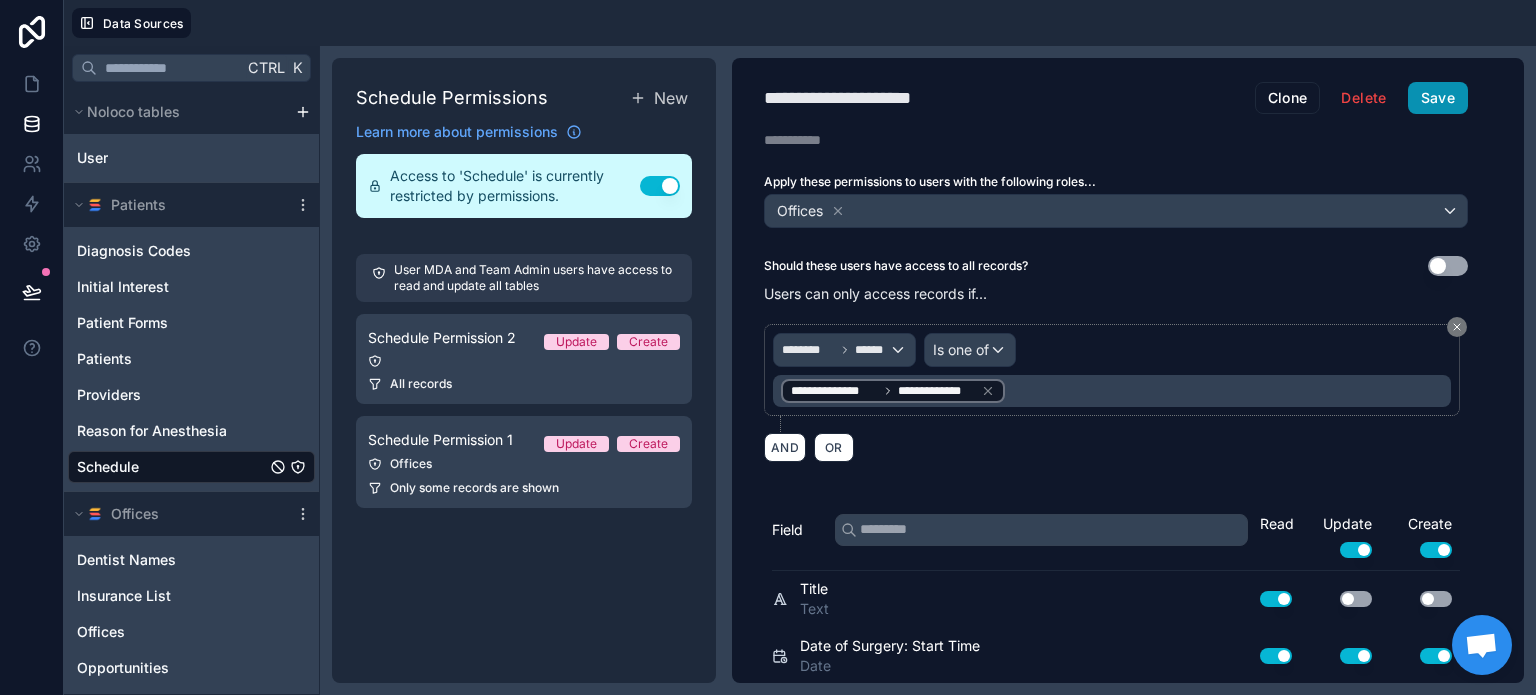 click on "Save" at bounding box center (1438, 98) 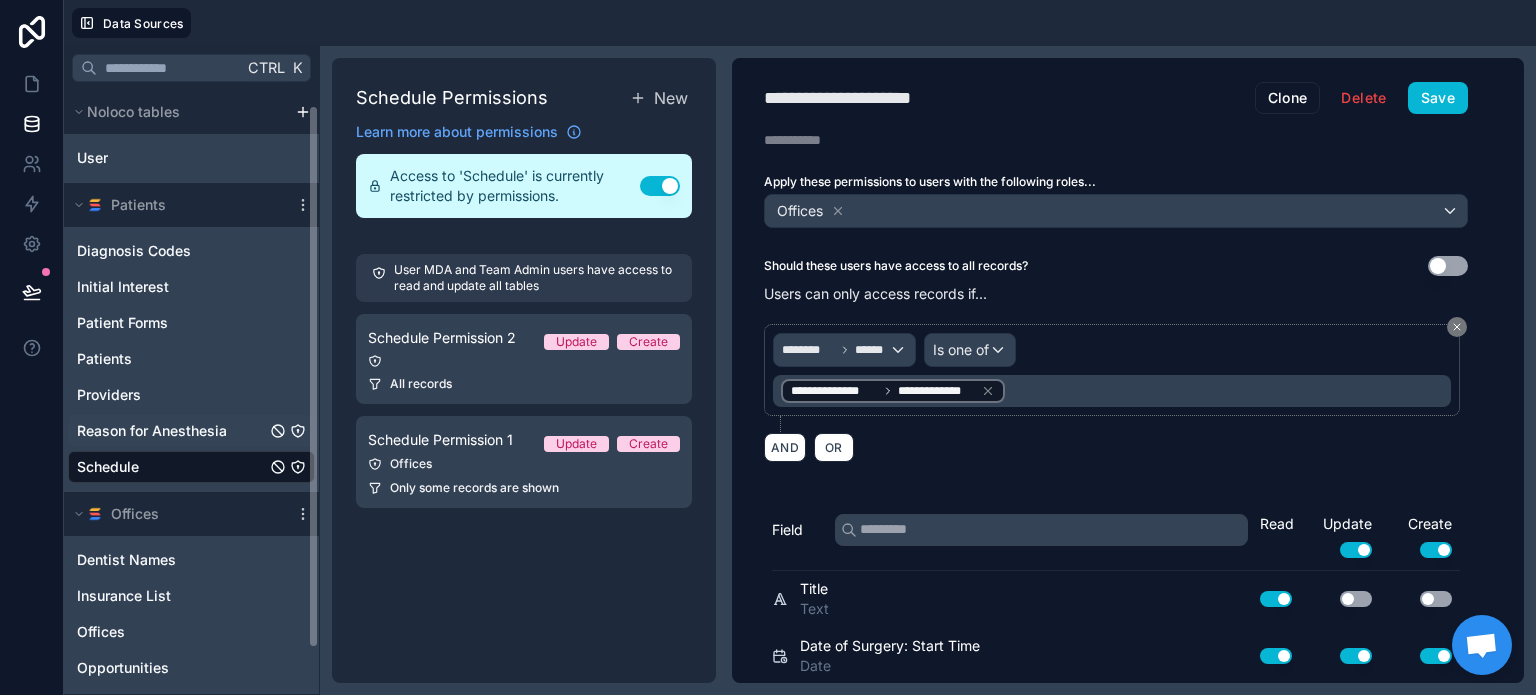 scroll, scrollTop: 69, scrollLeft: 0, axis: vertical 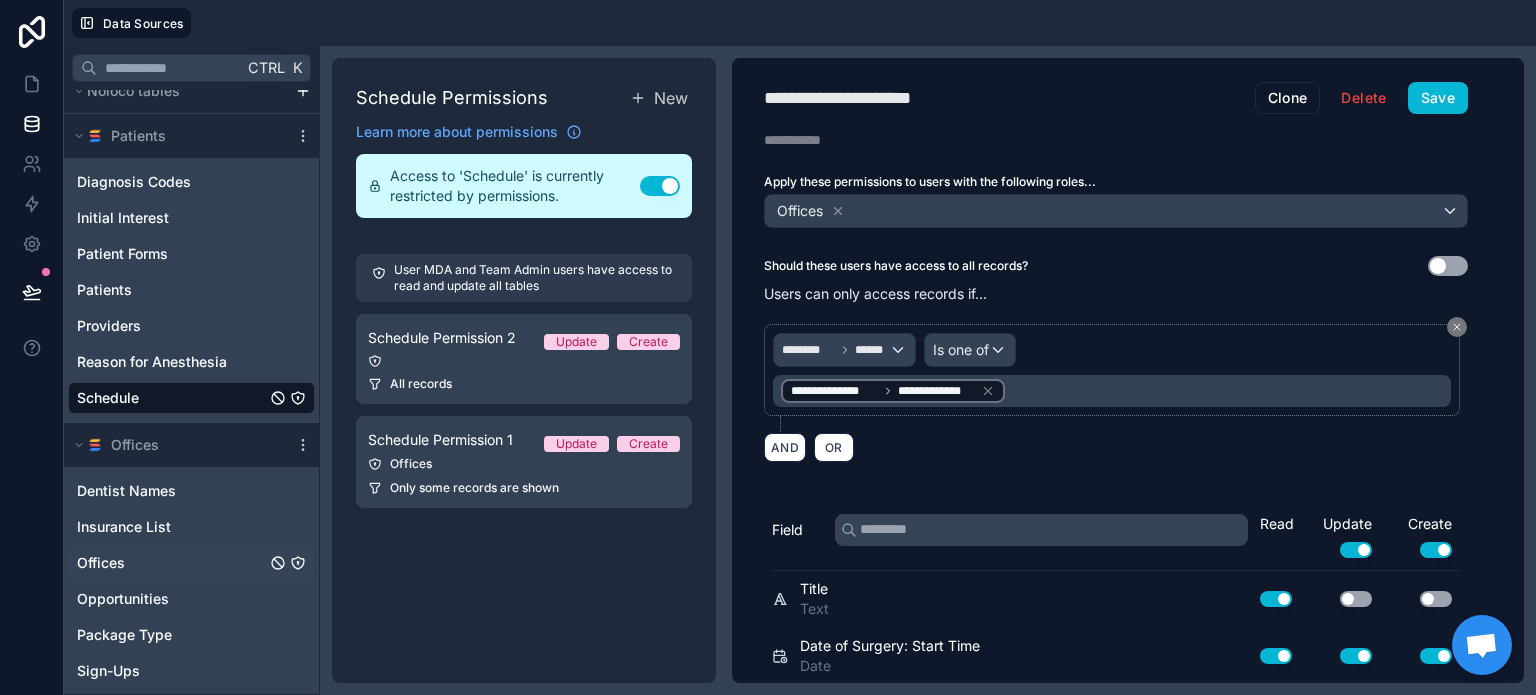 click on "Offices" at bounding box center (191, 563) 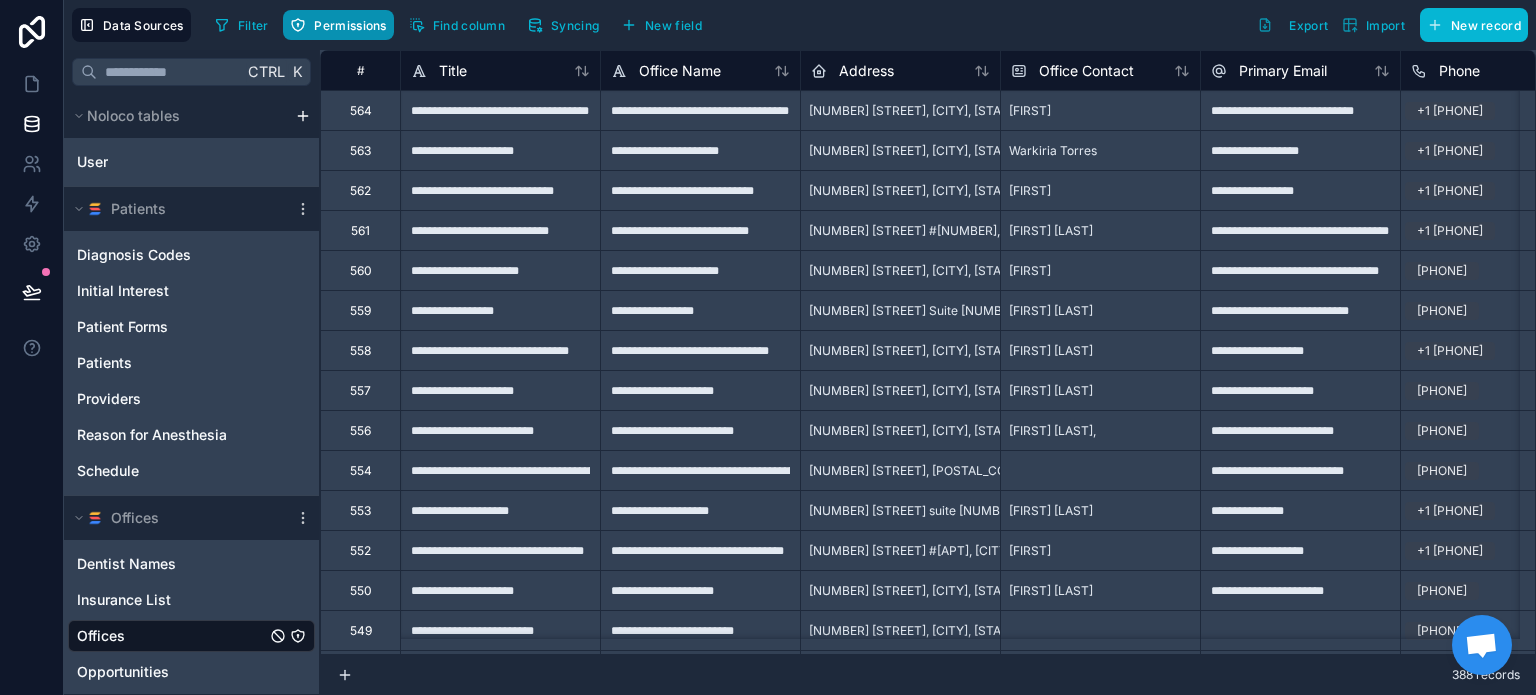 click on "Permissions" at bounding box center [350, 25] 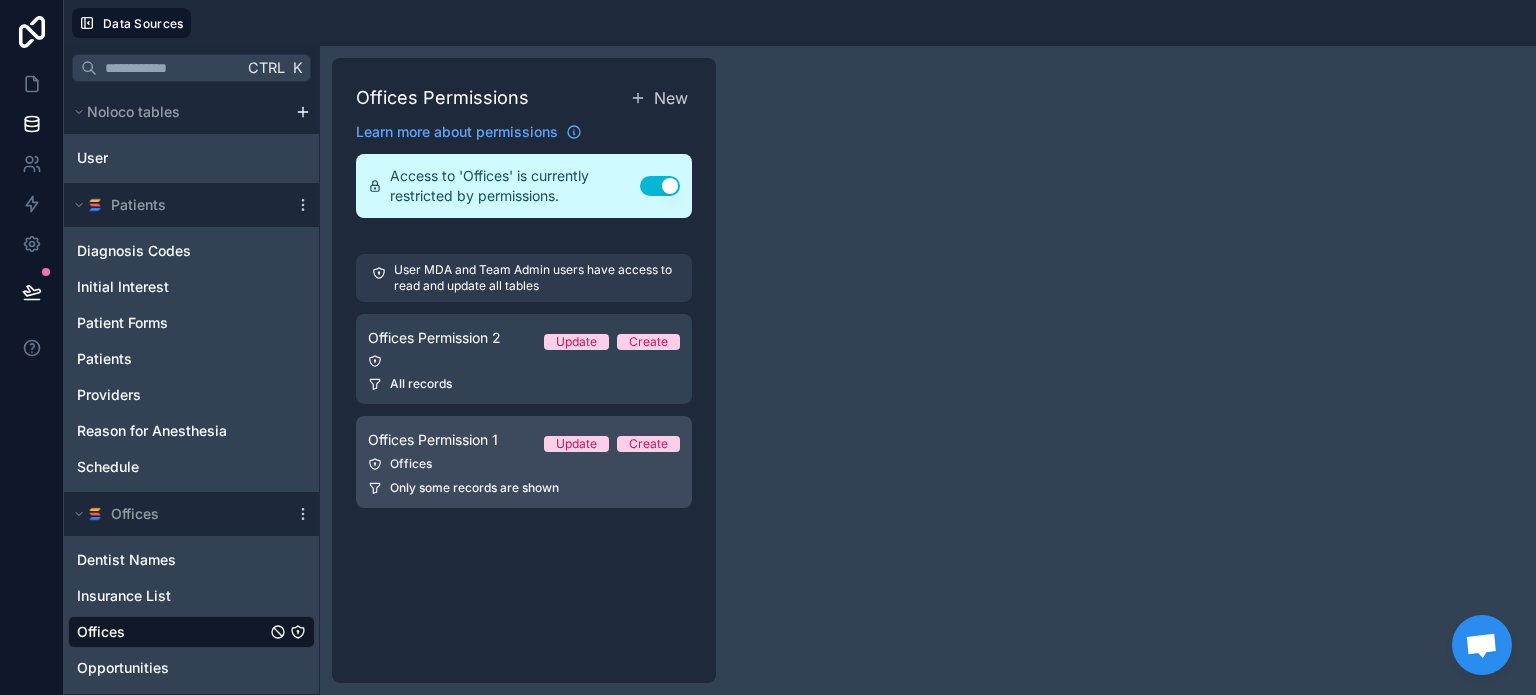 click on "Offices Permission 1 Update Create" at bounding box center [524, 440] 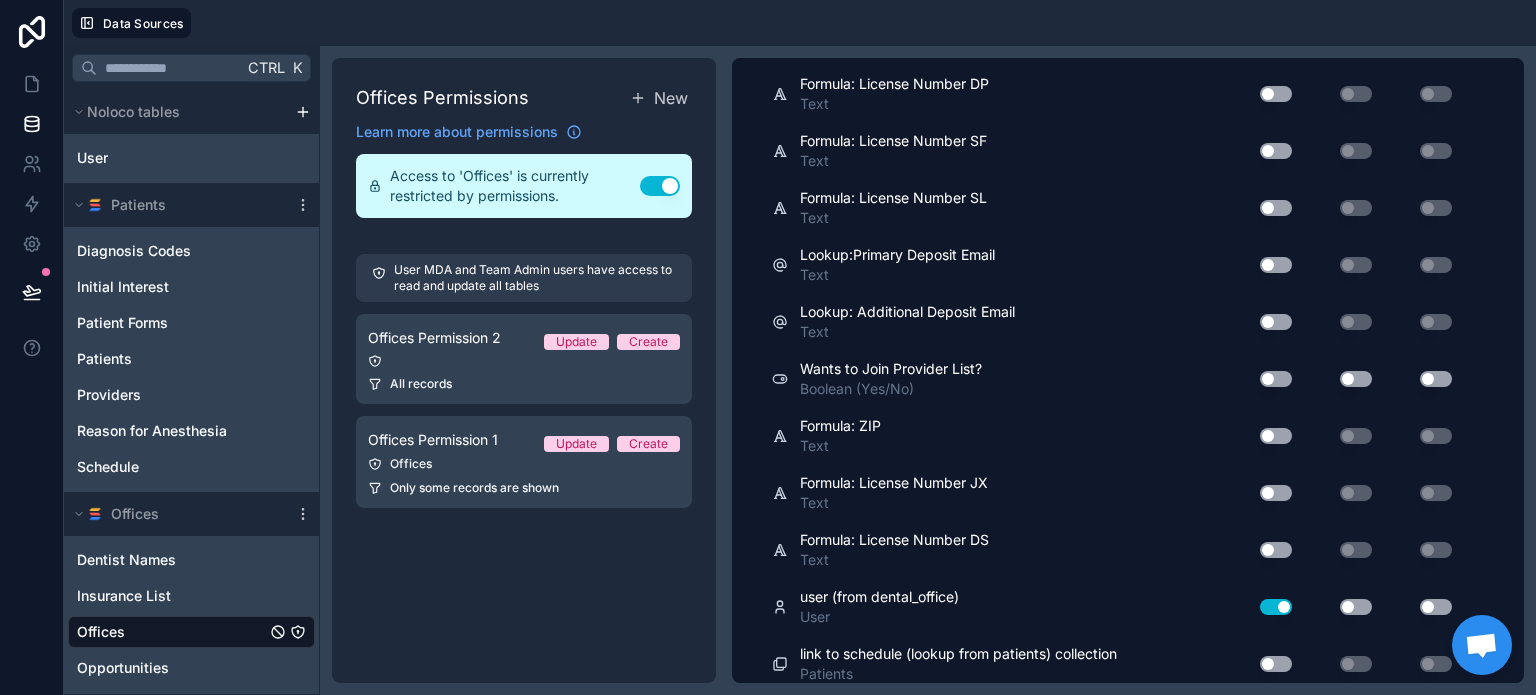 scroll, scrollTop: 2780, scrollLeft: 0, axis: vertical 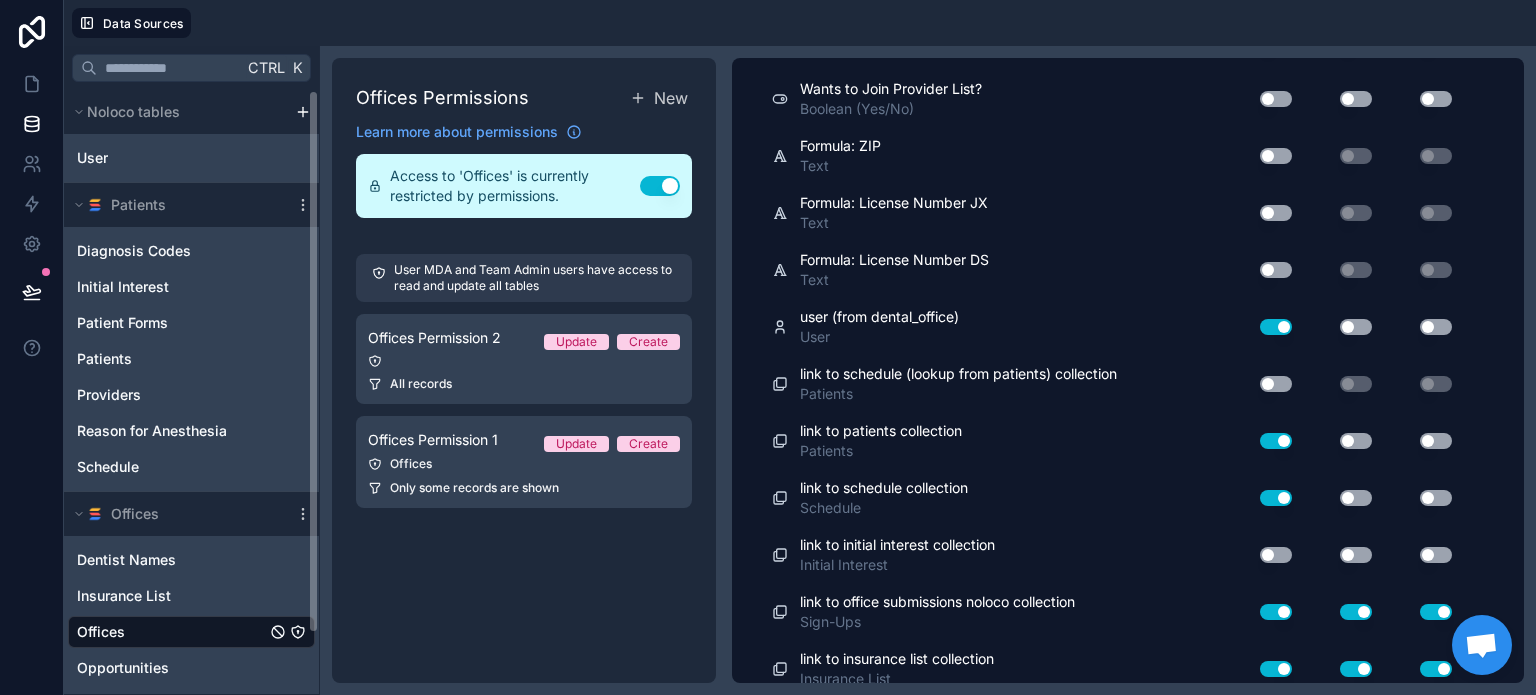 click on "Offices" at bounding box center (191, 632) 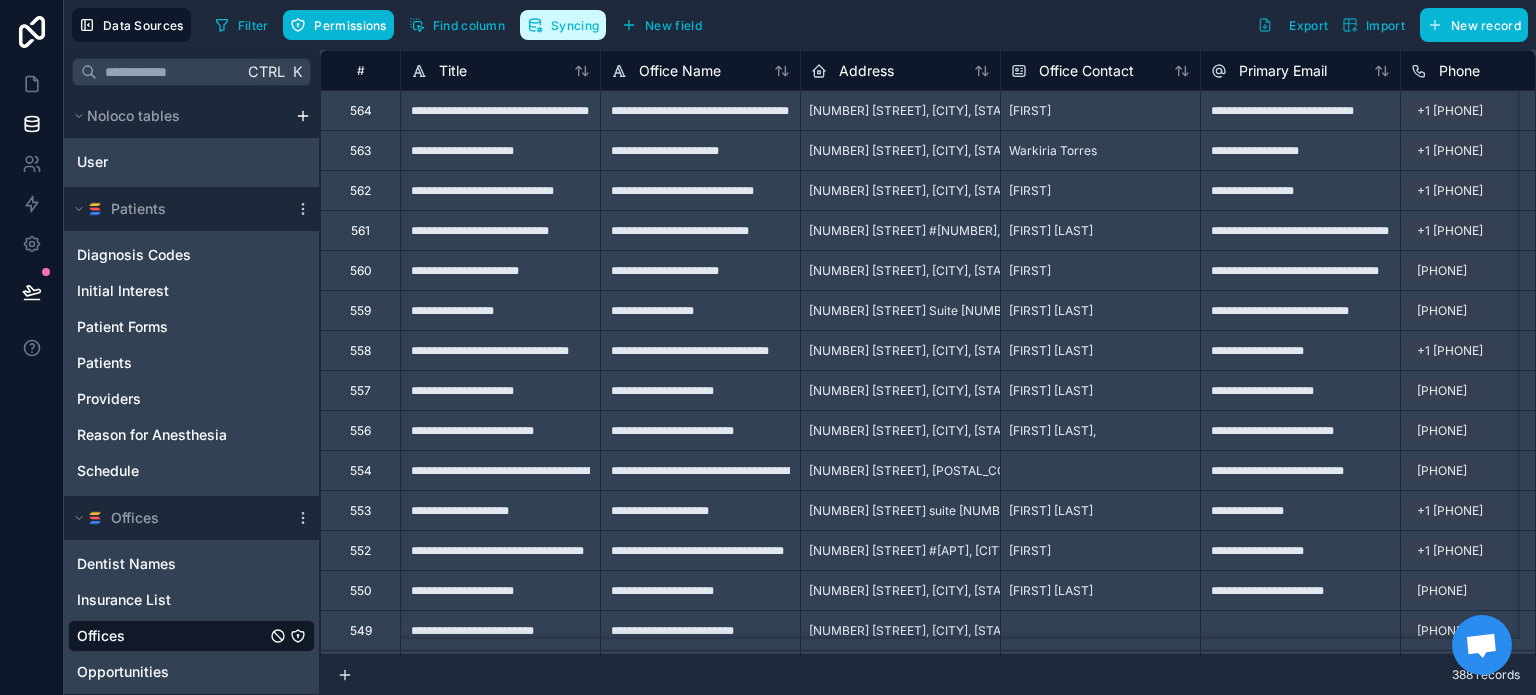 click on "Syncing" at bounding box center (575, 25) 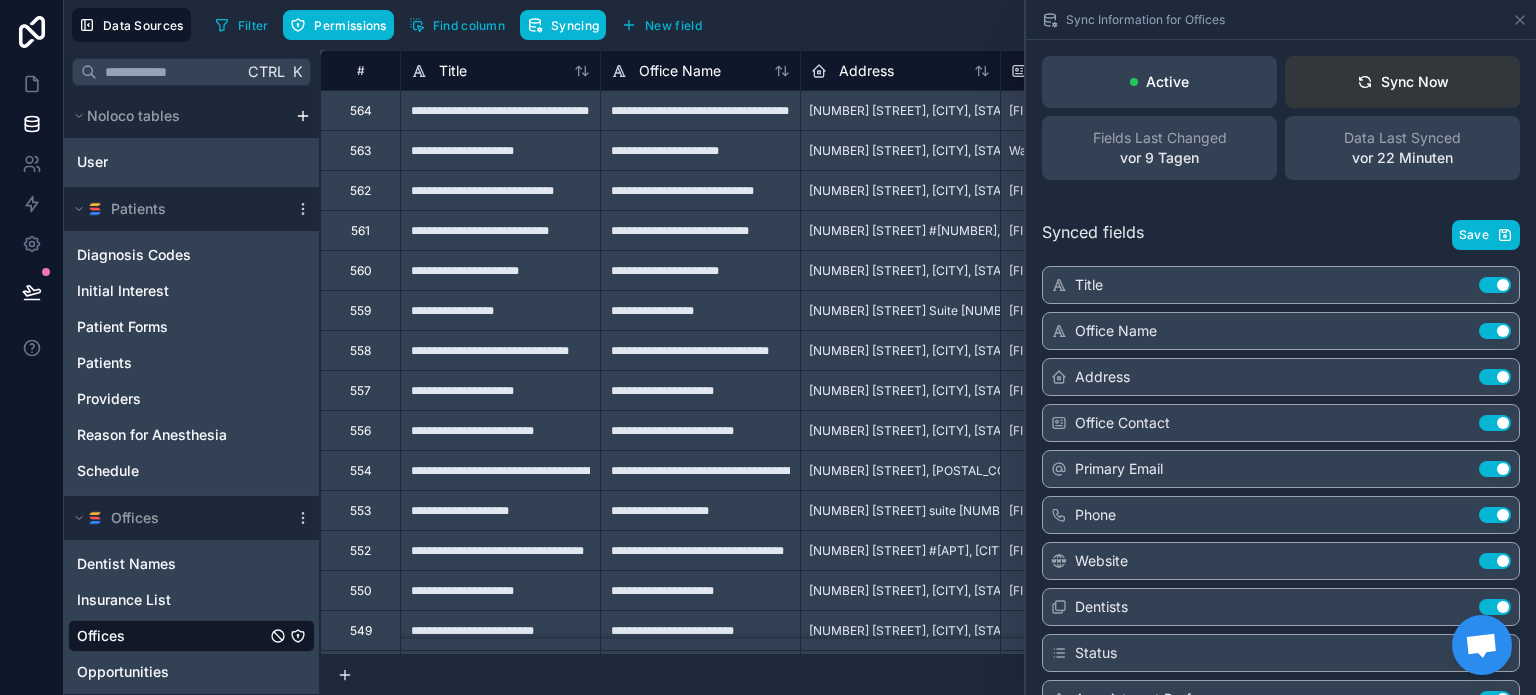 click on "Sync Now" at bounding box center (1402, 82) 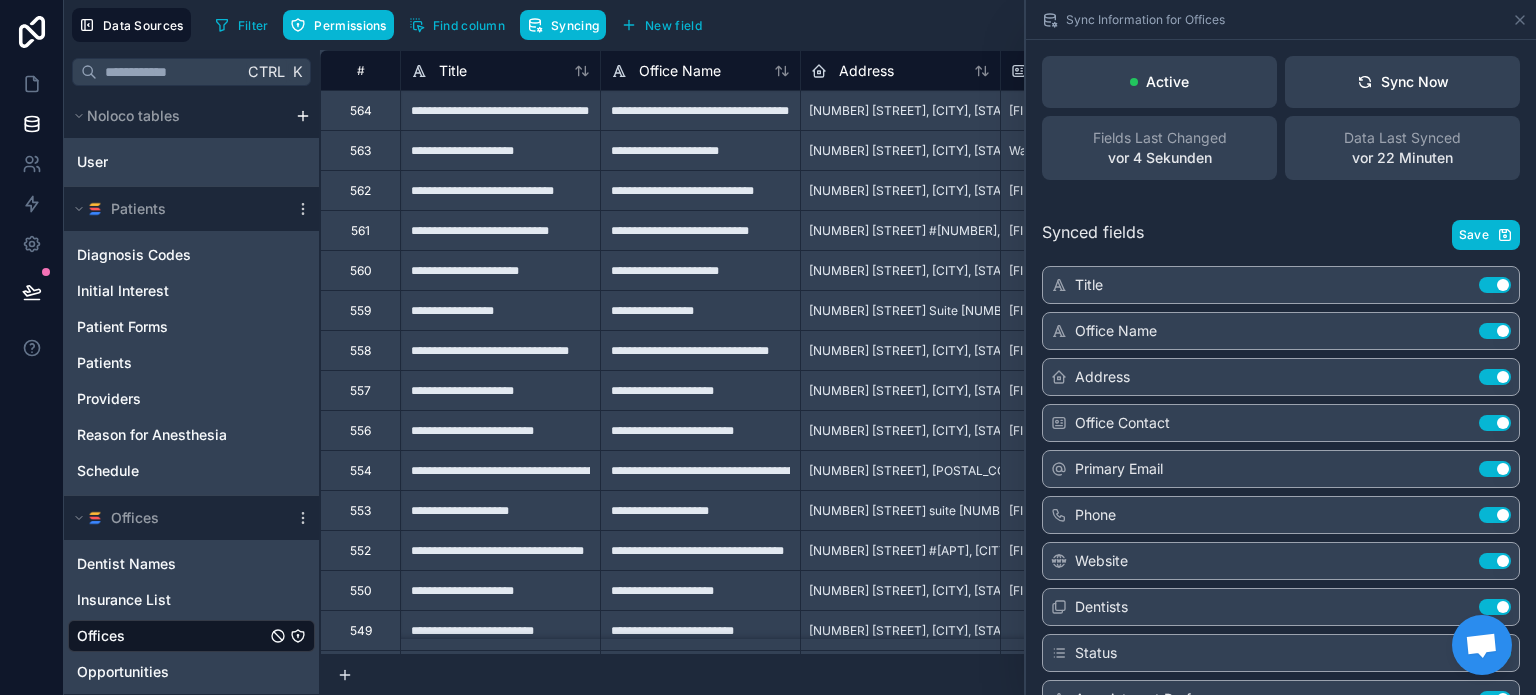 click on "Filter Permissions Find column Syncing New field Export Import New record" at bounding box center [867, 25] 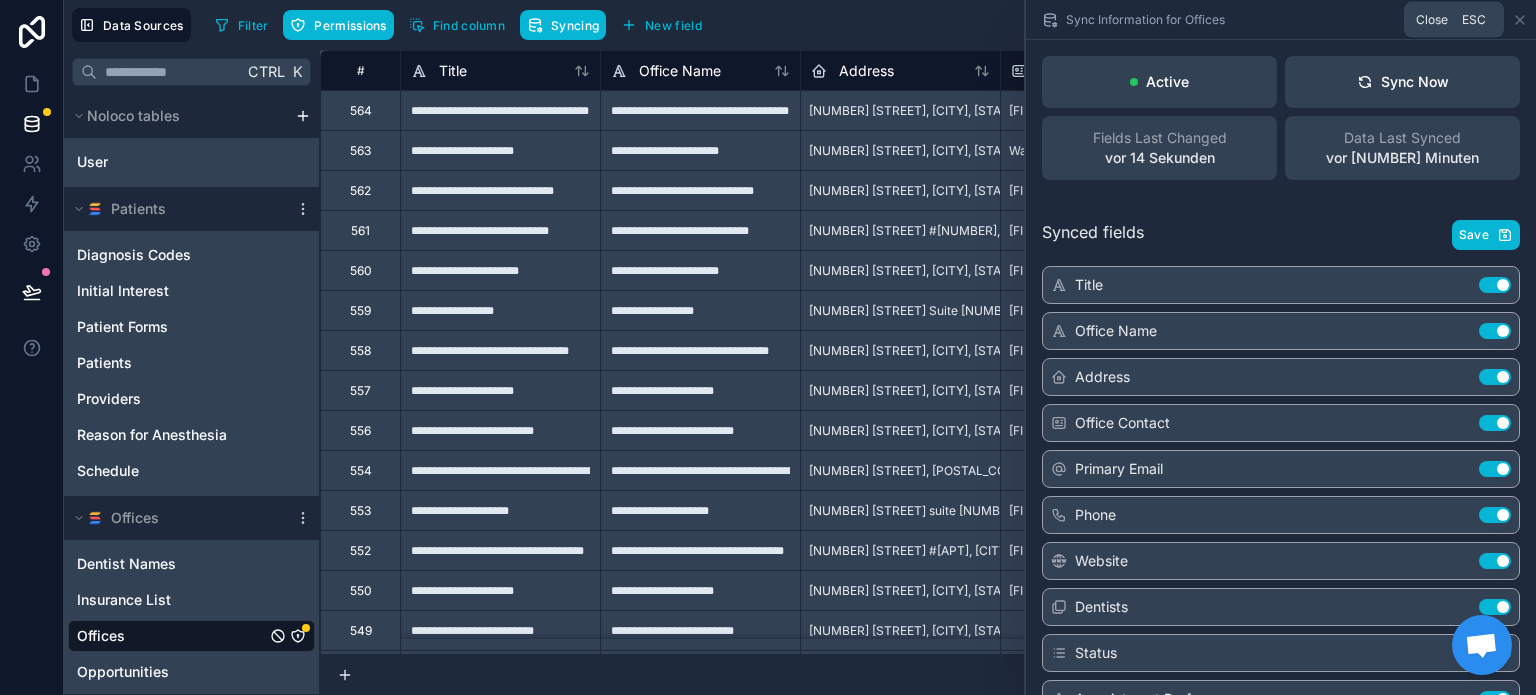 click 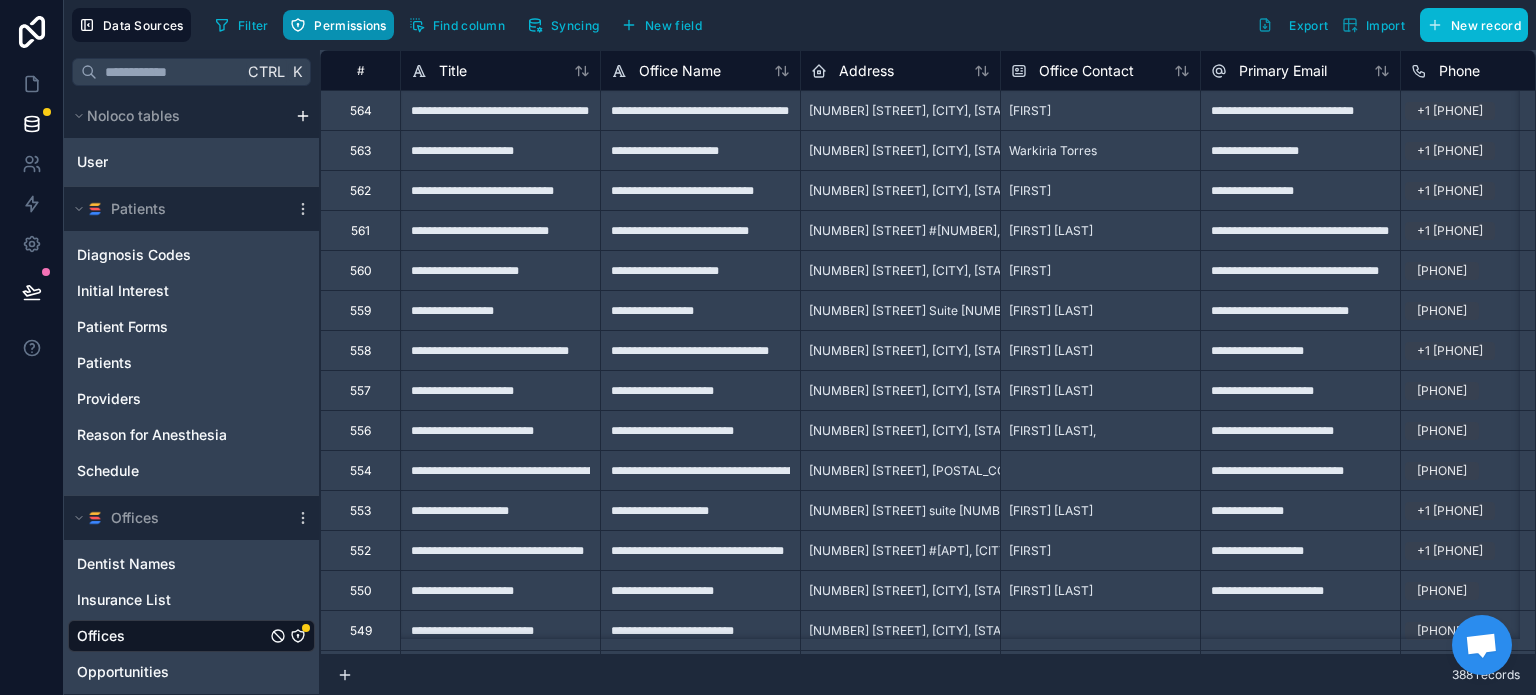 click on "Permissions" at bounding box center [338, 25] 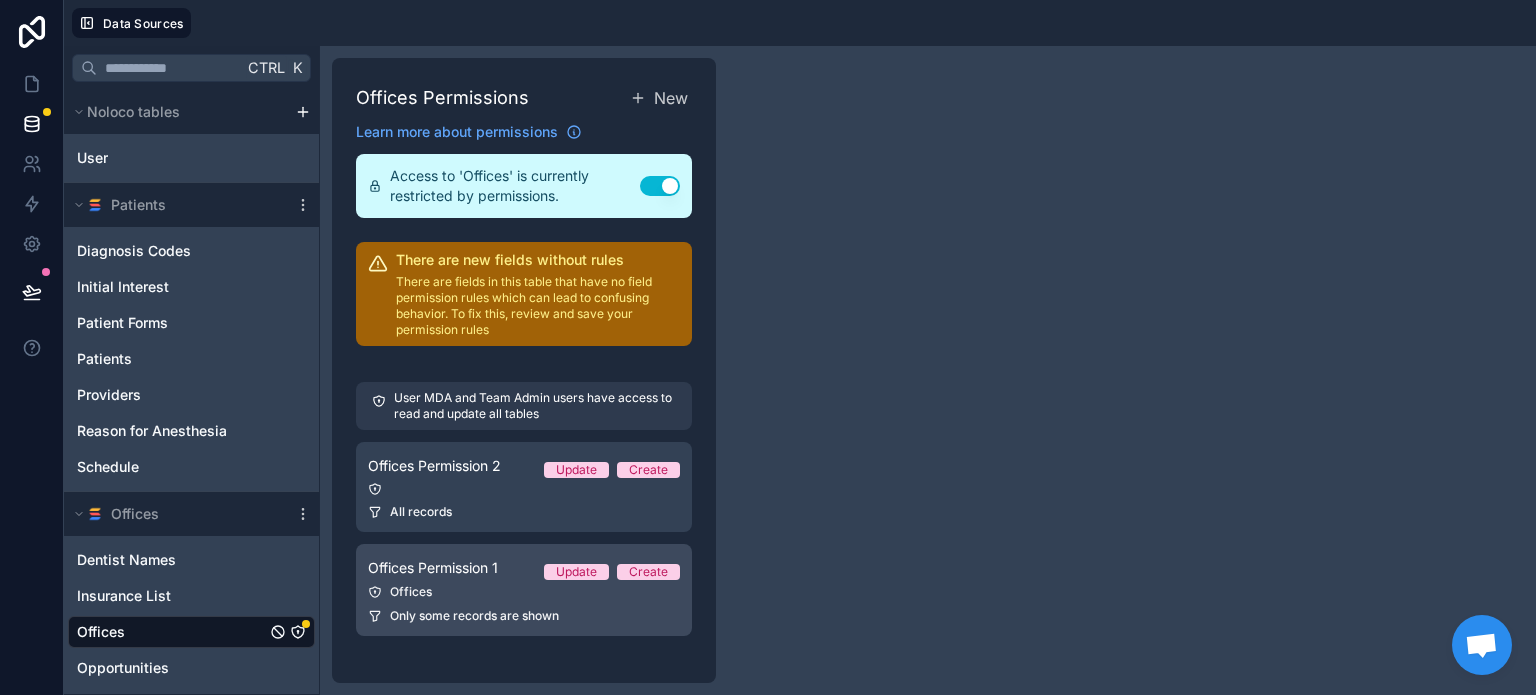 click on "Offices" at bounding box center [524, 592] 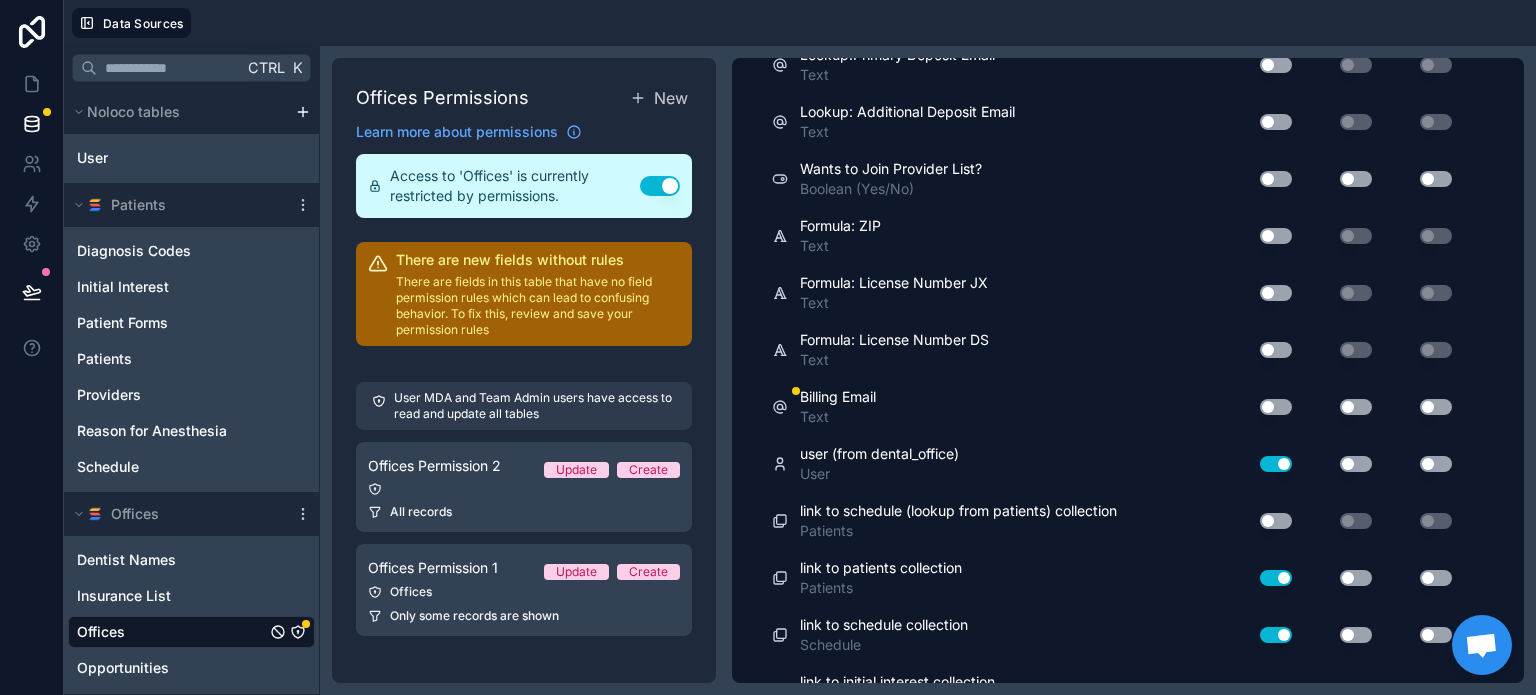 scroll, scrollTop: 2800, scrollLeft: 0, axis: vertical 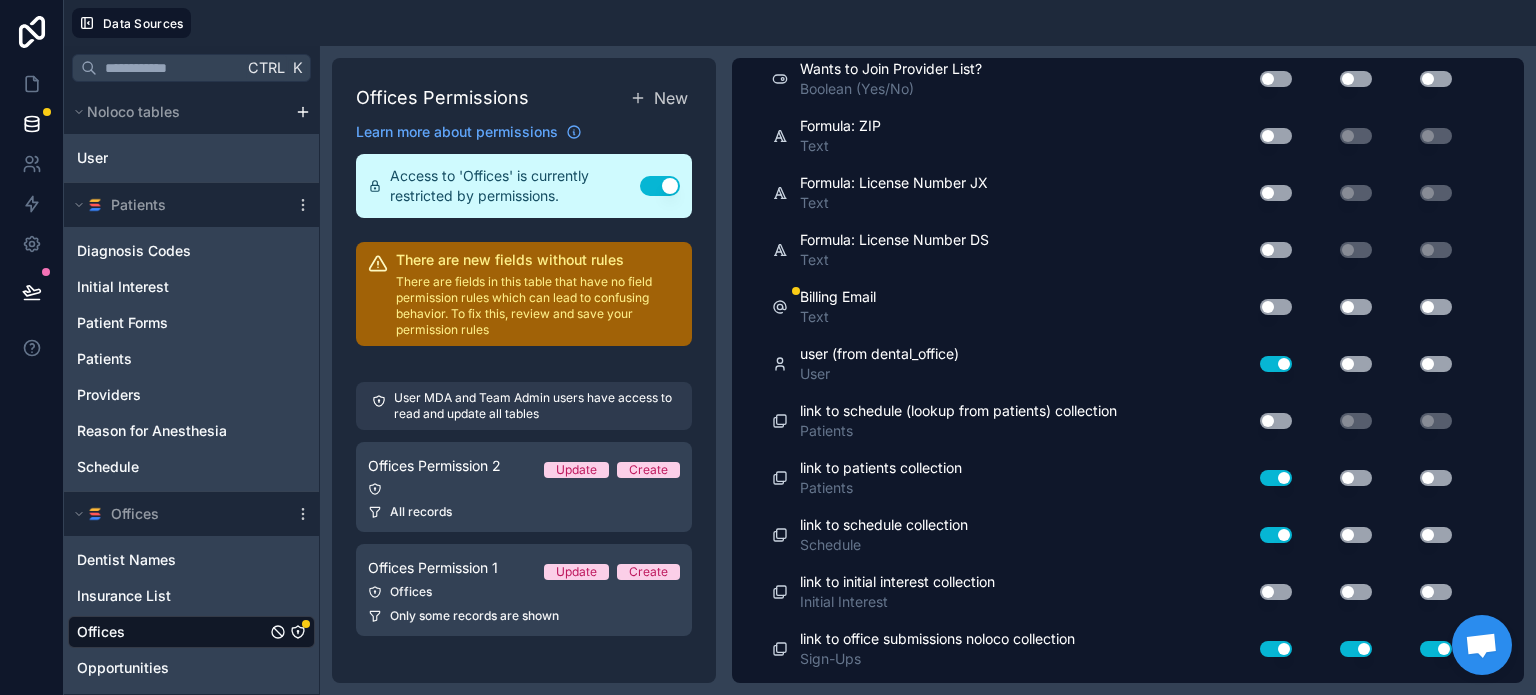 click on "Use setting" at bounding box center (1276, 307) 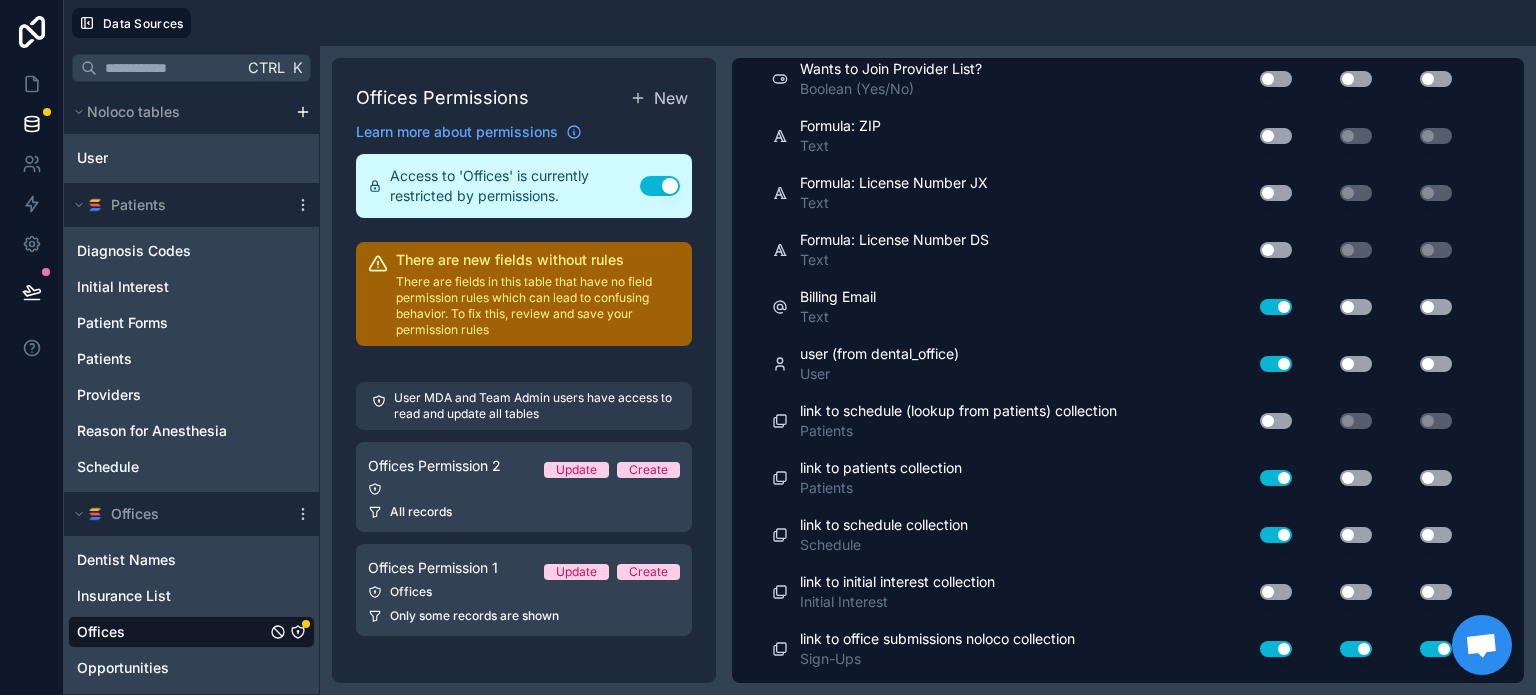 click on "Use setting" at bounding box center (1356, 307) 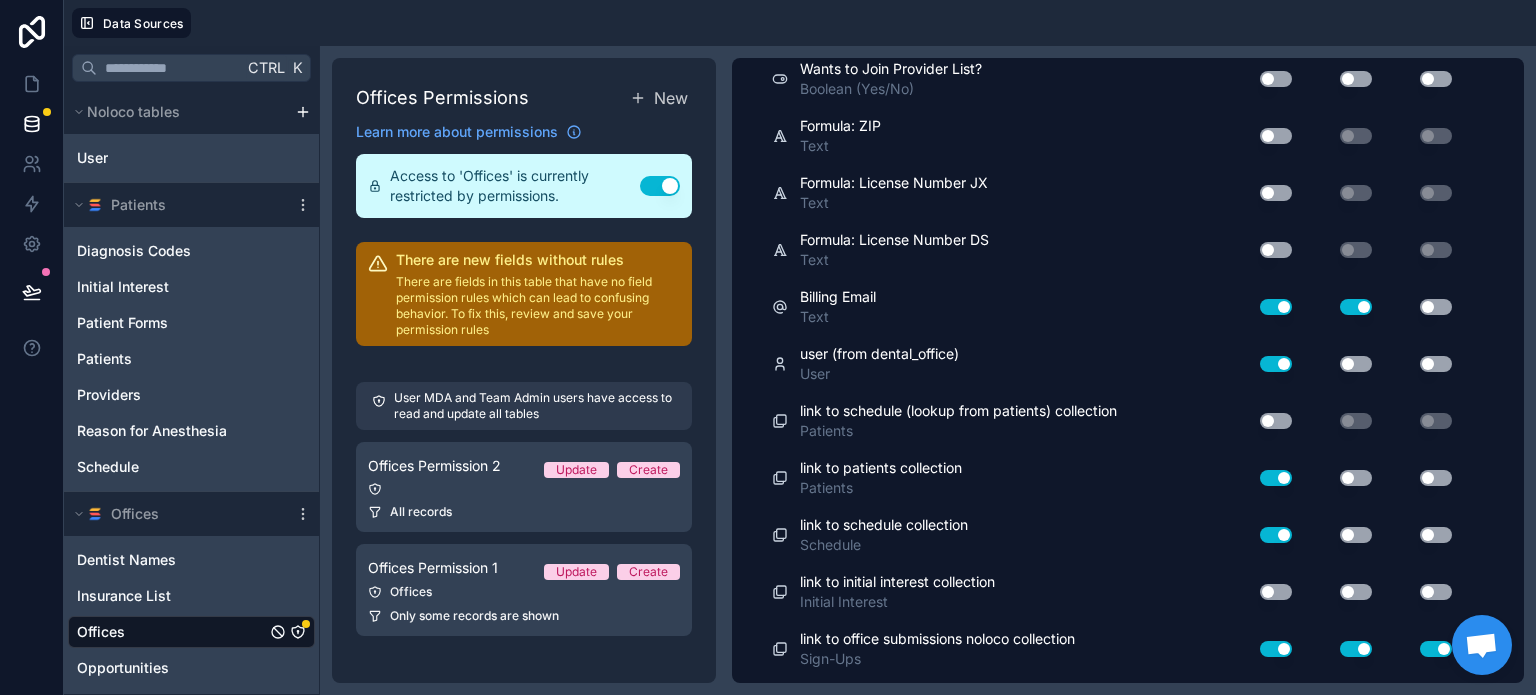 click on "Use setting" at bounding box center [1436, 307] 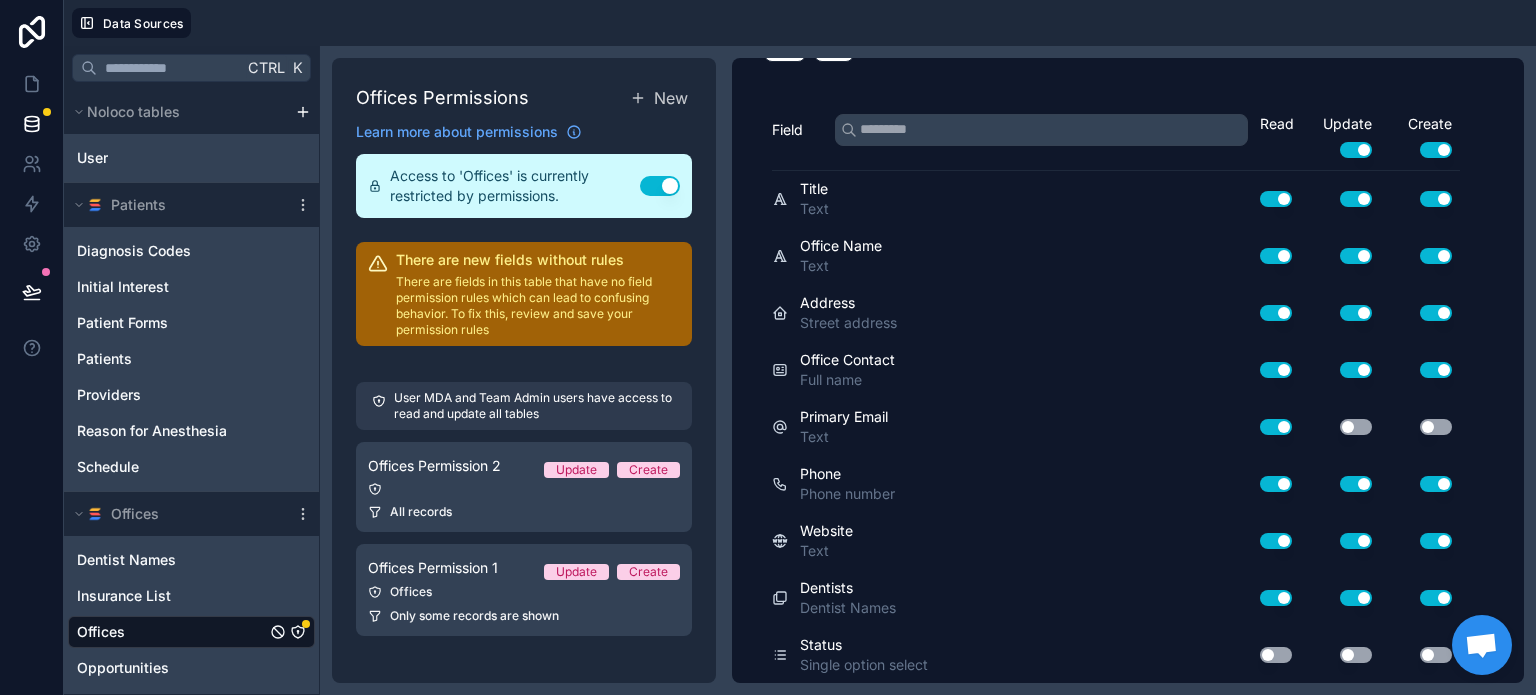 scroll, scrollTop: 0, scrollLeft: 0, axis: both 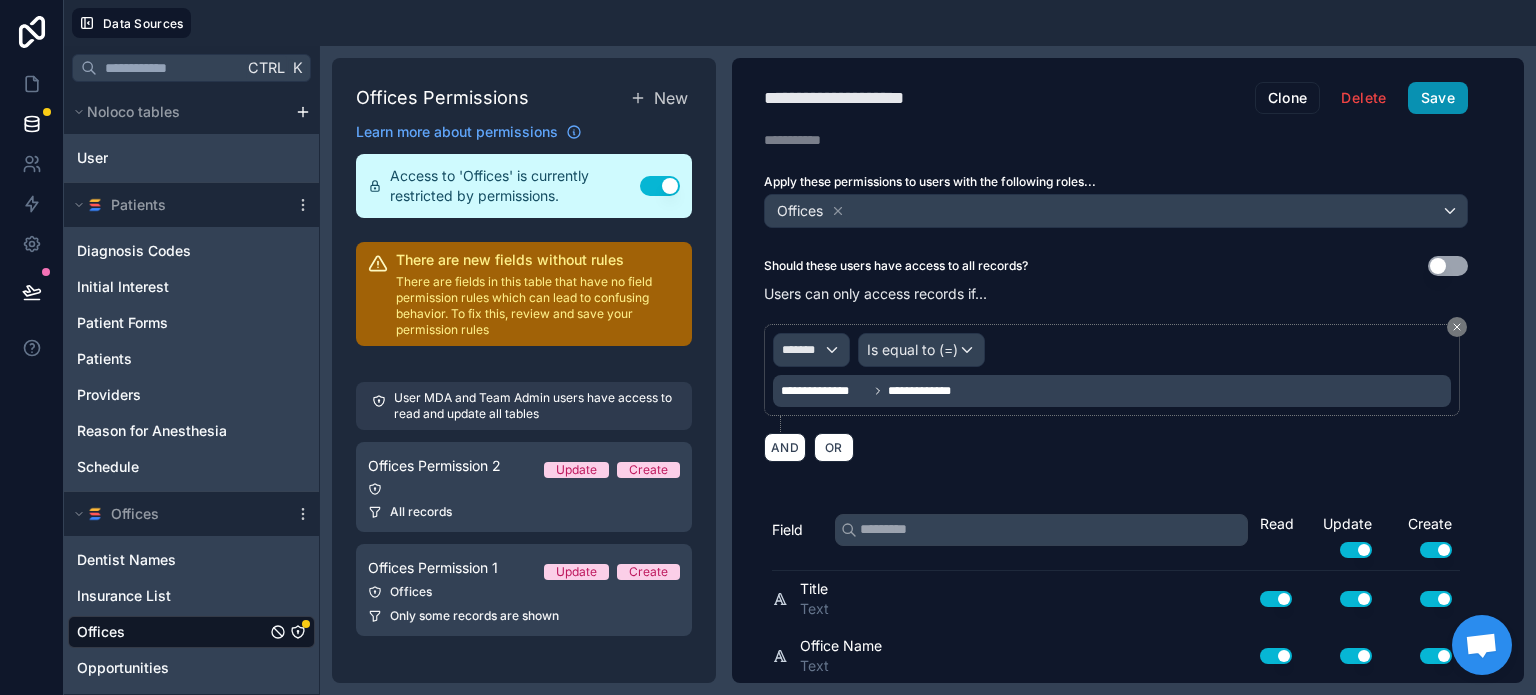 click on "Save" at bounding box center (1438, 98) 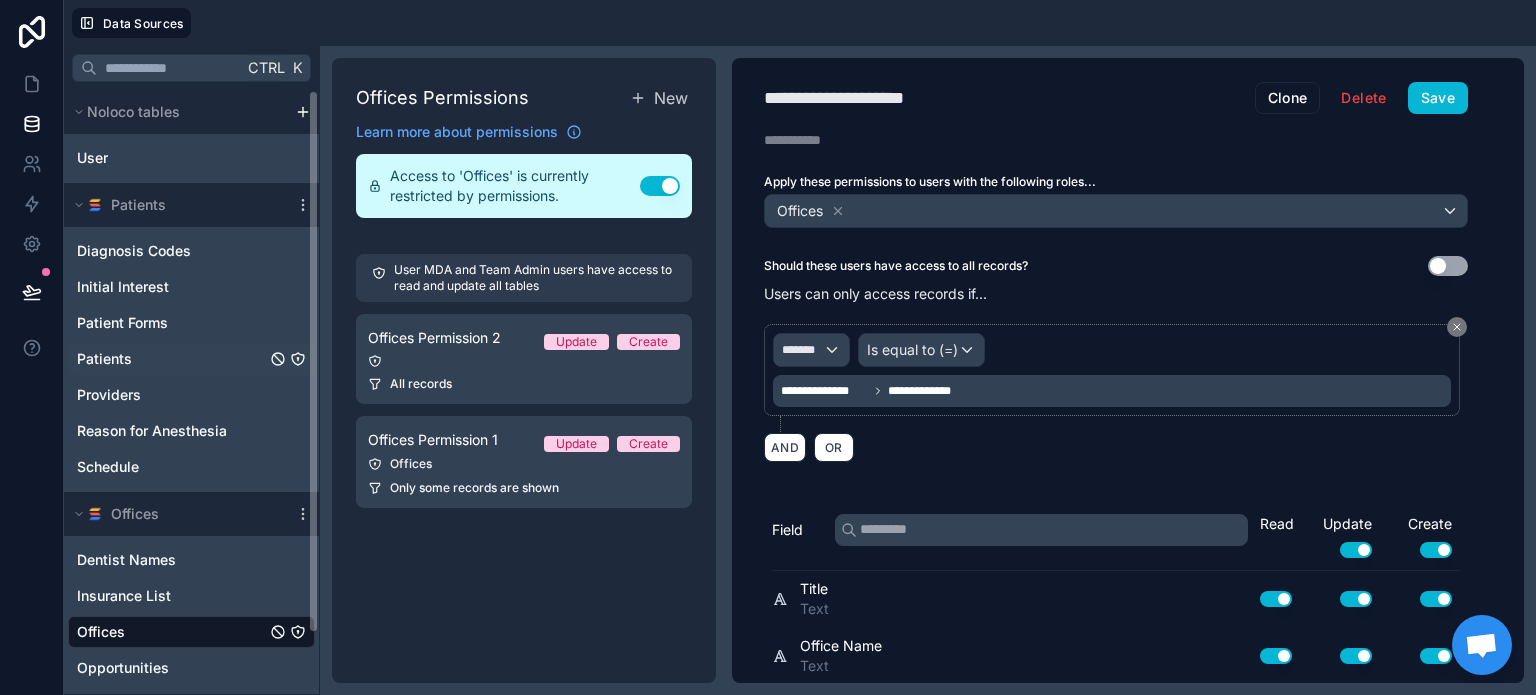 click on "Patients" at bounding box center [104, 359] 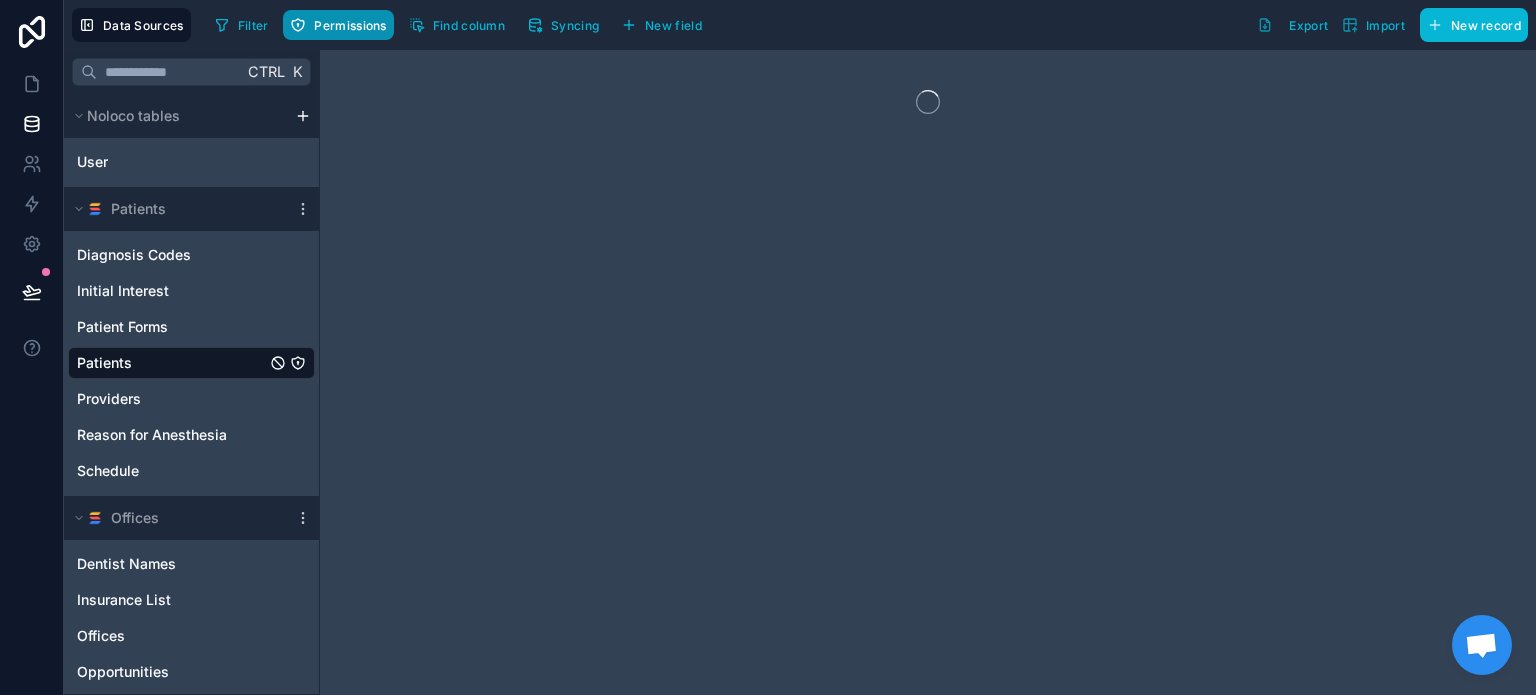 click on "Permissions" at bounding box center [338, 25] 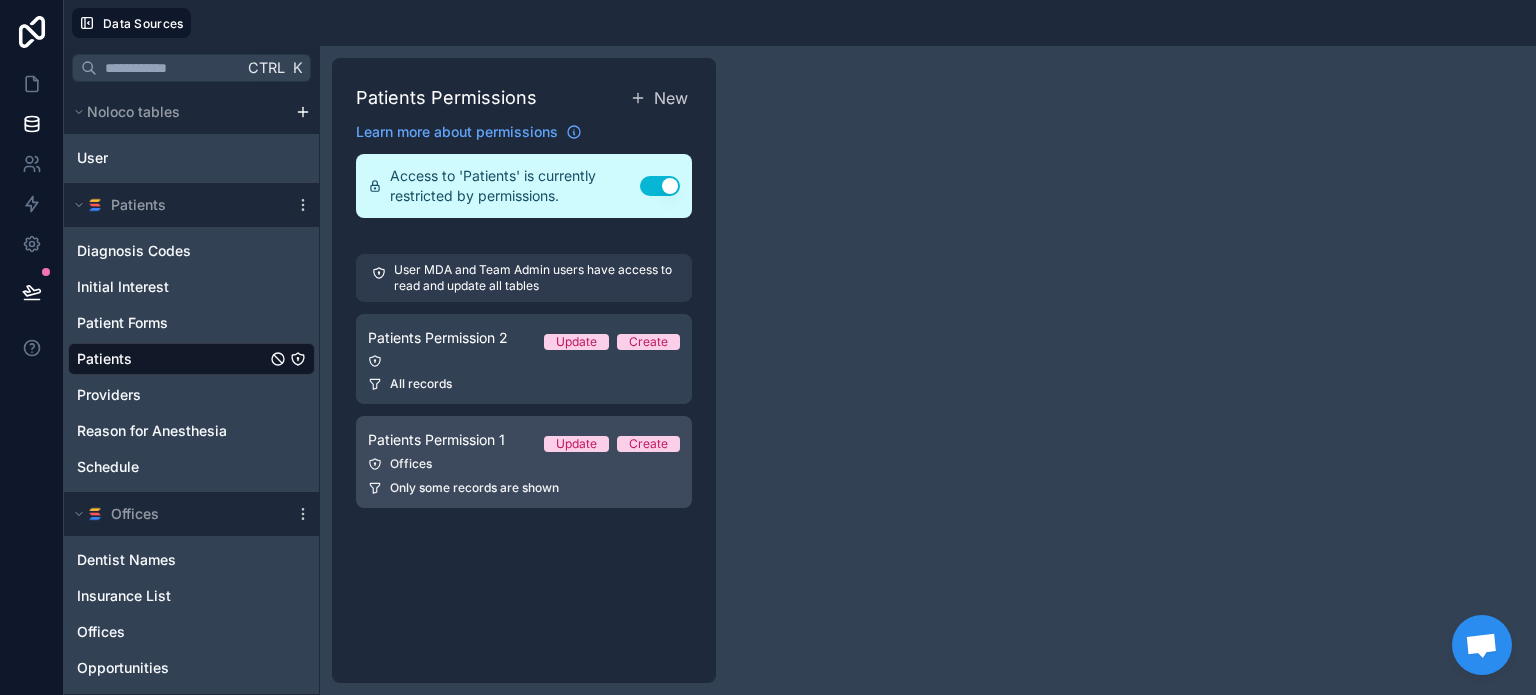 click on "Patients Permission 1 Update Create Offices Only some records are shown" at bounding box center (524, 462) 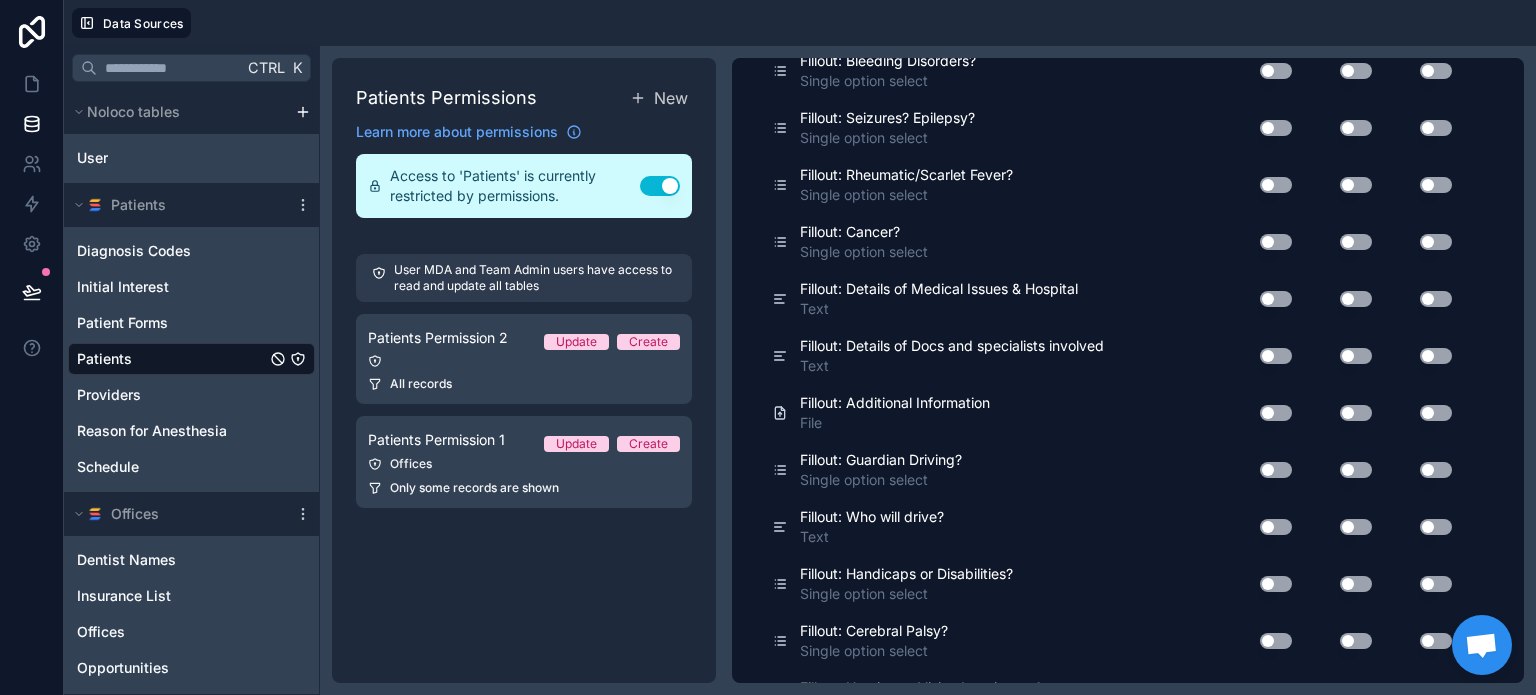 scroll, scrollTop: 14356, scrollLeft: 0, axis: vertical 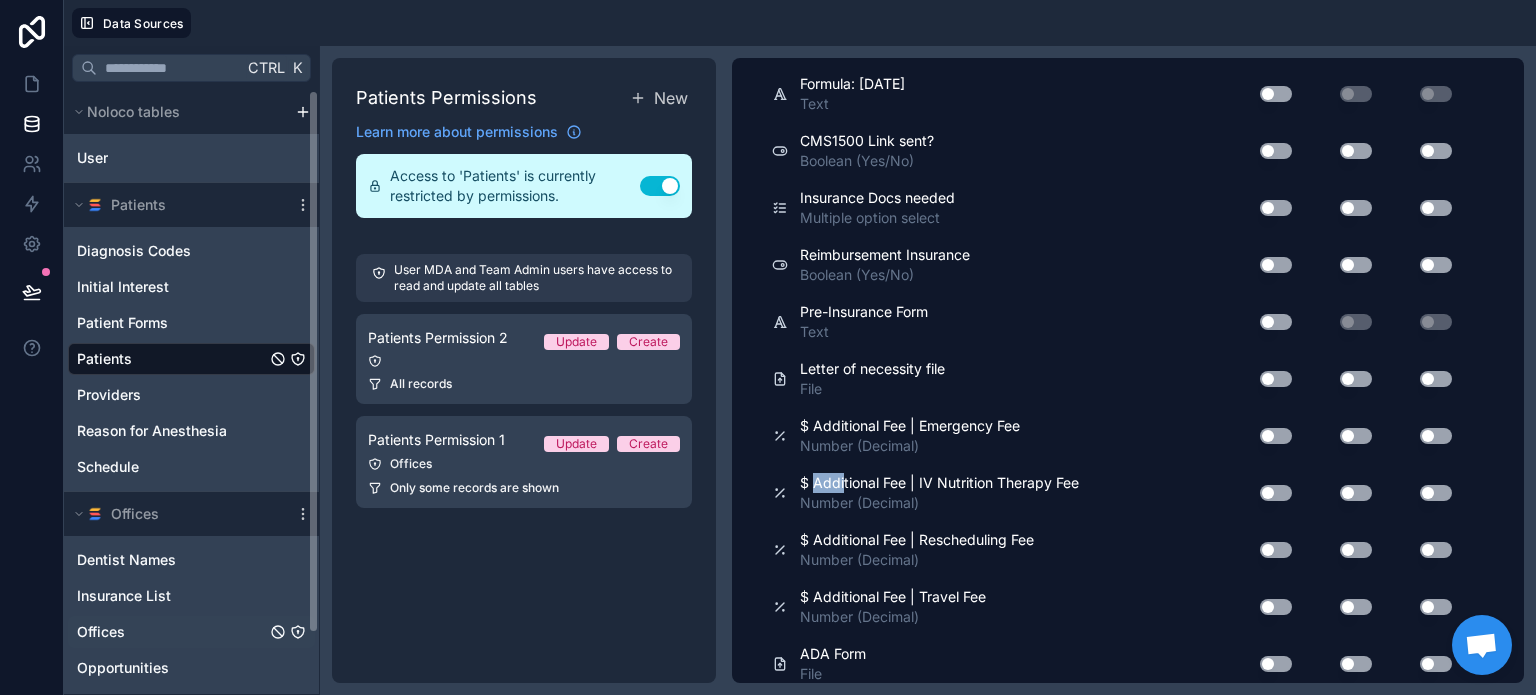 click on "Offices" at bounding box center (191, 632) 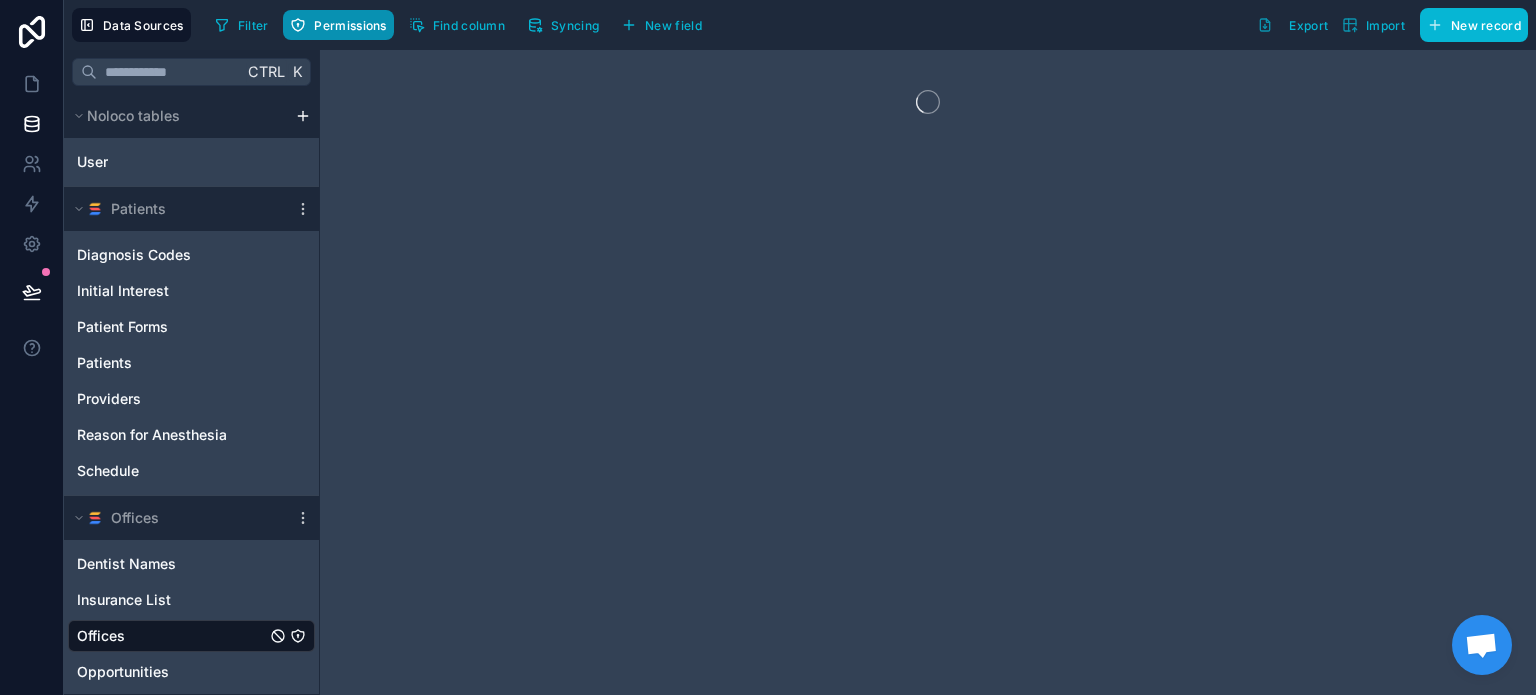 click on "Permissions" at bounding box center (338, 25) 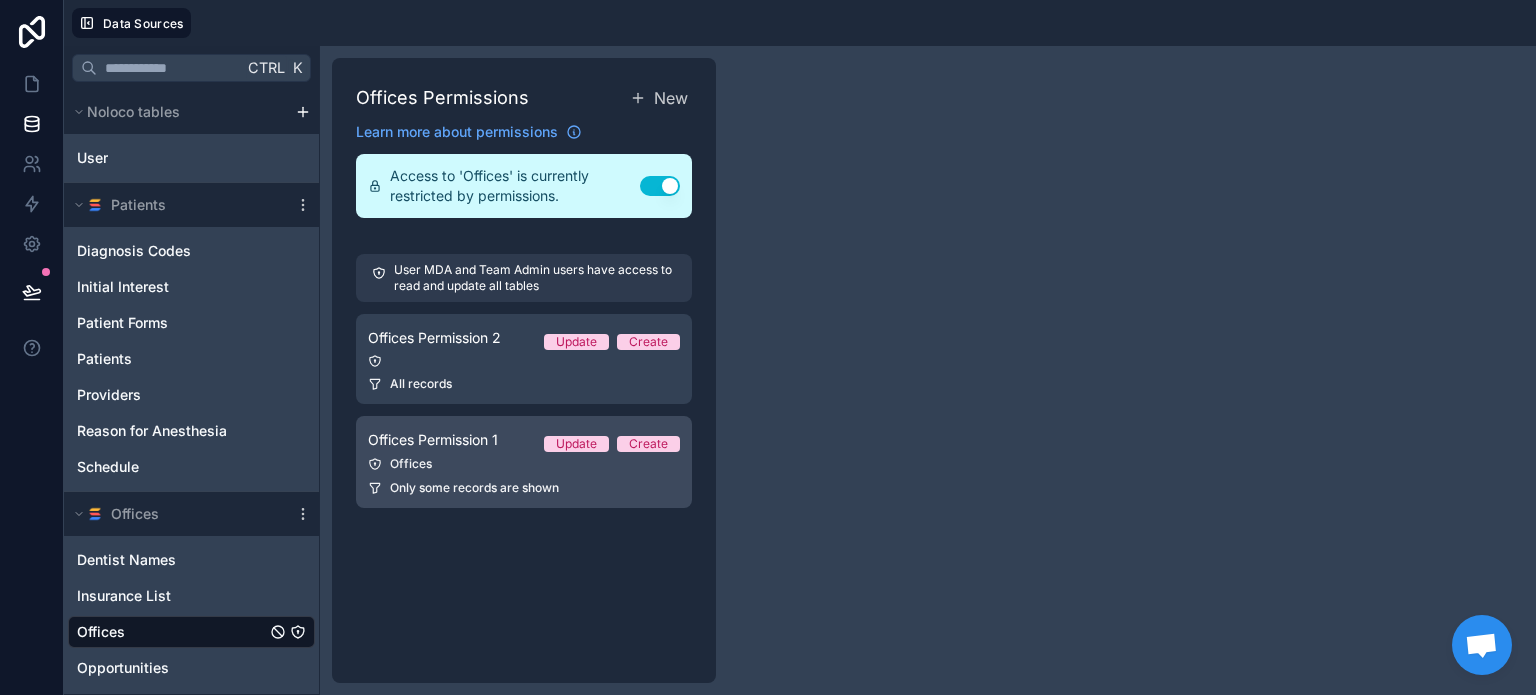 click on "Offices Permission 1" at bounding box center [433, 440] 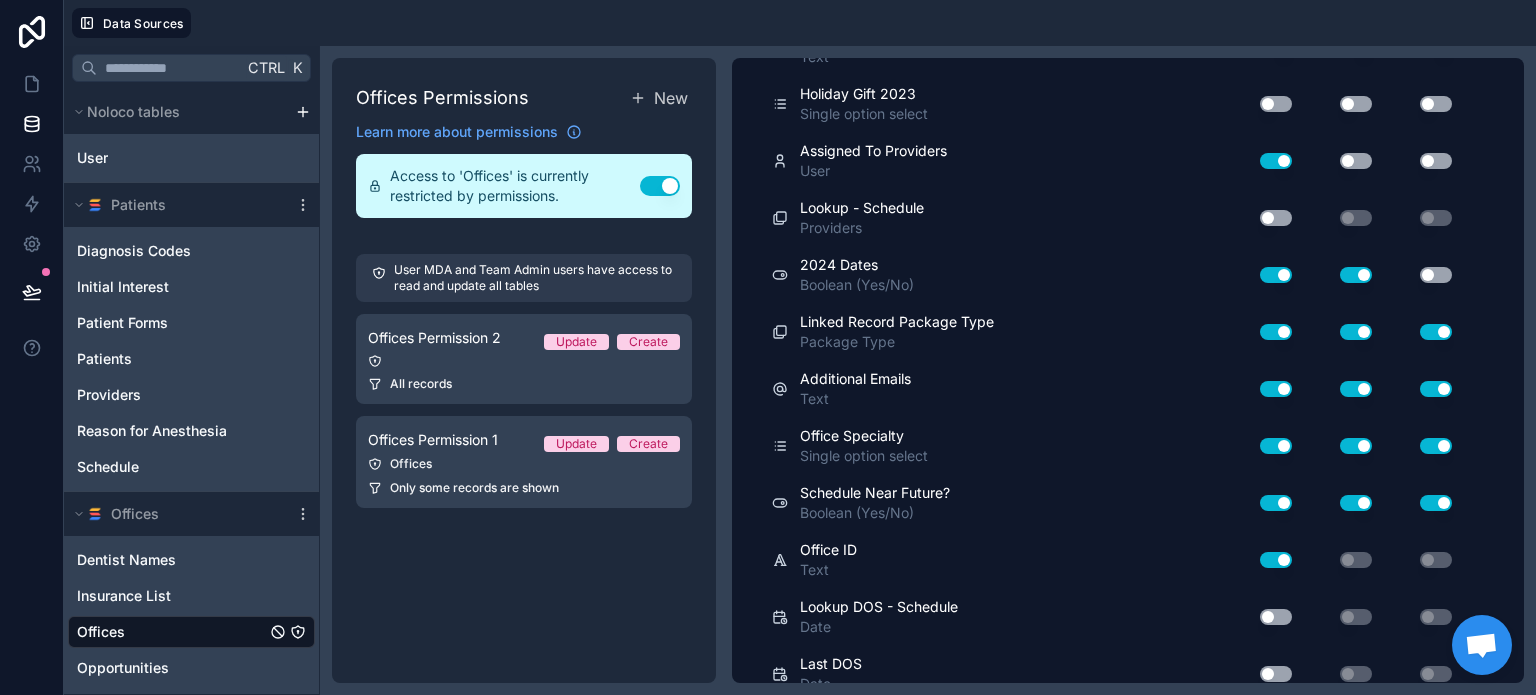 scroll, scrollTop: 2712, scrollLeft: 0, axis: vertical 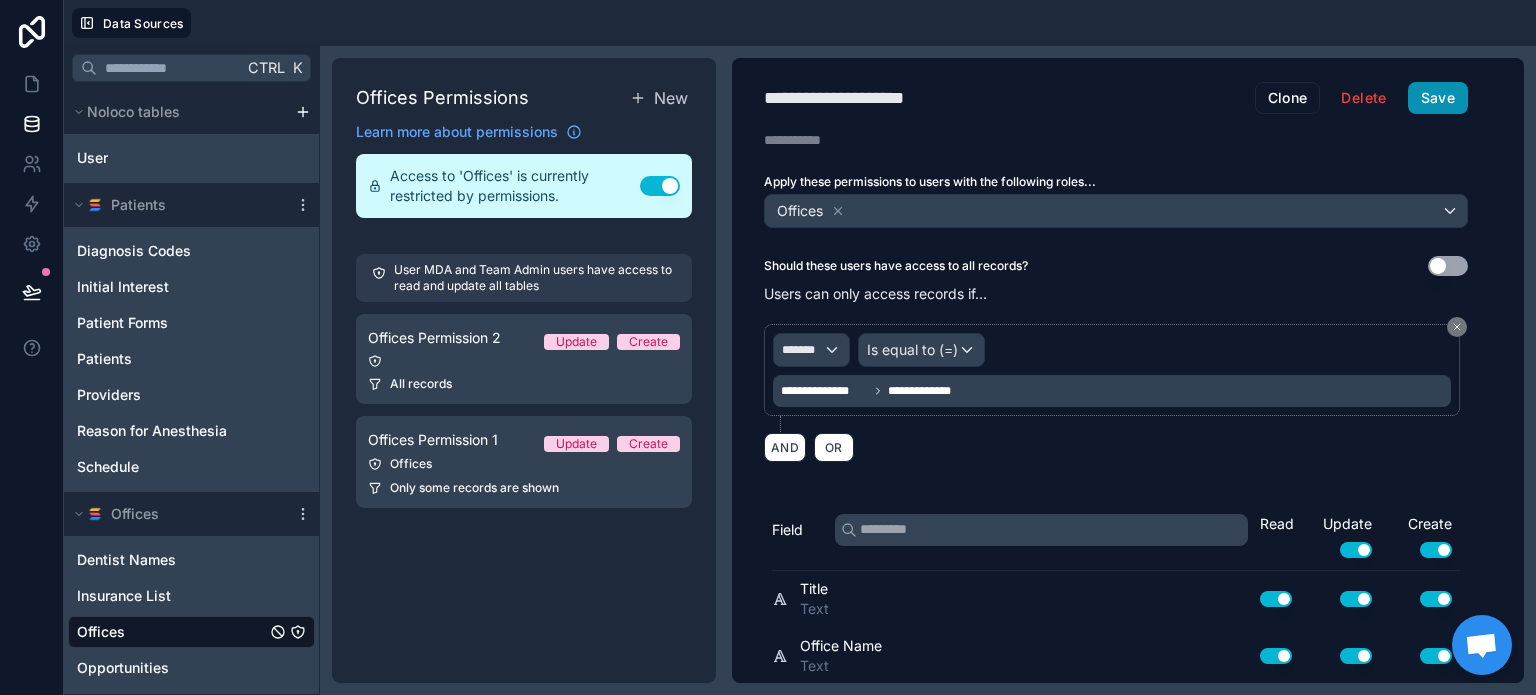 click on "Save" at bounding box center [1438, 98] 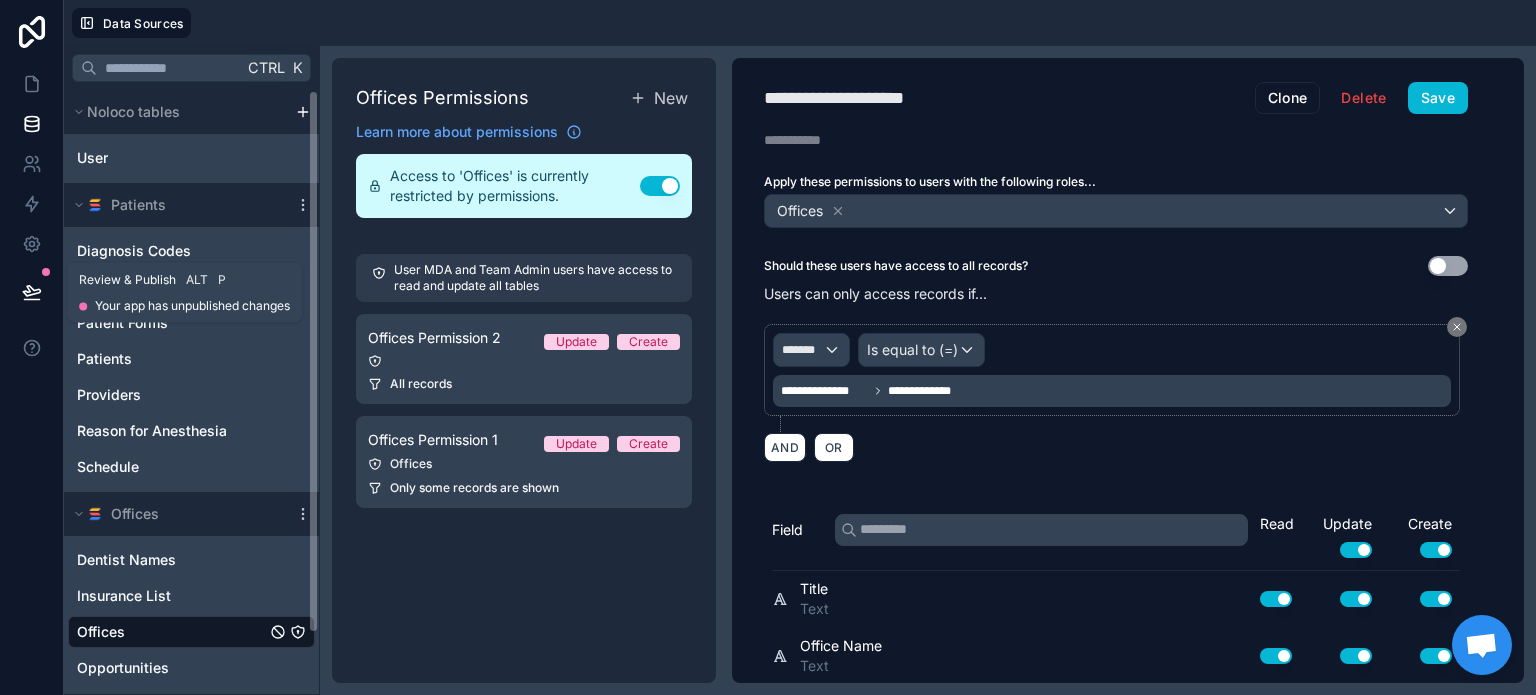 click 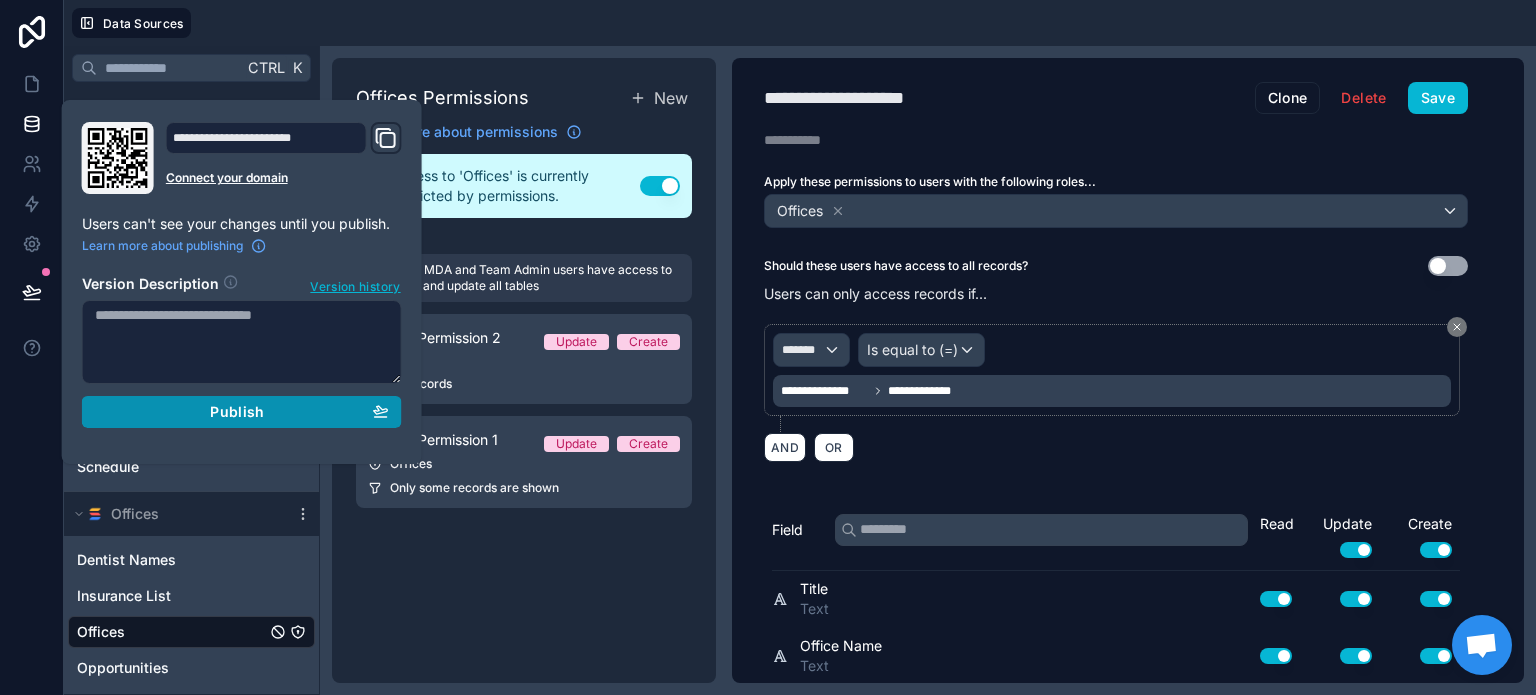 click on "Publish" at bounding box center [237, 412] 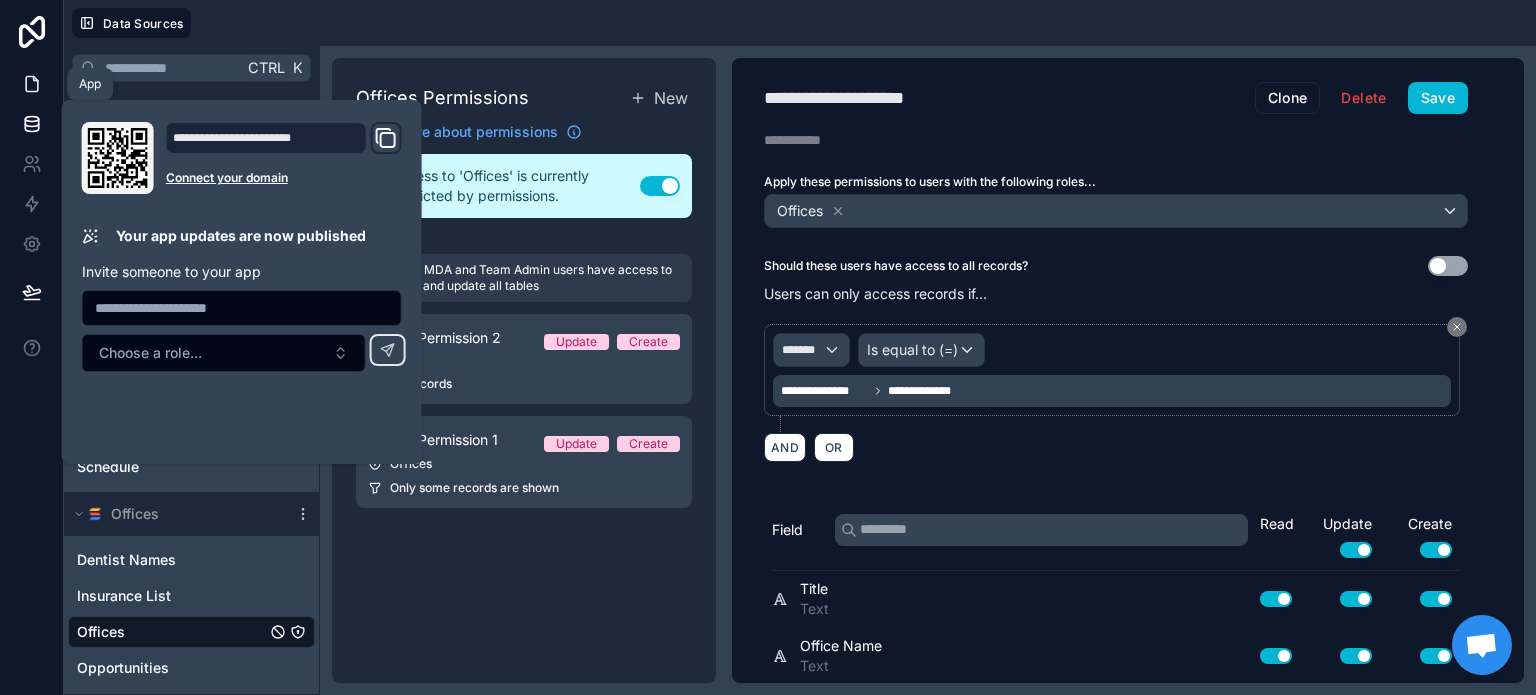 click 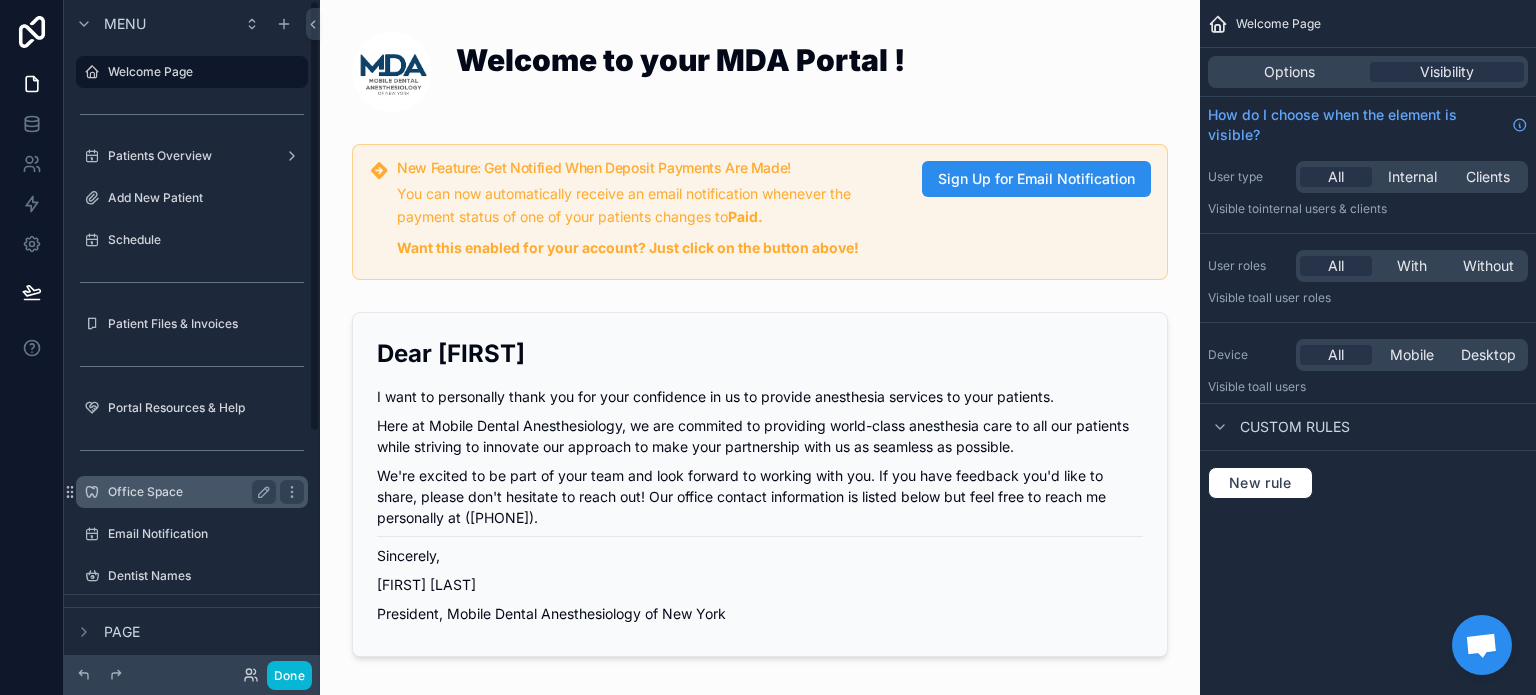 click on "Office Space" at bounding box center (188, 492) 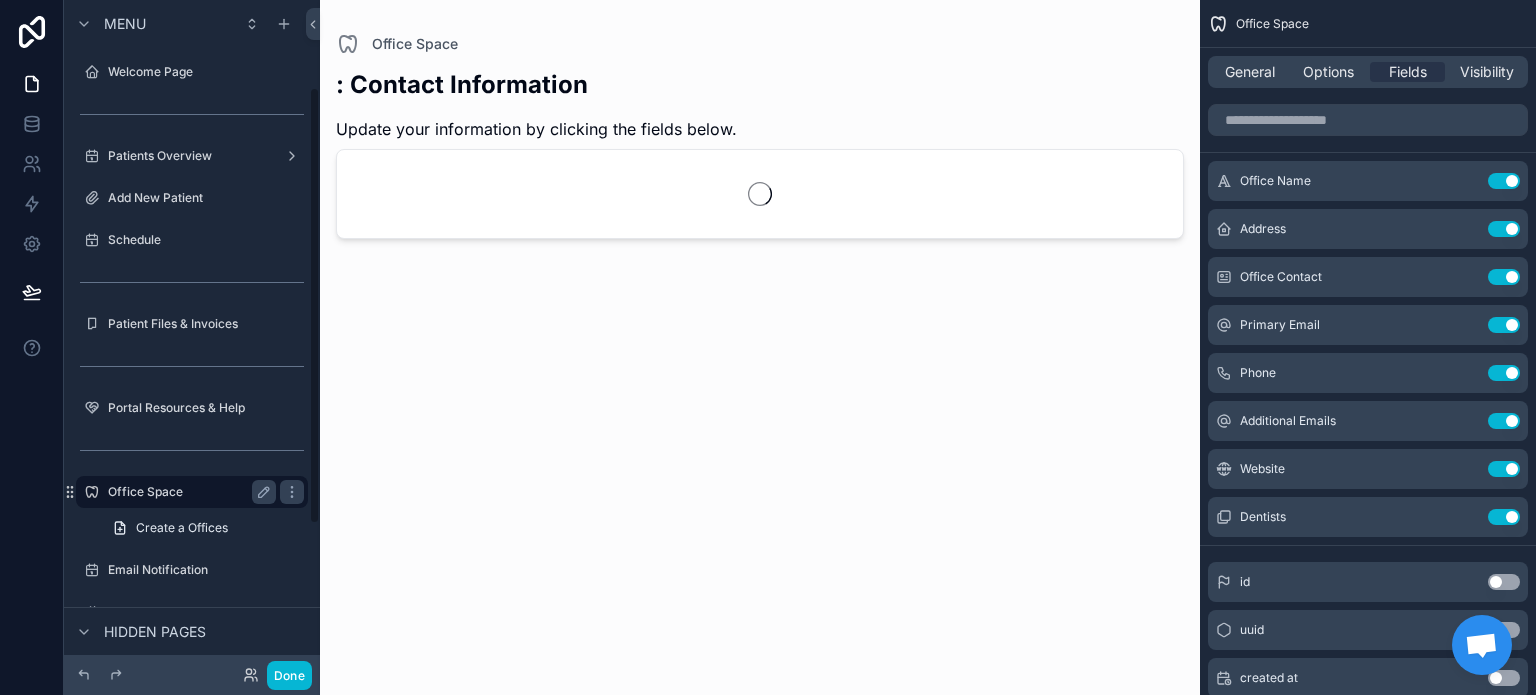 scroll, scrollTop: 134, scrollLeft: 0, axis: vertical 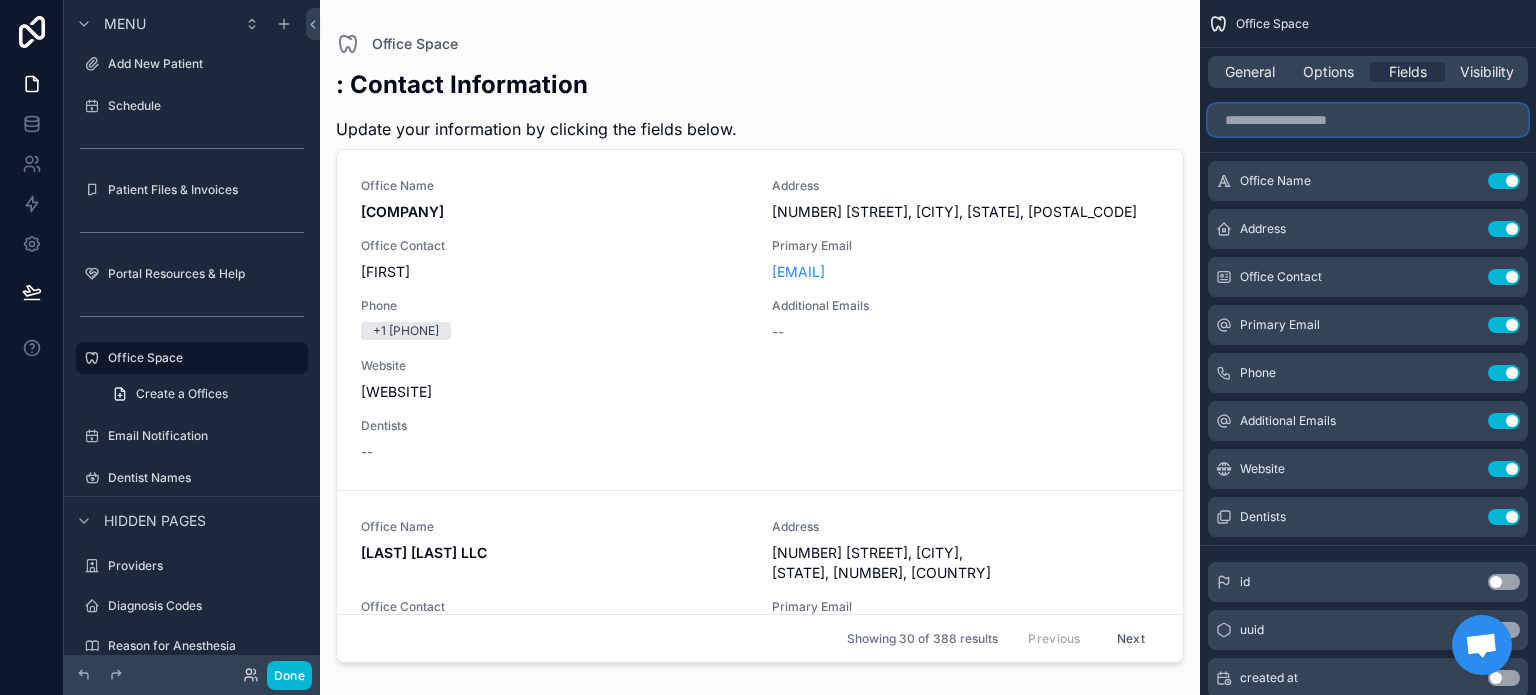 click at bounding box center [1368, 120] 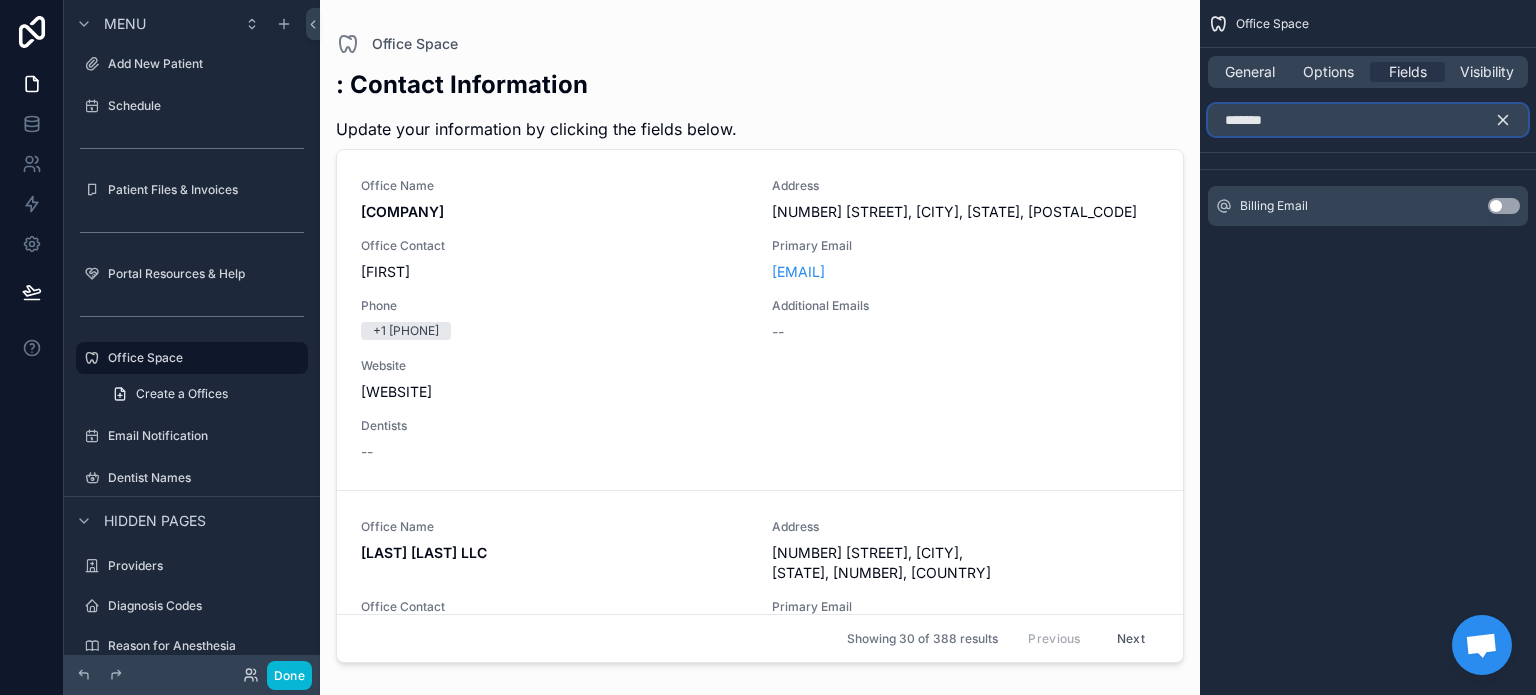 type on "*******" 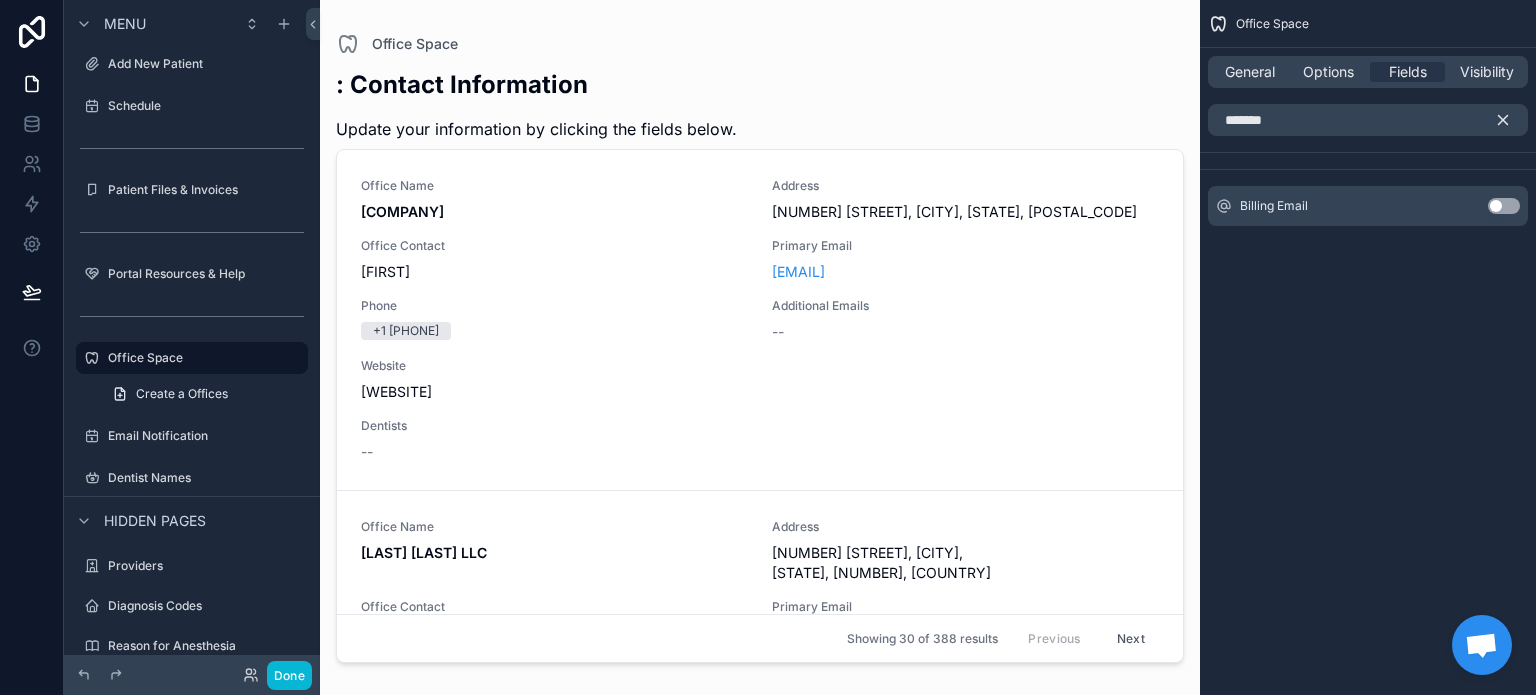 click on "Use setting" at bounding box center [1504, 206] 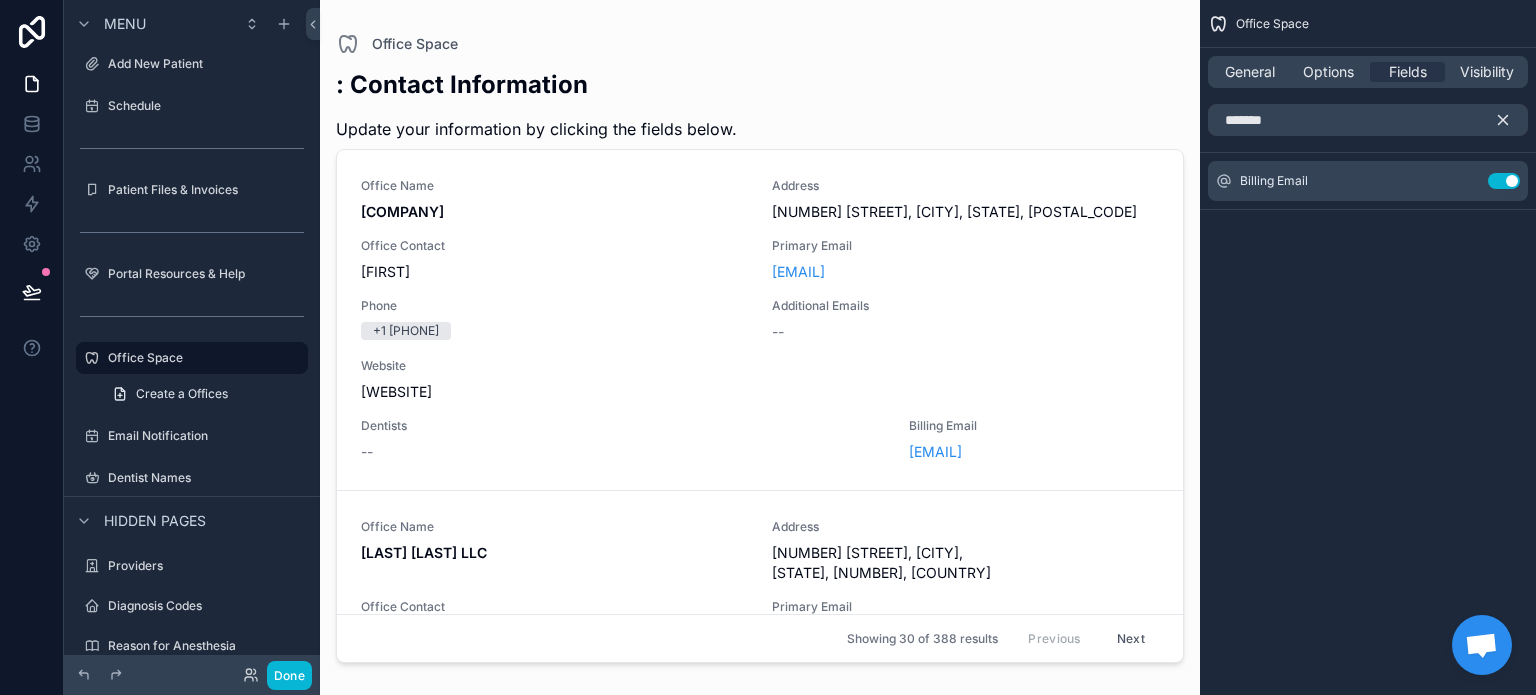 click 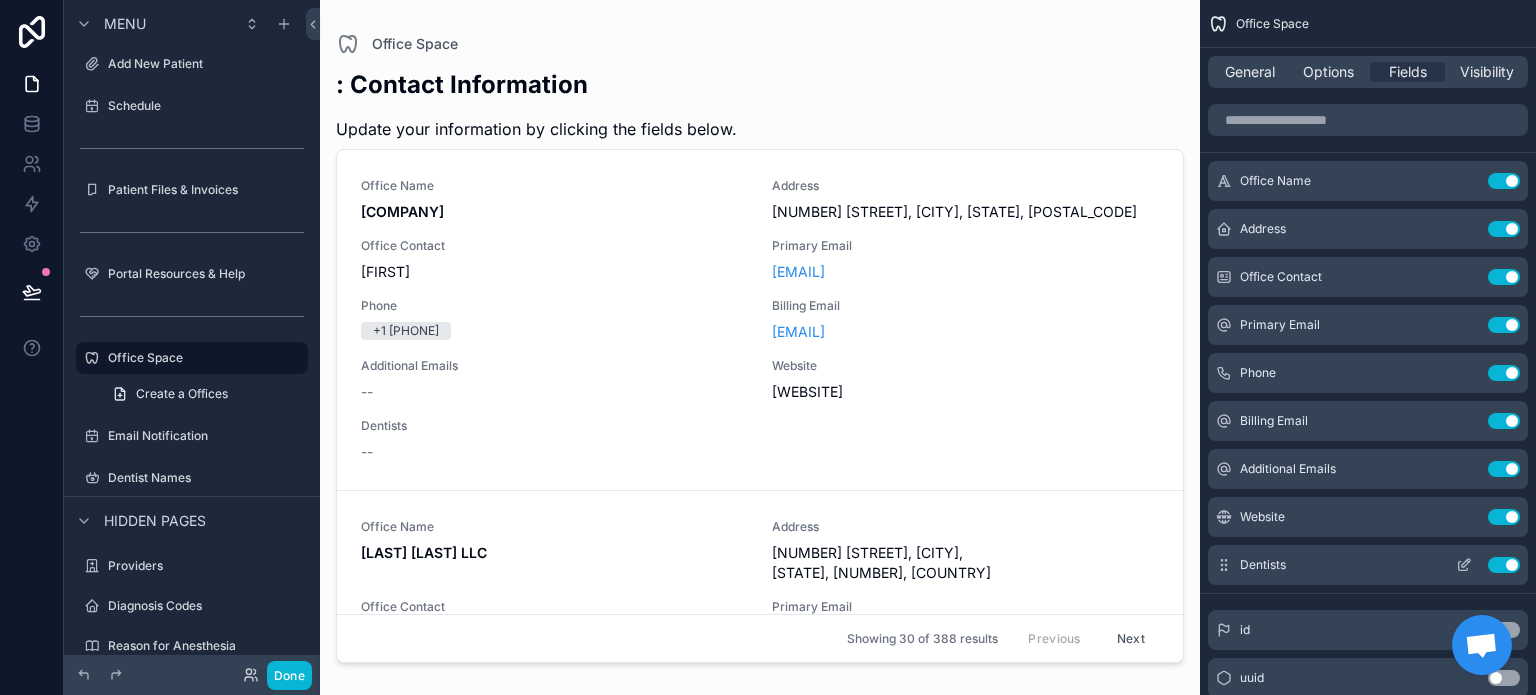 click 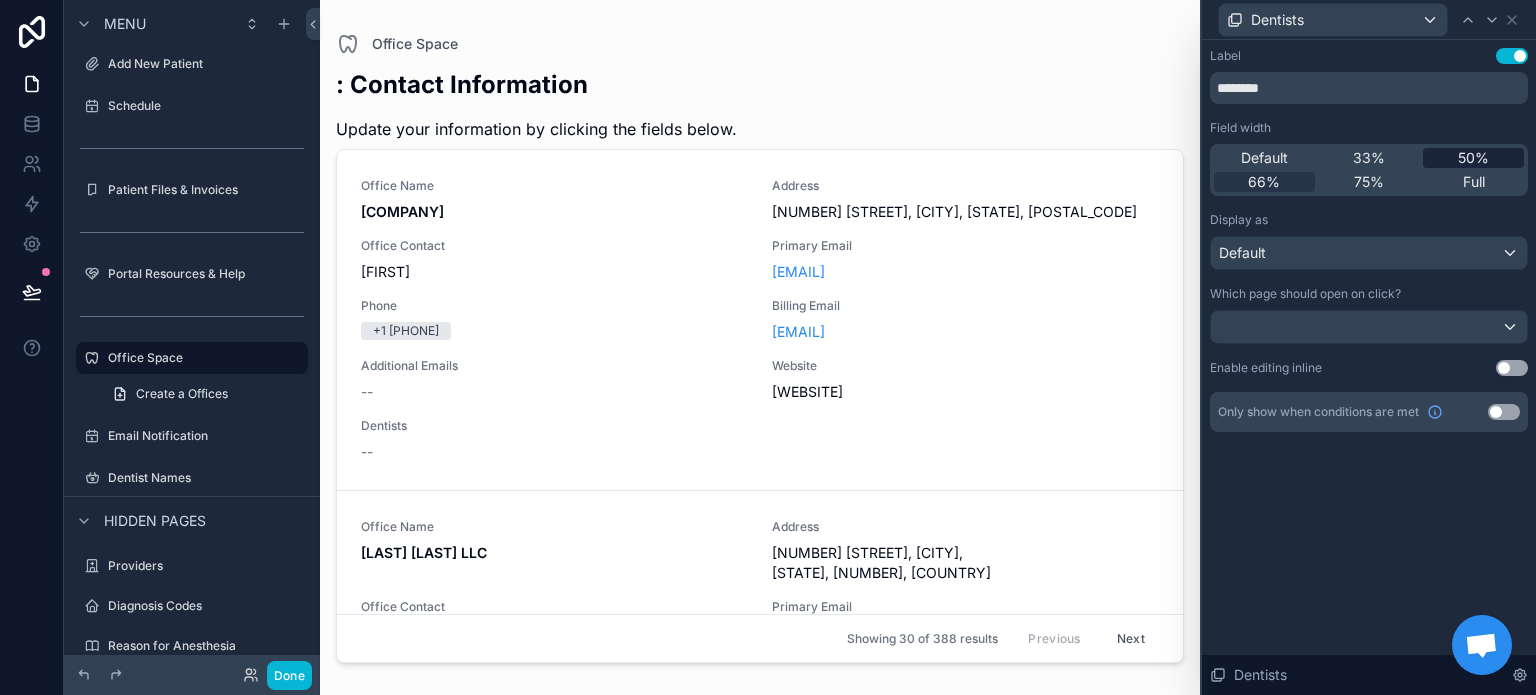 click on "50%" at bounding box center [1473, 158] 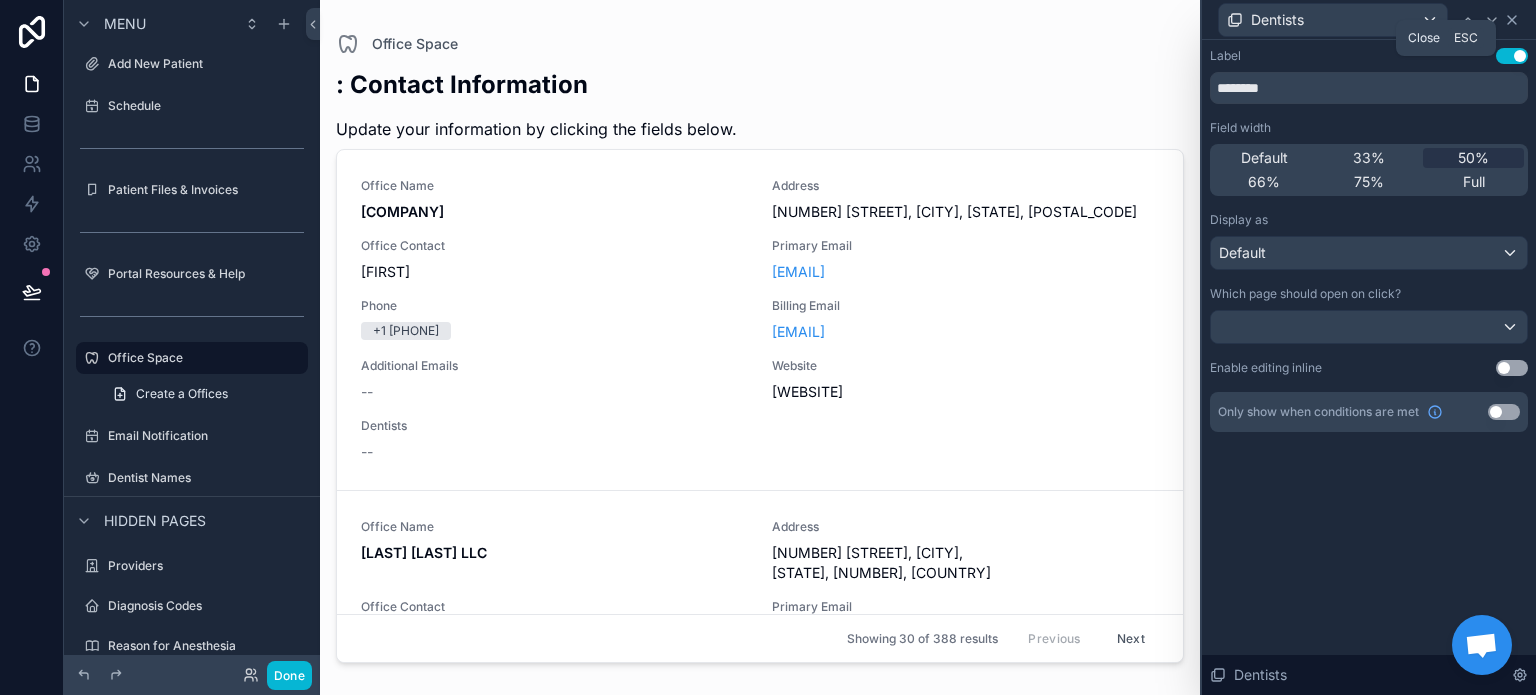 click 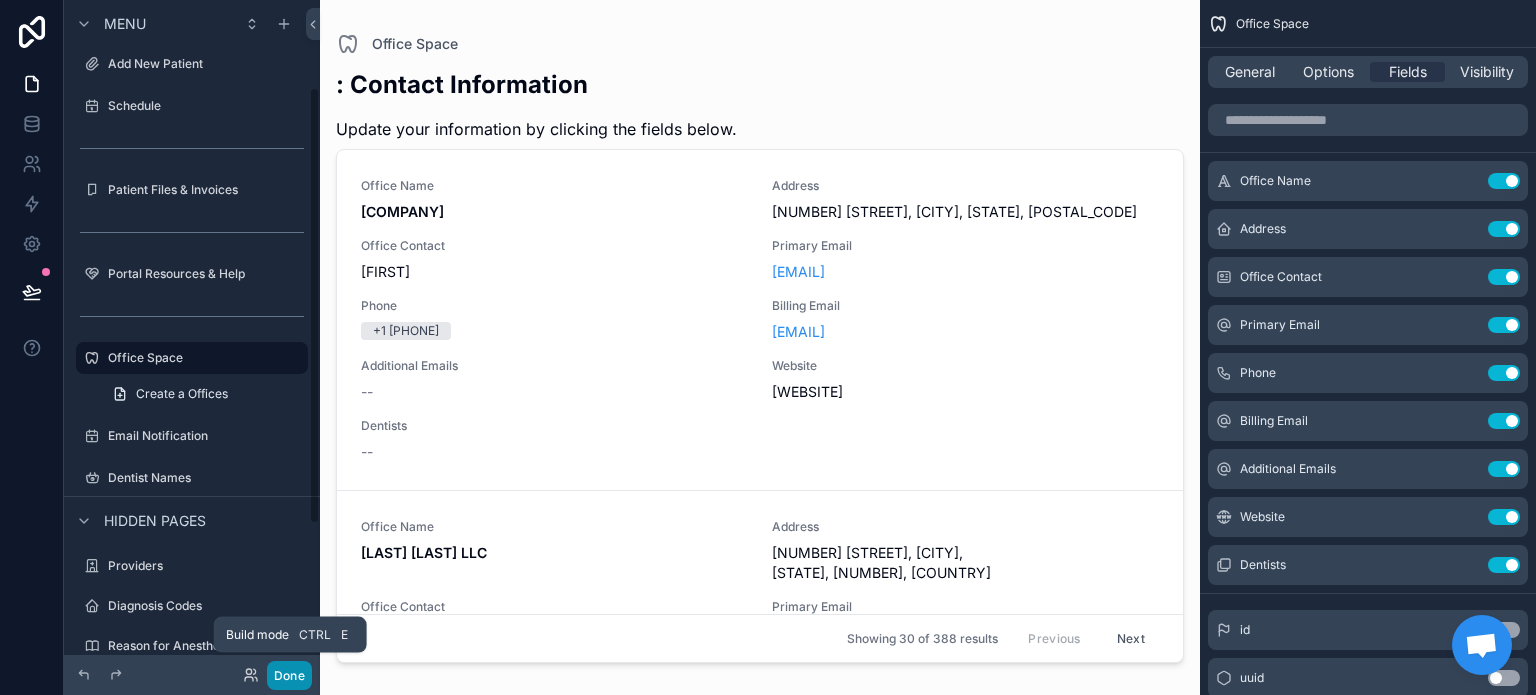 click on "Done" at bounding box center [289, 675] 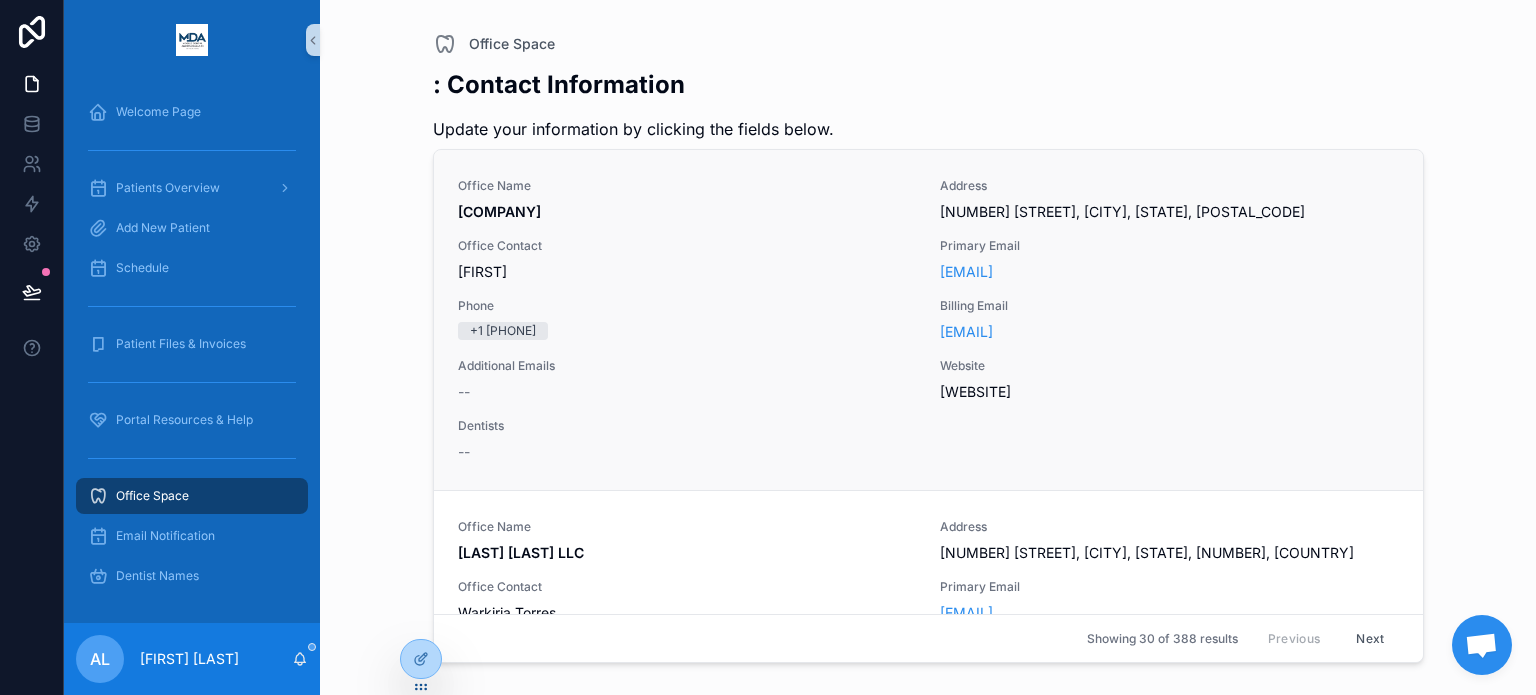 click on "Office Name Golestani Dental Group of Livingston Address 471 W Mount Pleasant Ave, Livingston, NJ, 07039 Office Contact Edy Primary Email info@golestanidentalgroup.com Phone +1 973-597-1818 Billing Email info@golestanidentalgroup.com Additional Emails -- Website www.golestanidentalgroup.com Dentists --" at bounding box center [928, 320] 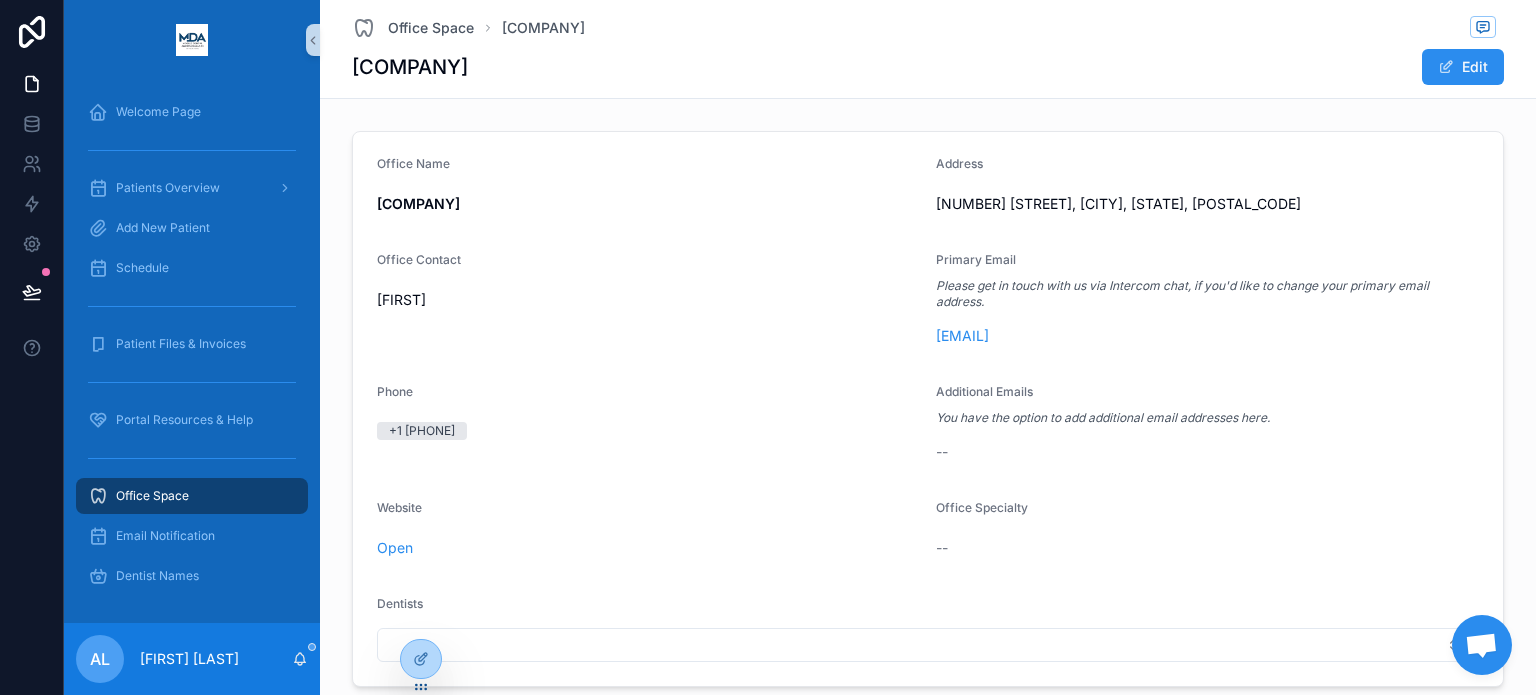 click on "Office Space" at bounding box center [192, 496] 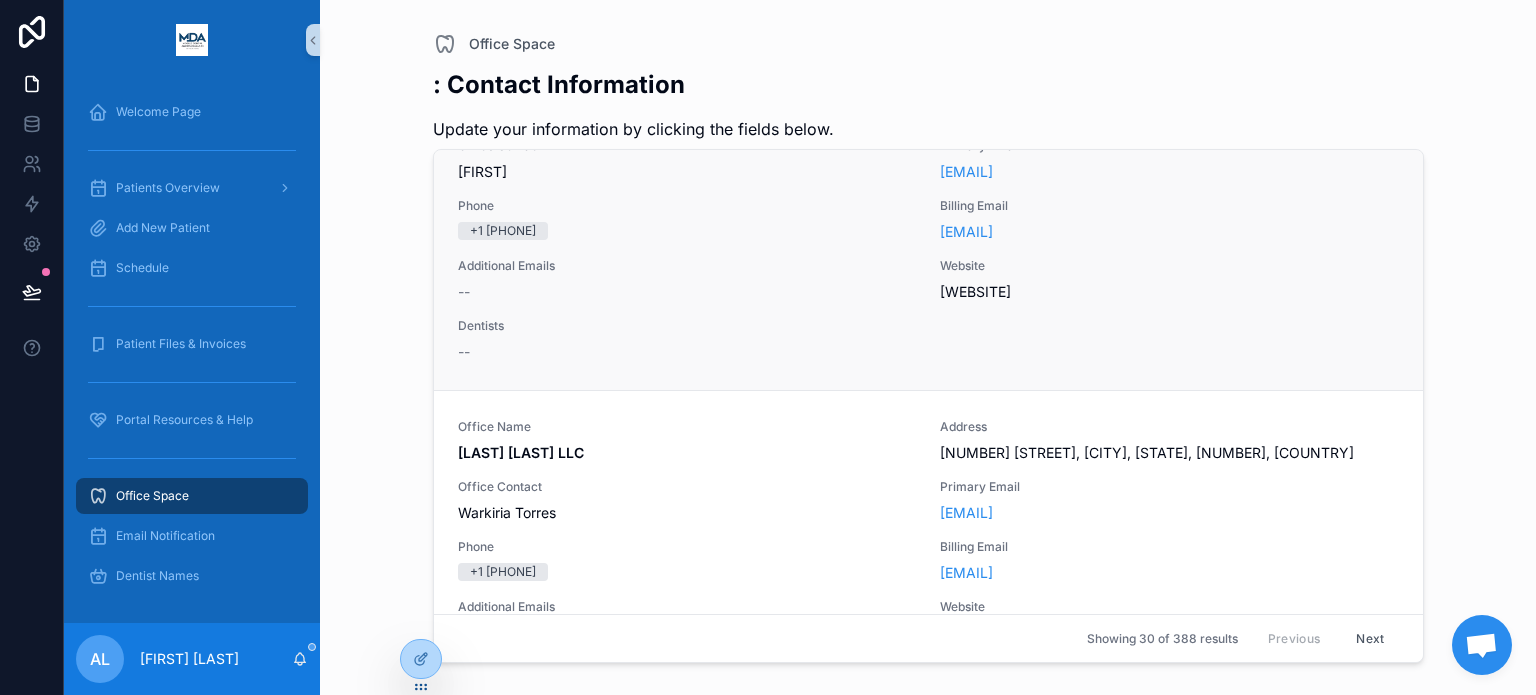 scroll, scrollTop: 0, scrollLeft: 0, axis: both 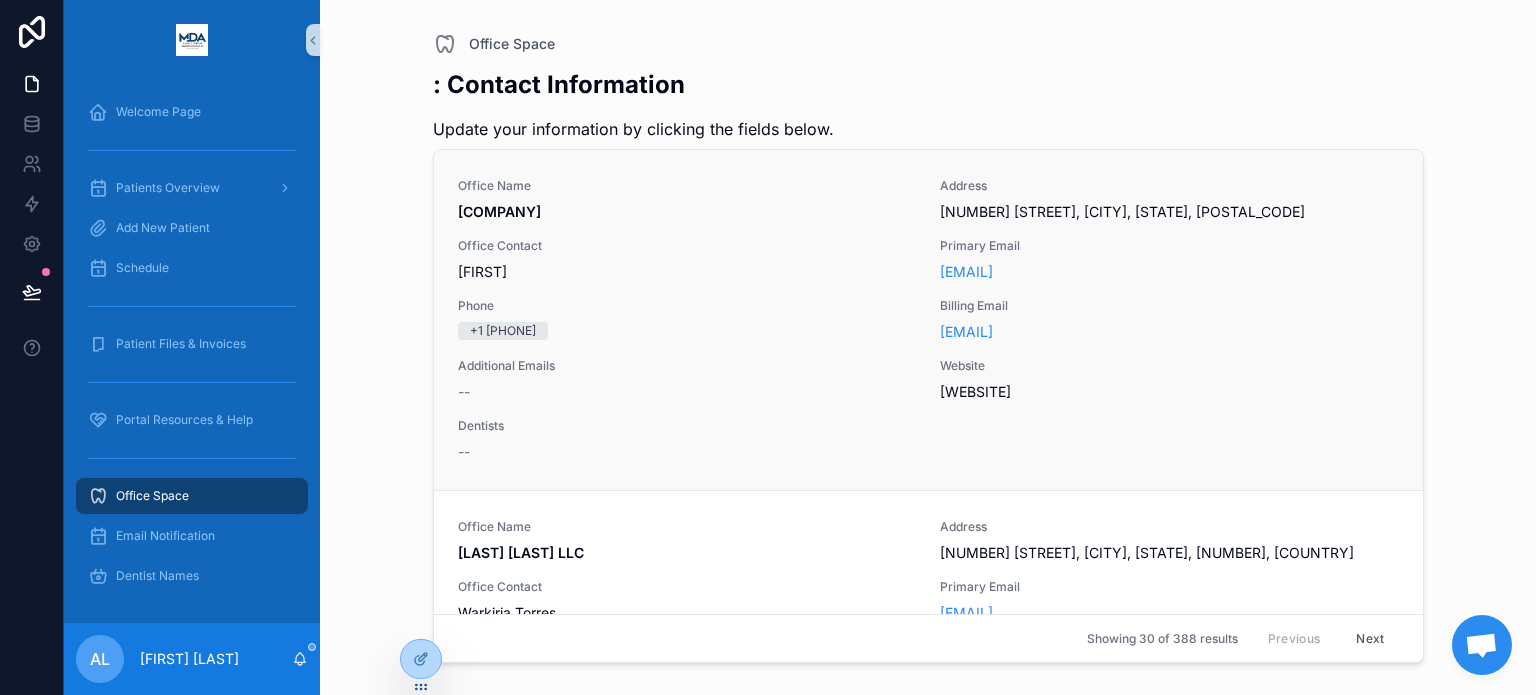 click on "Additional Emails --" at bounding box center [687, 380] 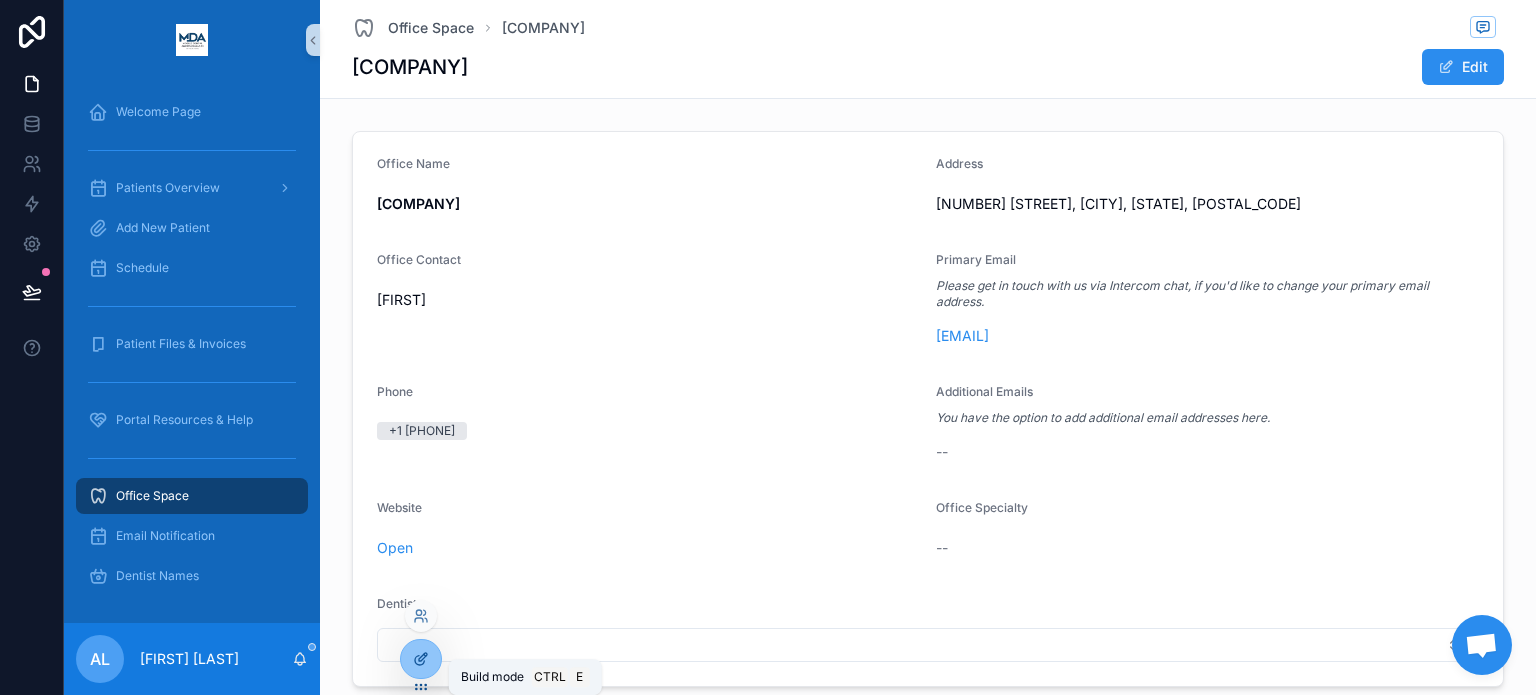 click 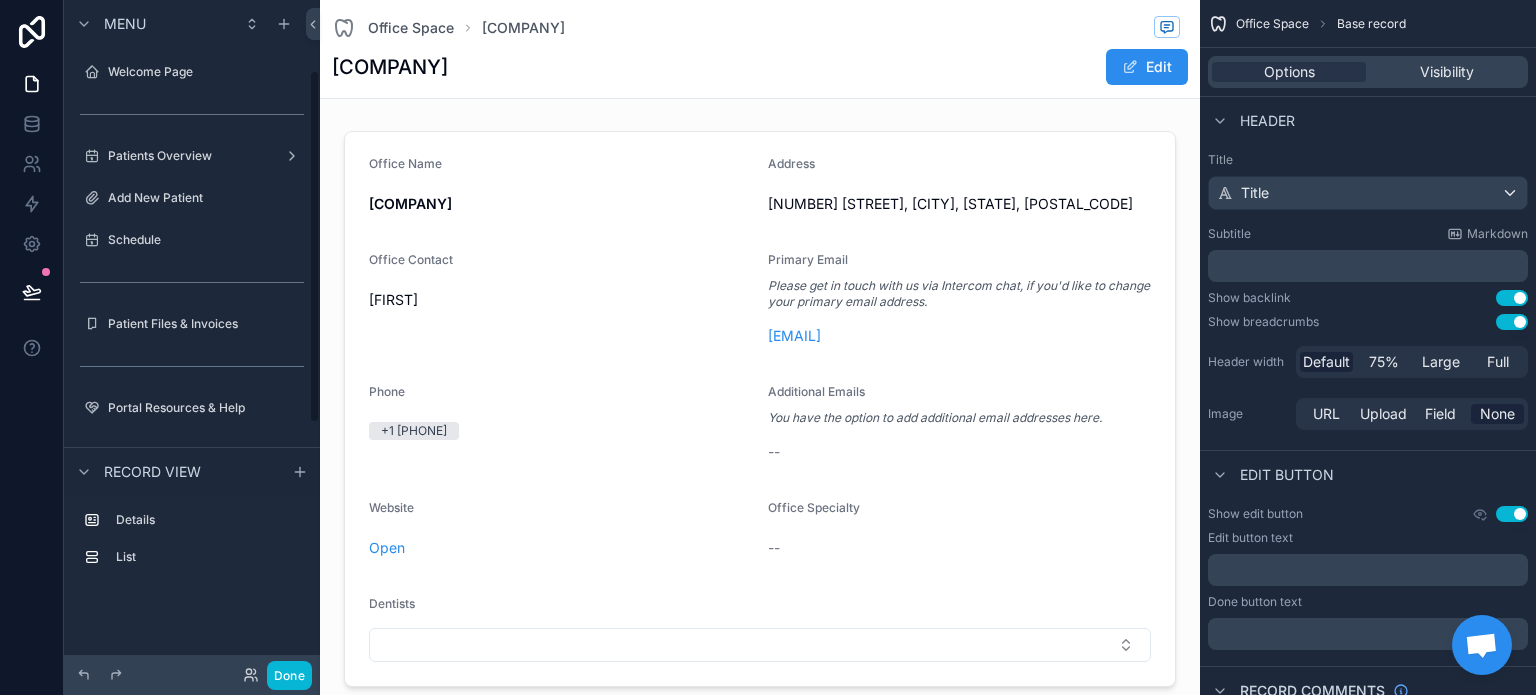 scroll, scrollTop: 134, scrollLeft: 0, axis: vertical 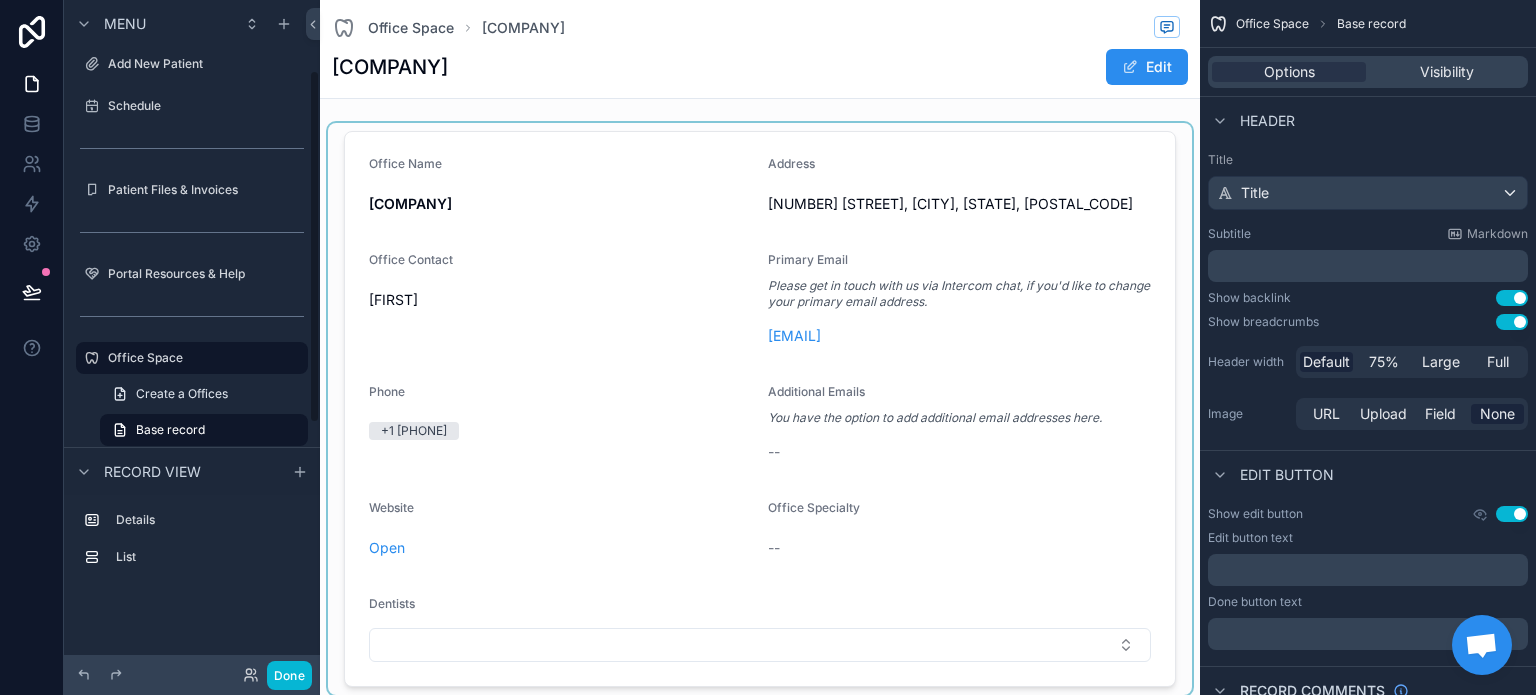 click at bounding box center (760, 409) 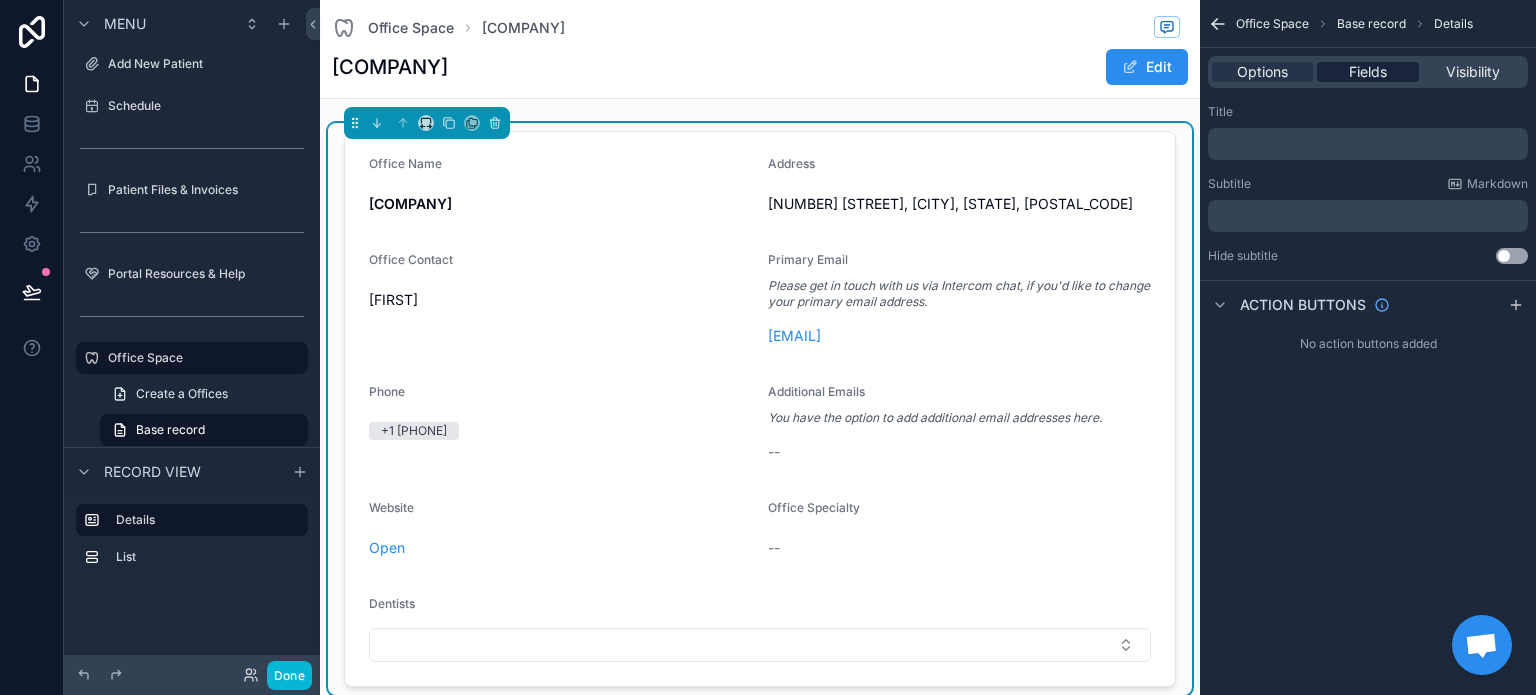 click on "Fields" at bounding box center [1368, 72] 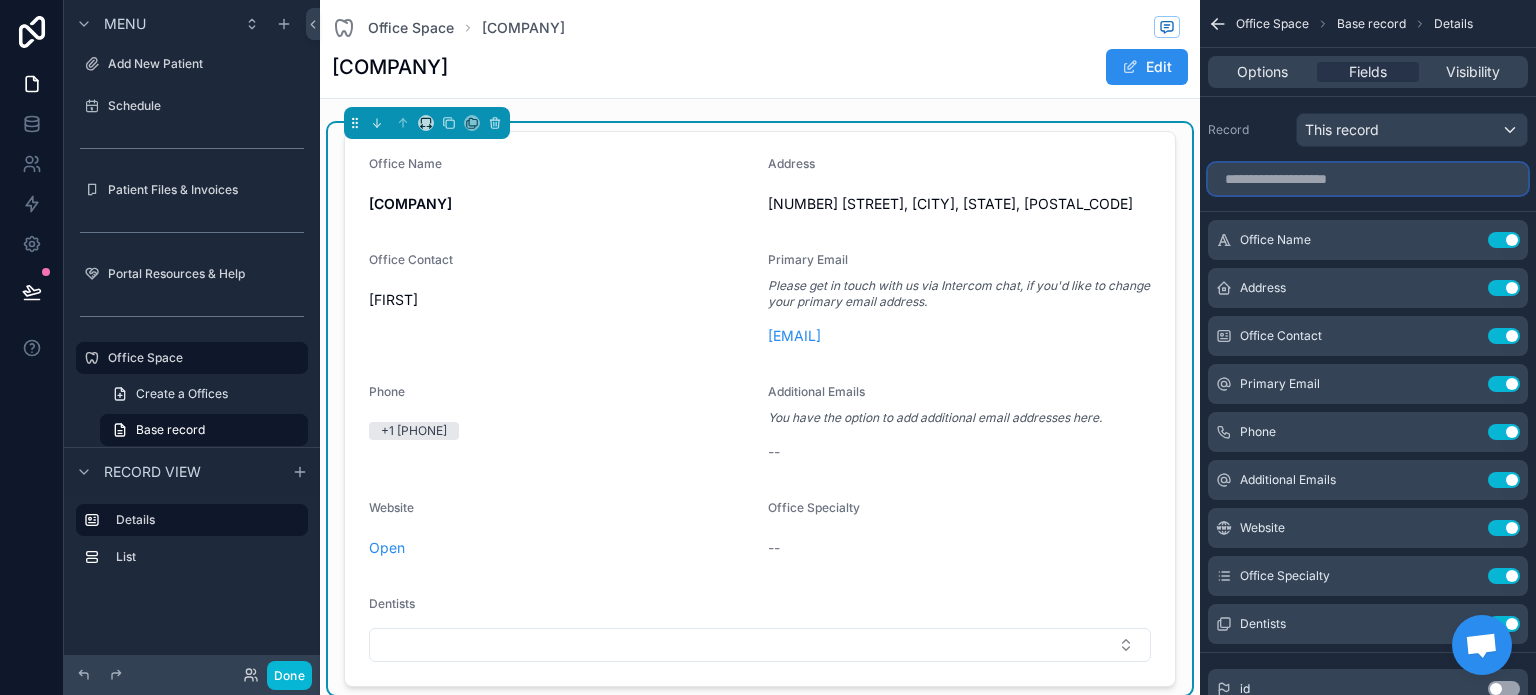 click at bounding box center (1368, 179) 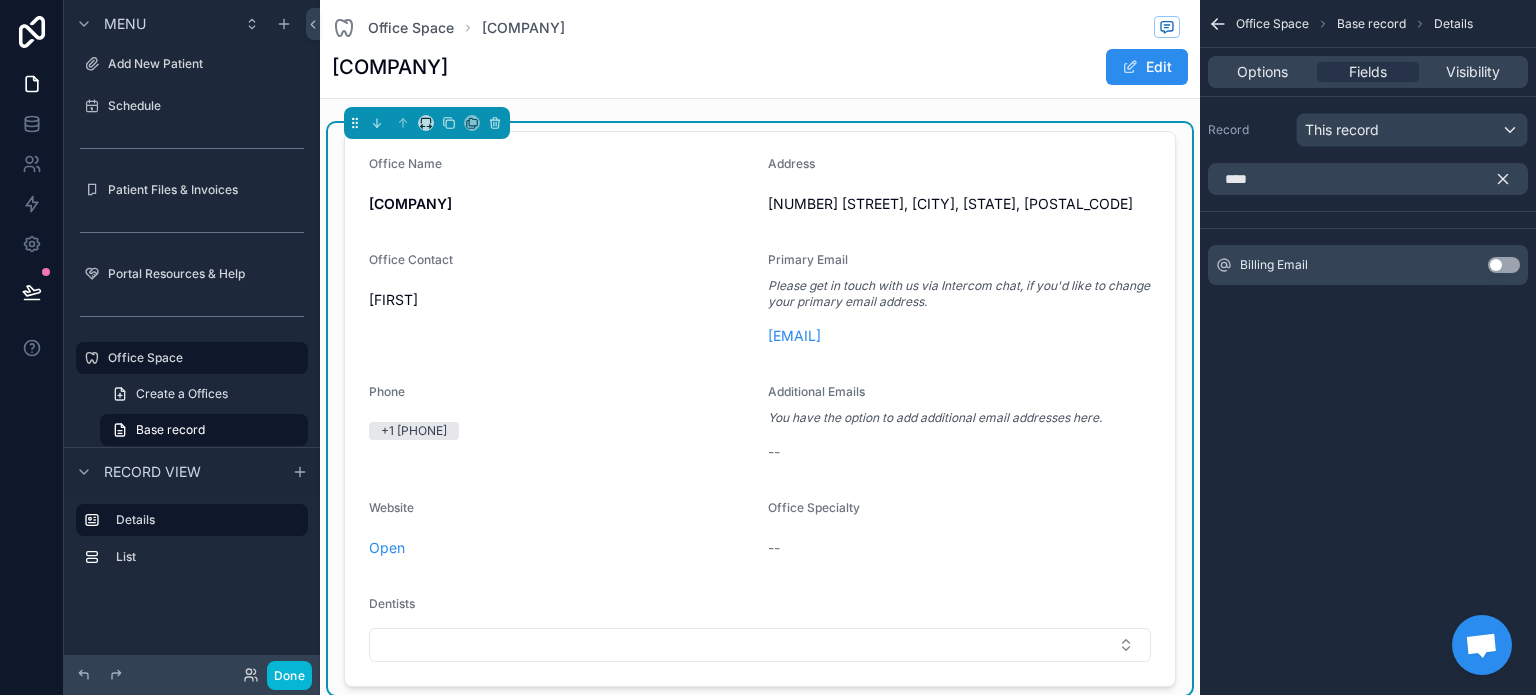 click on "Use setting" at bounding box center [1504, 265] 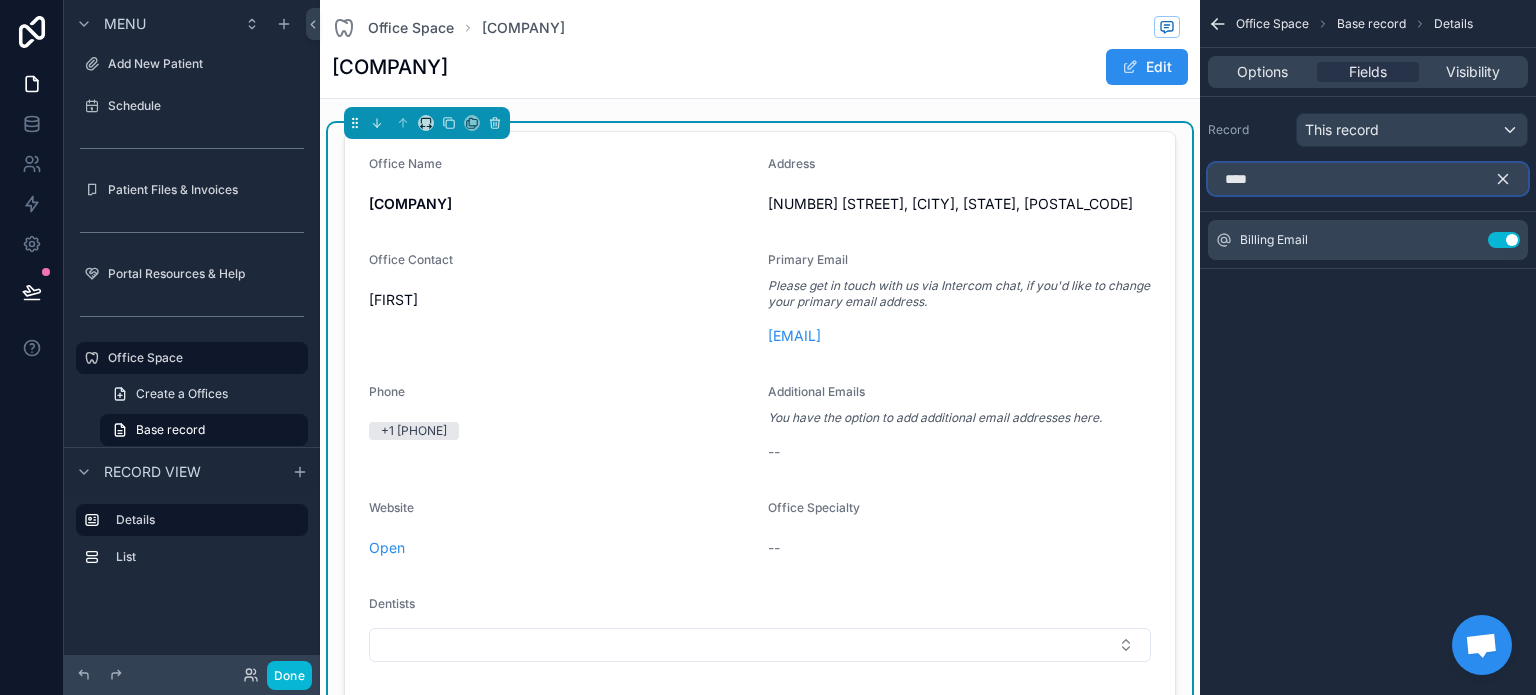 drag, startPoint x: 1290, startPoint y: 179, endPoint x: 1186, endPoint y: 183, distance: 104.0769 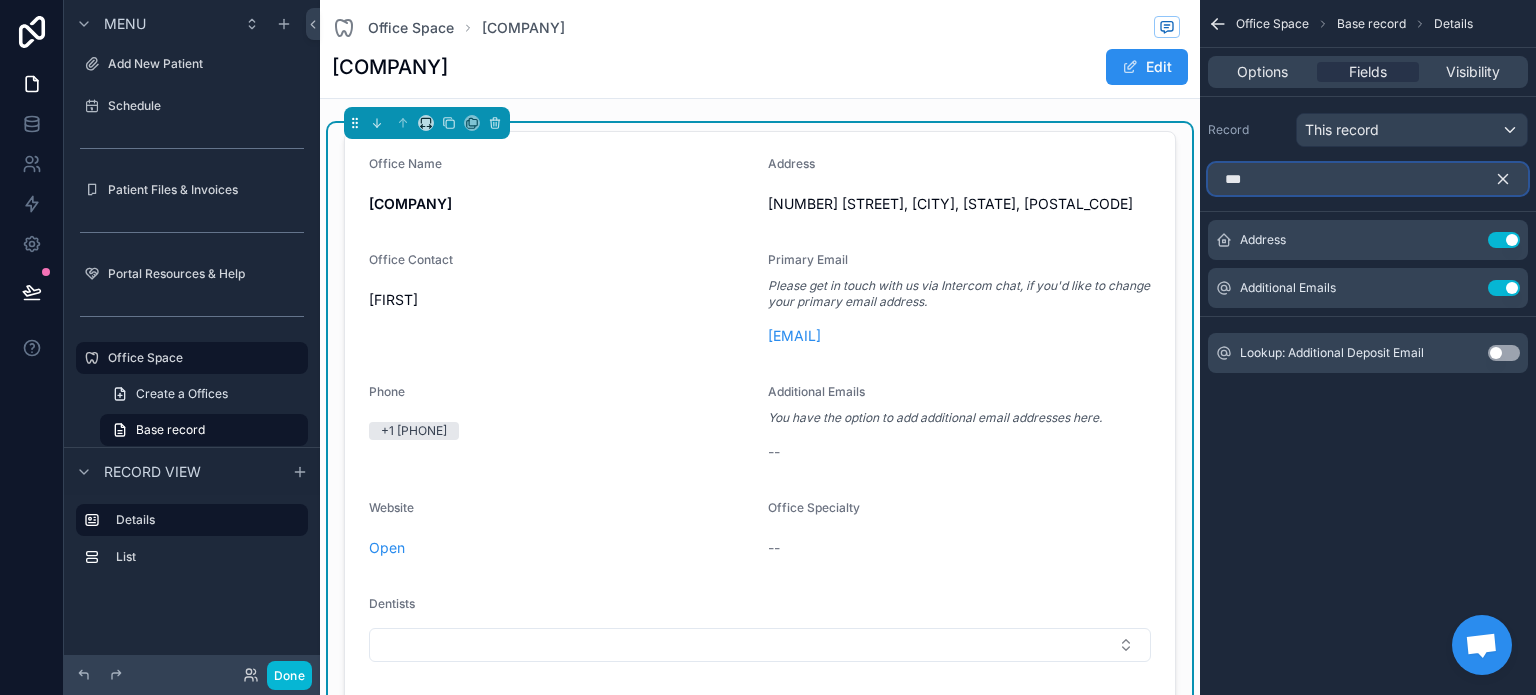 type on "***" 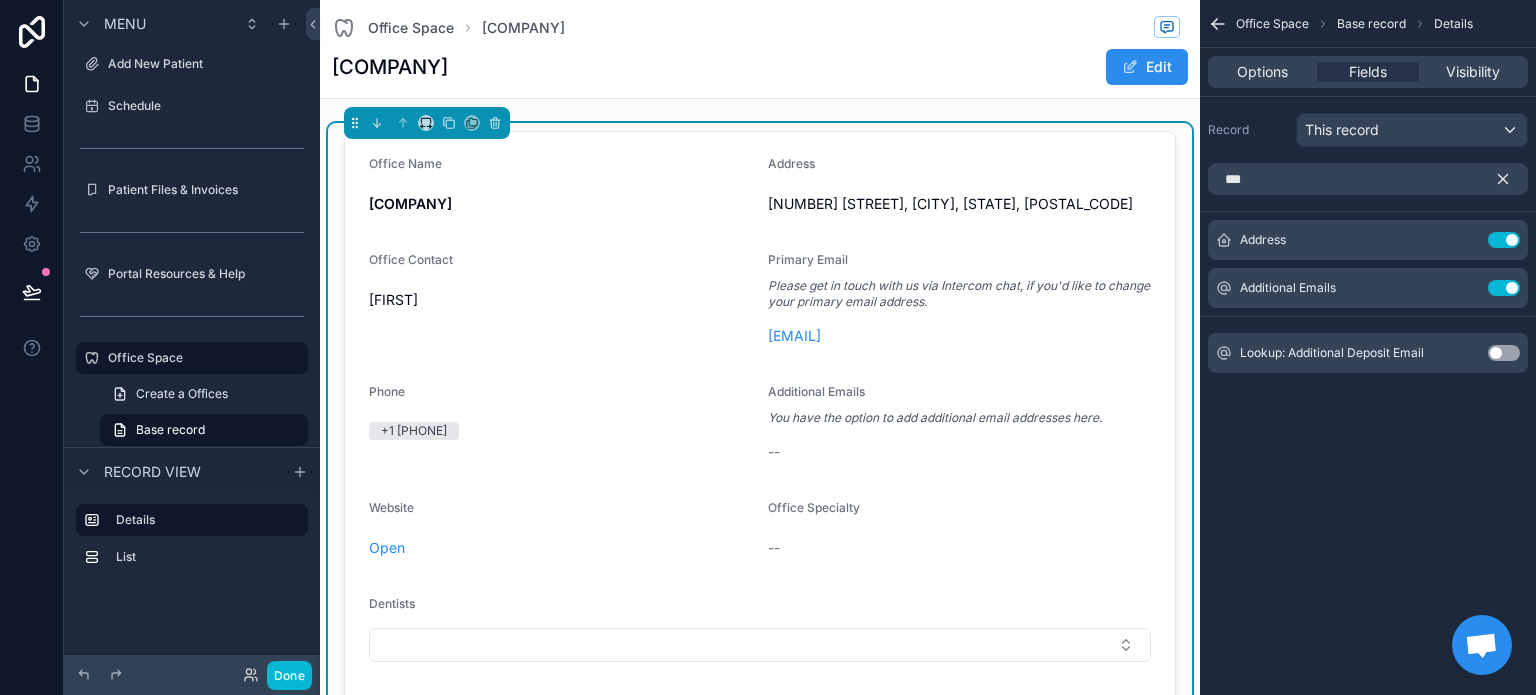 click 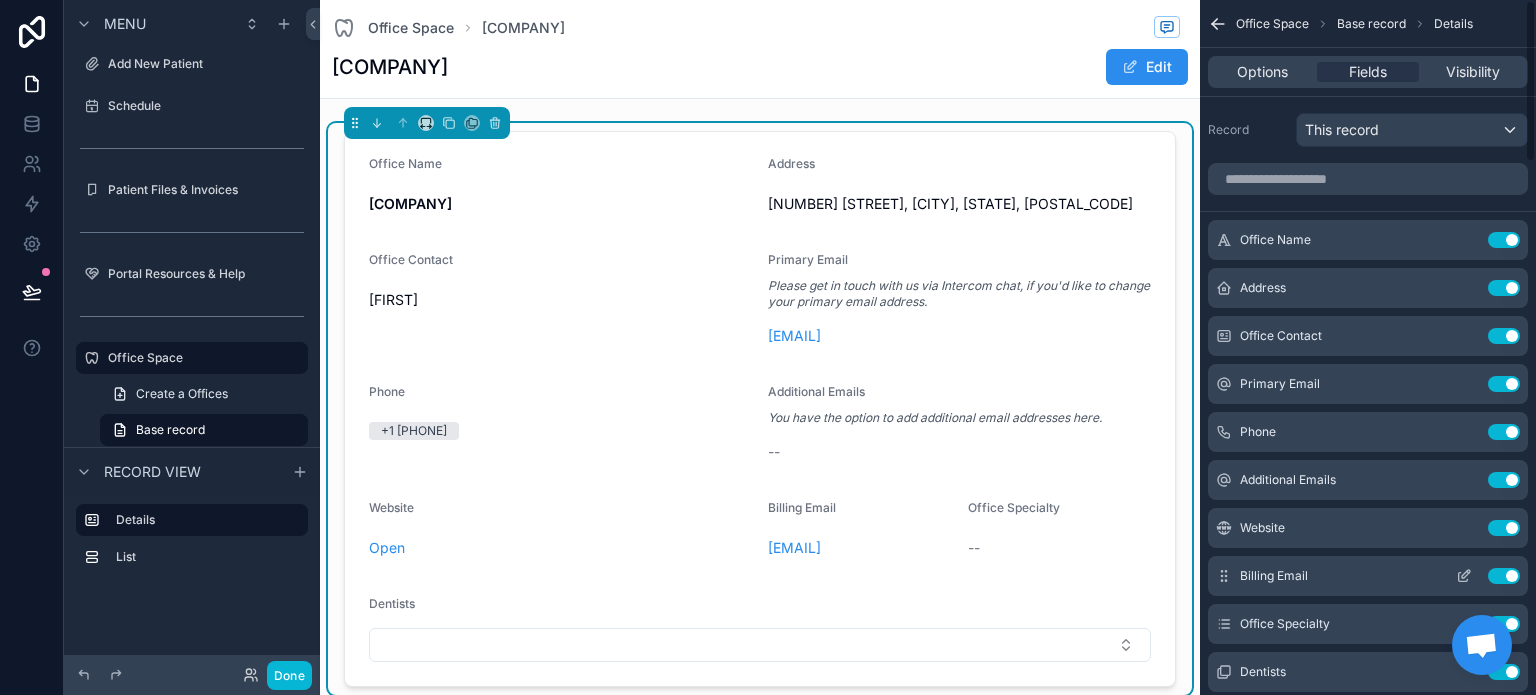 scroll, scrollTop: 100, scrollLeft: 0, axis: vertical 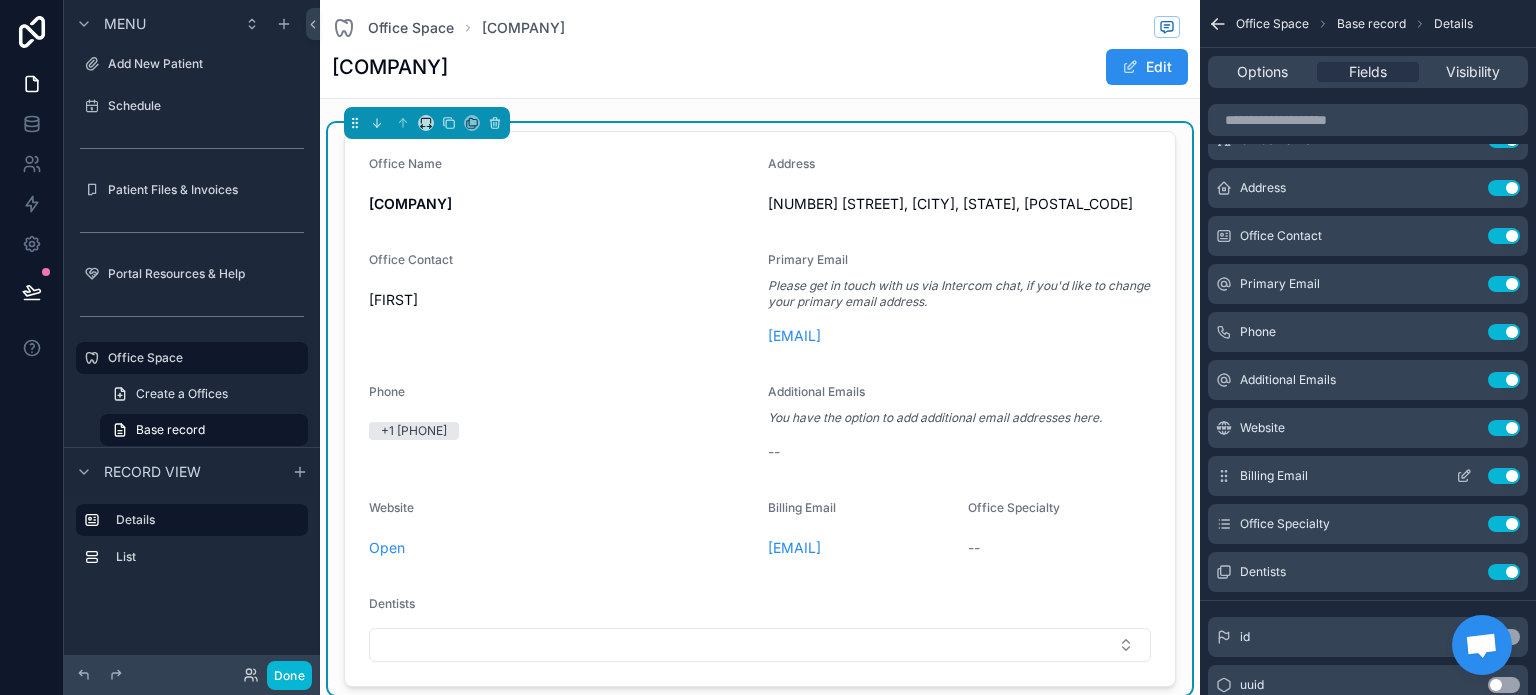 click 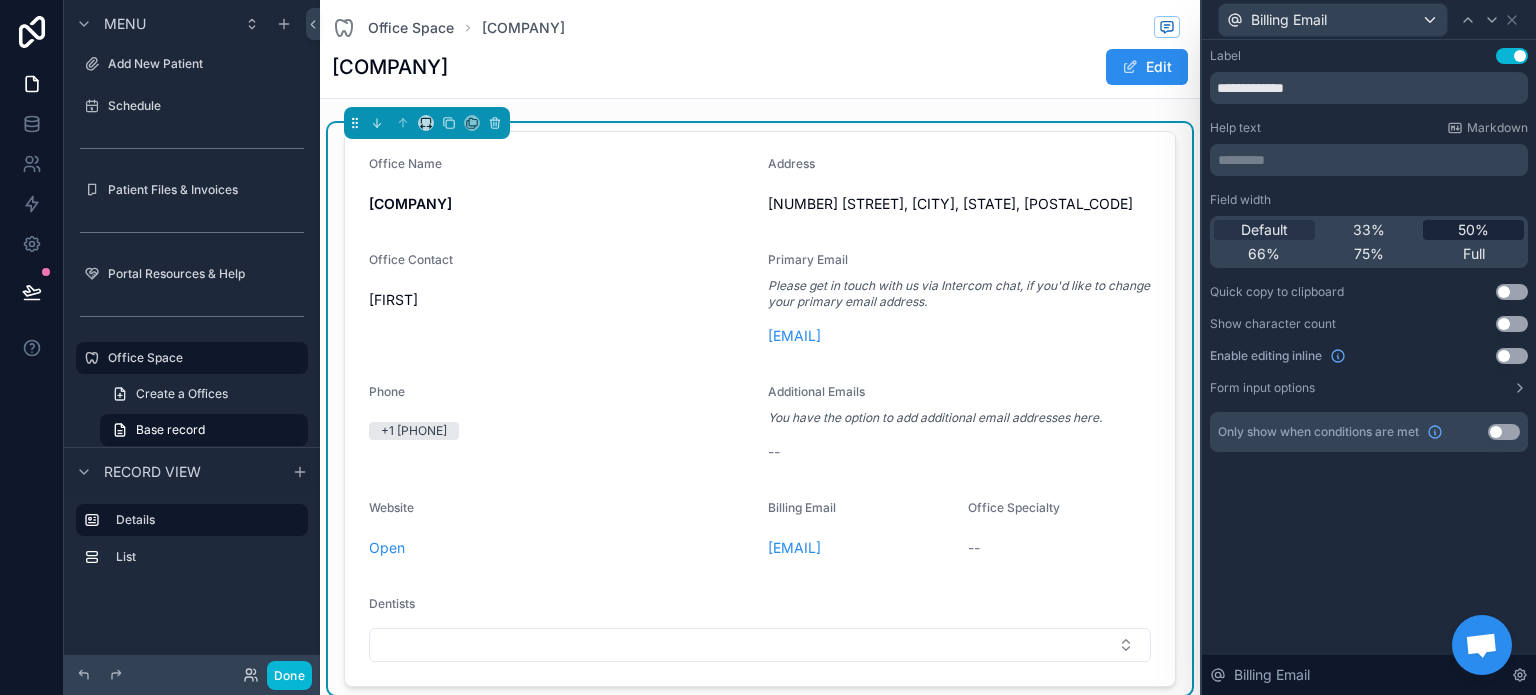 click on "50%" at bounding box center [1473, 230] 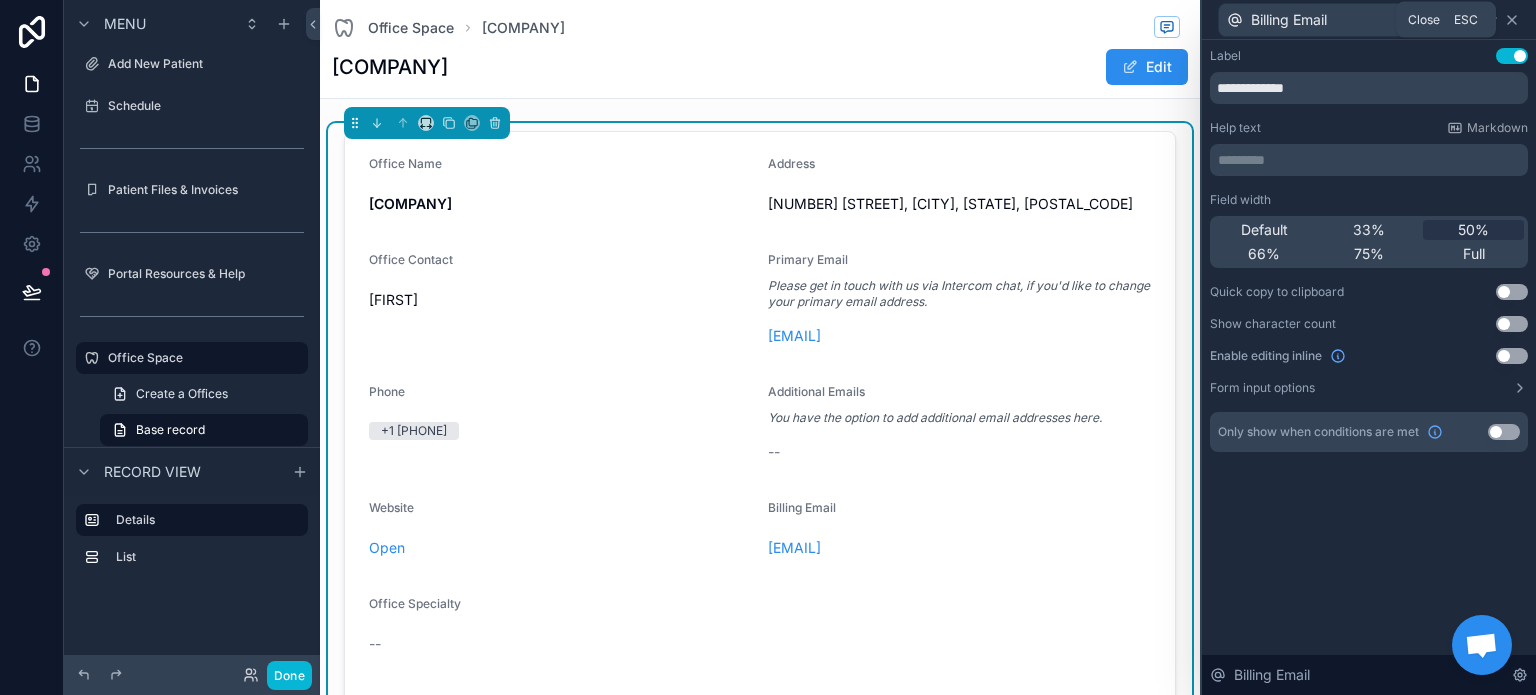 click 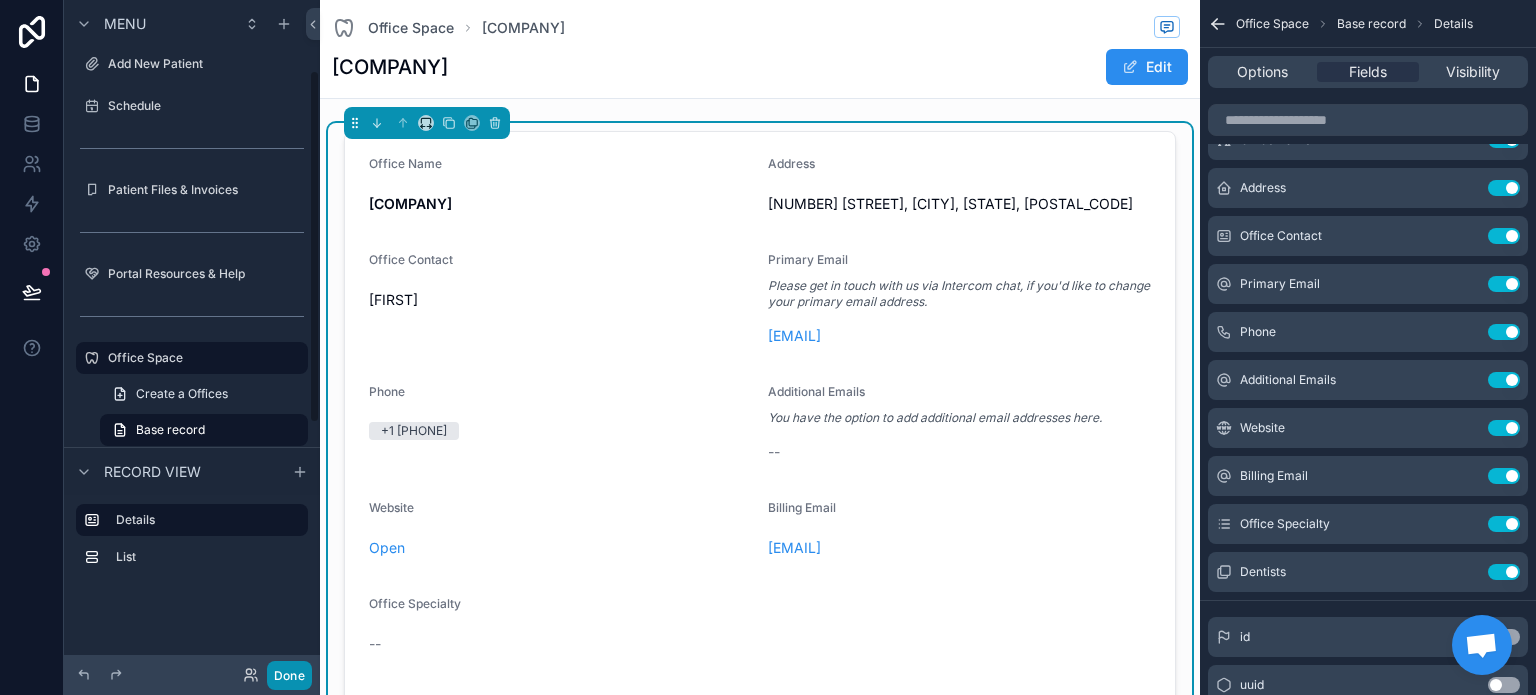 click on "Done" at bounding box center (289, 675) 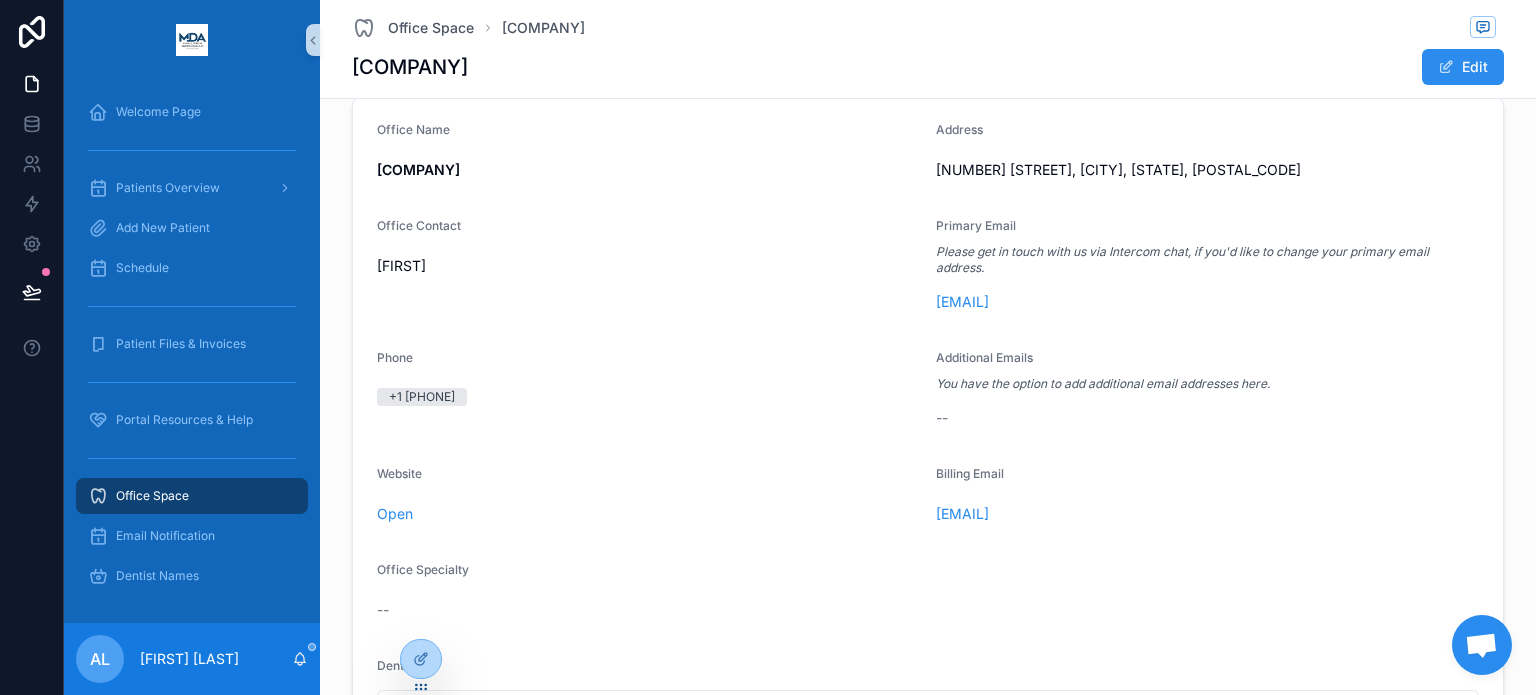 scroll, scrollTop: 0, scrollLeft: 0, axis: both 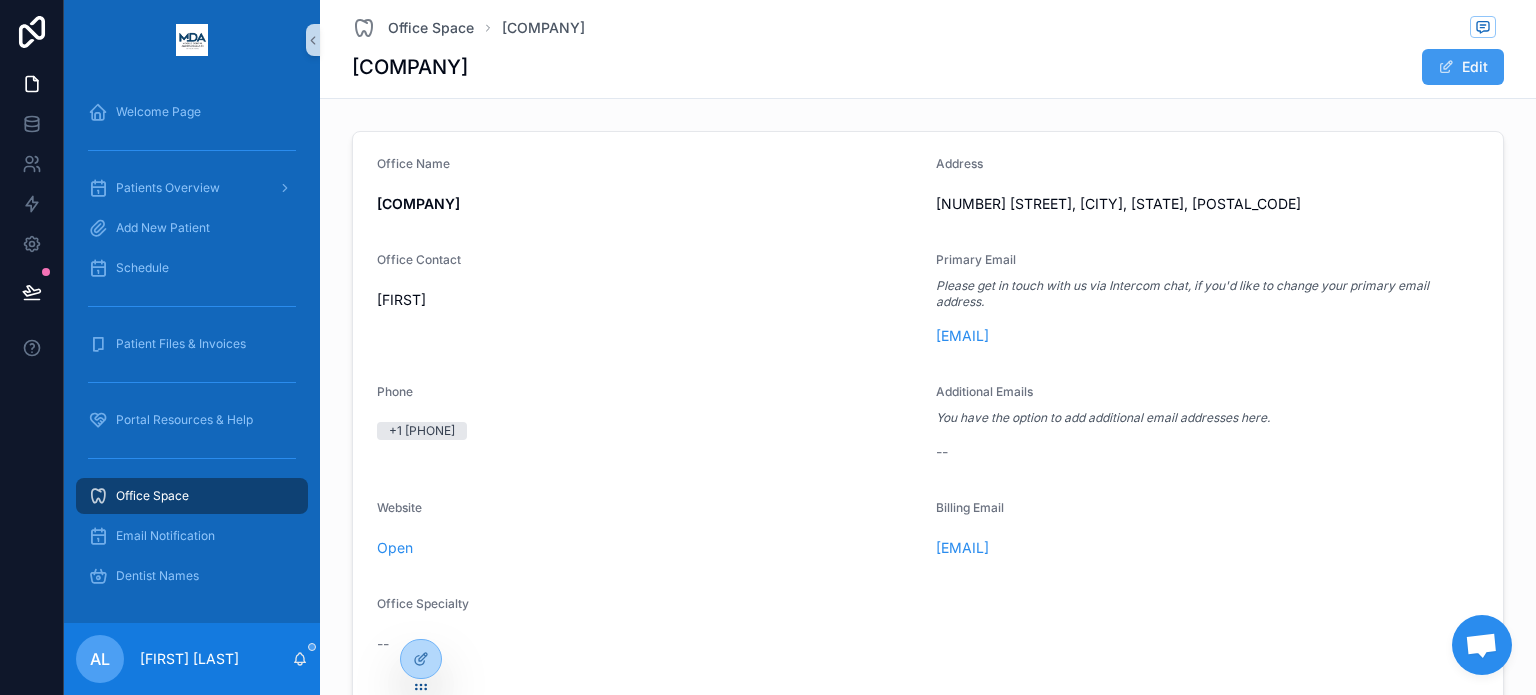 click on "Edit" at bounding box center [1463, 67] 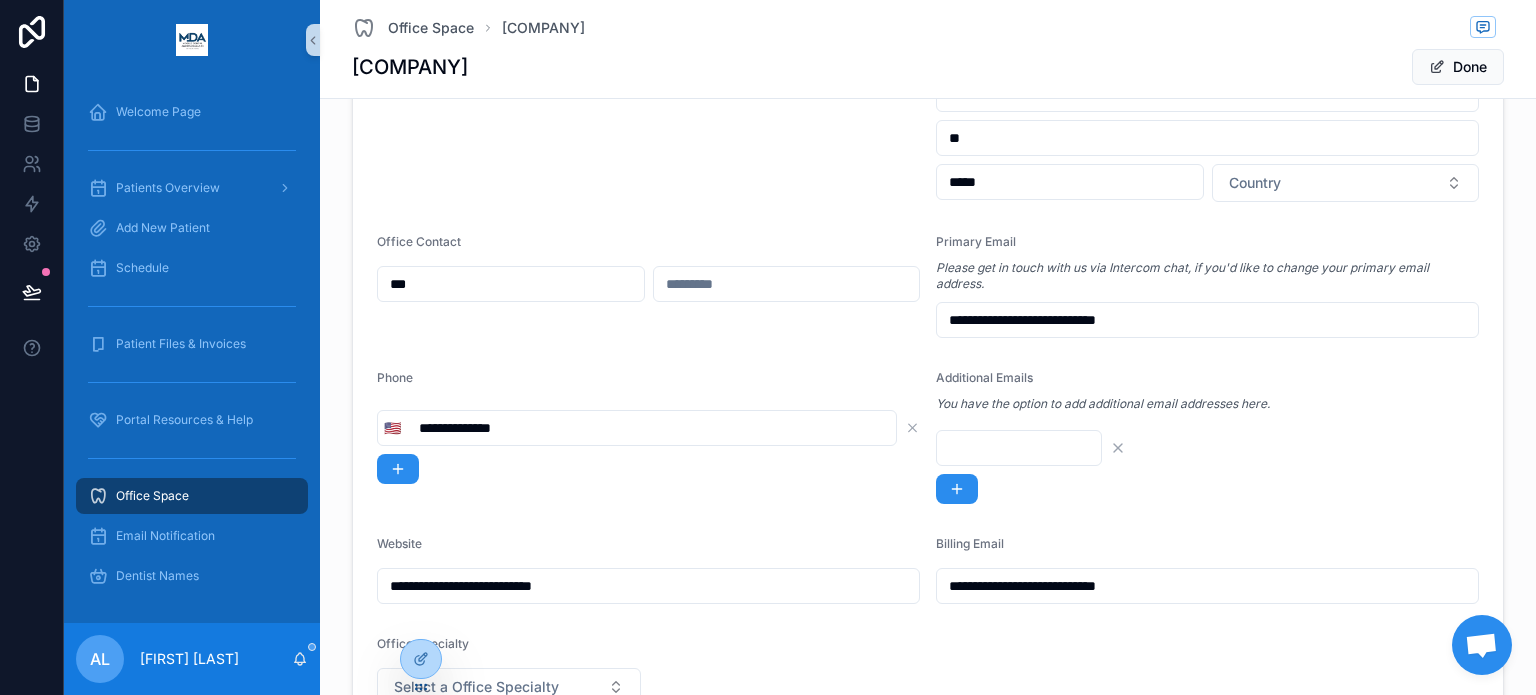 scroll, scrollTop: 300, scrollLeft: 0, axis: vertical 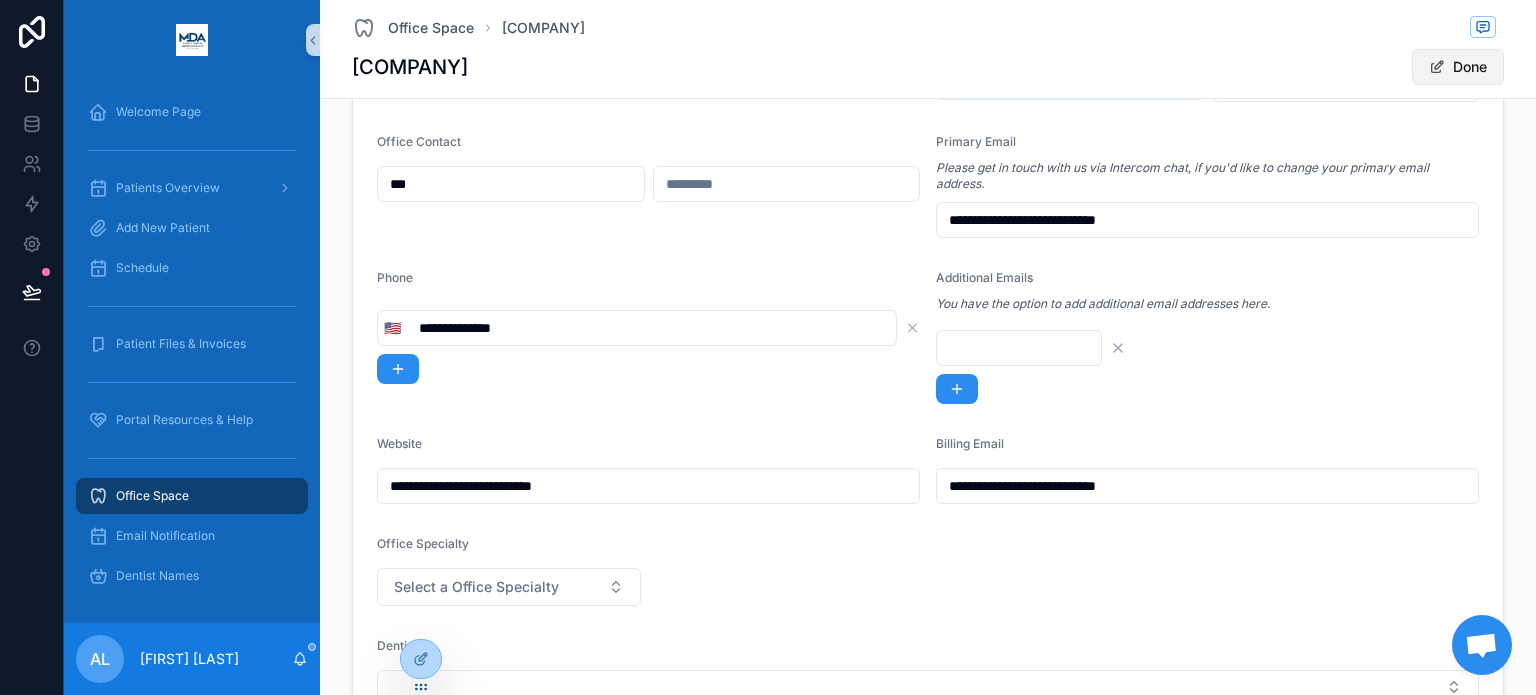click on "Done" at bounding box center (1458, 67) 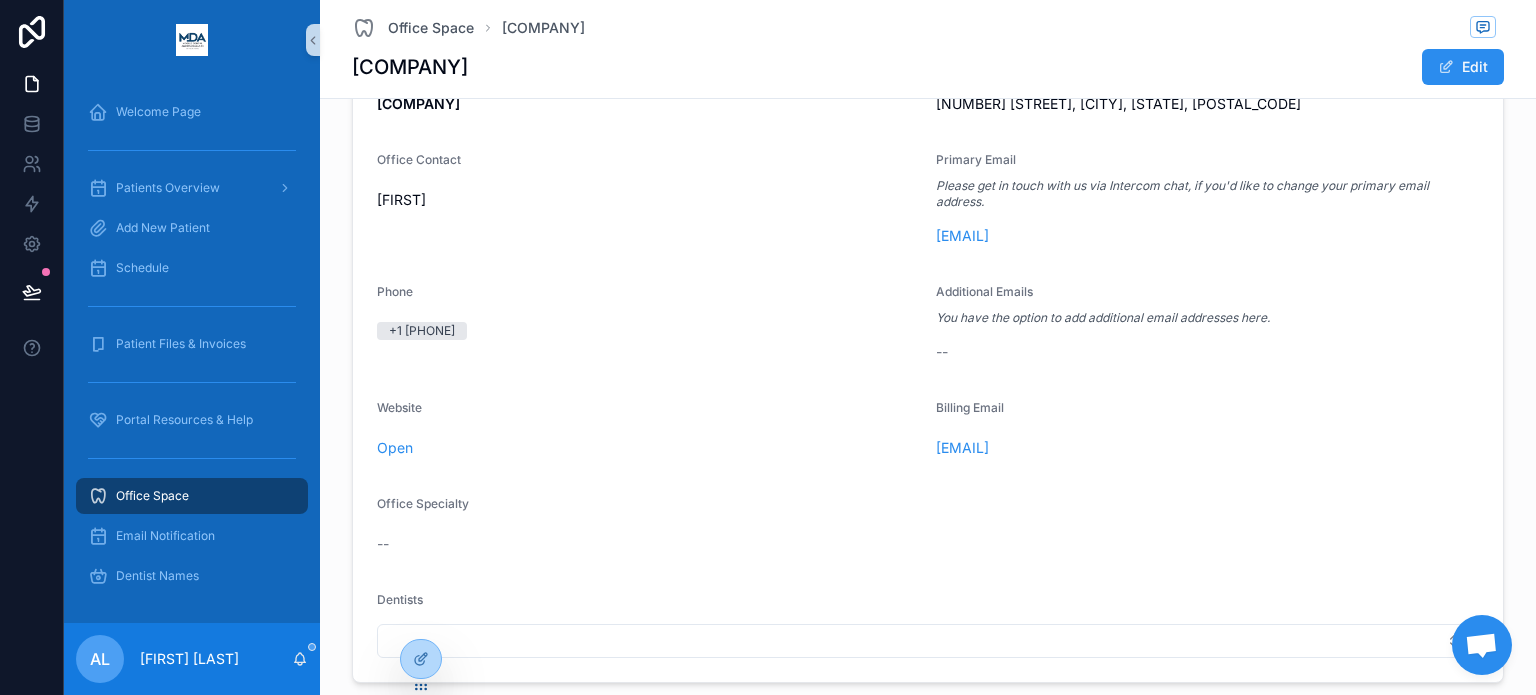 scroll, scrollTop: 0, scrollLeft: 0, axis: both 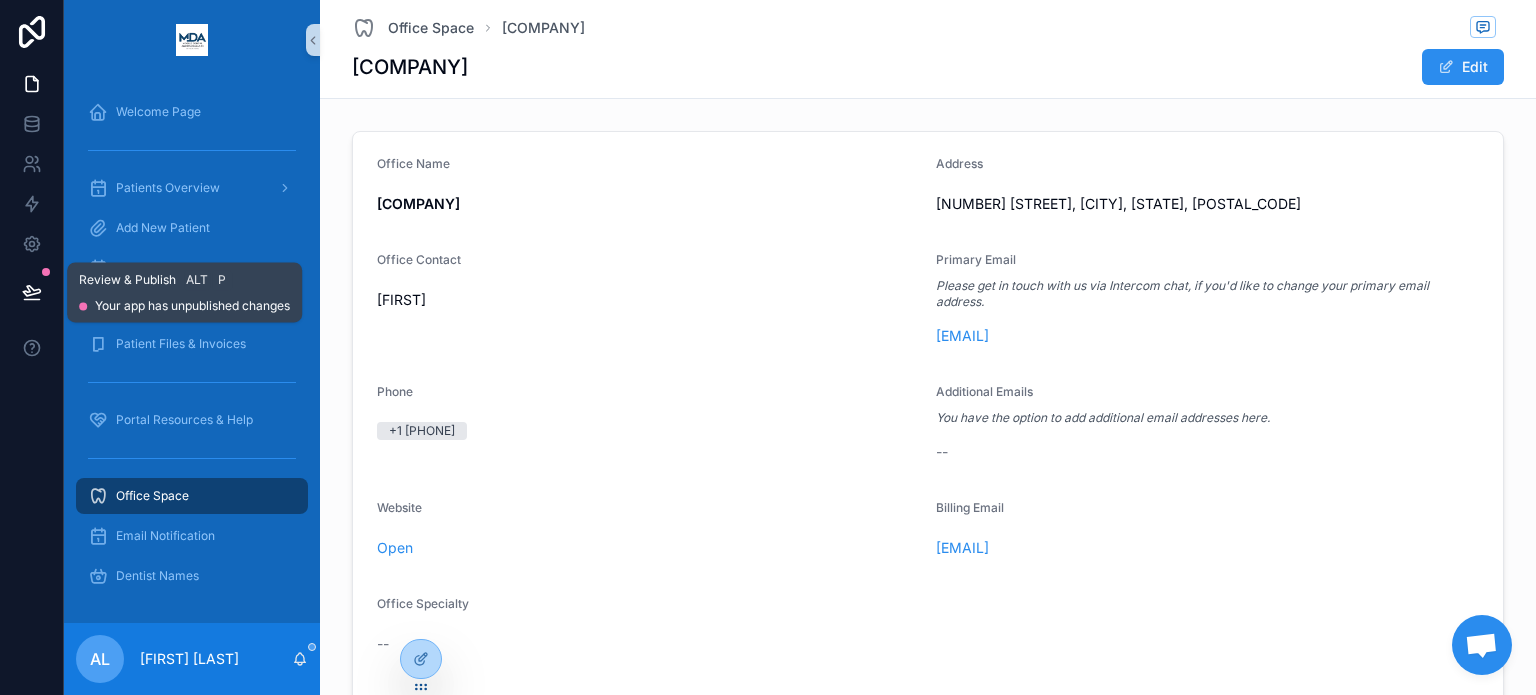 click 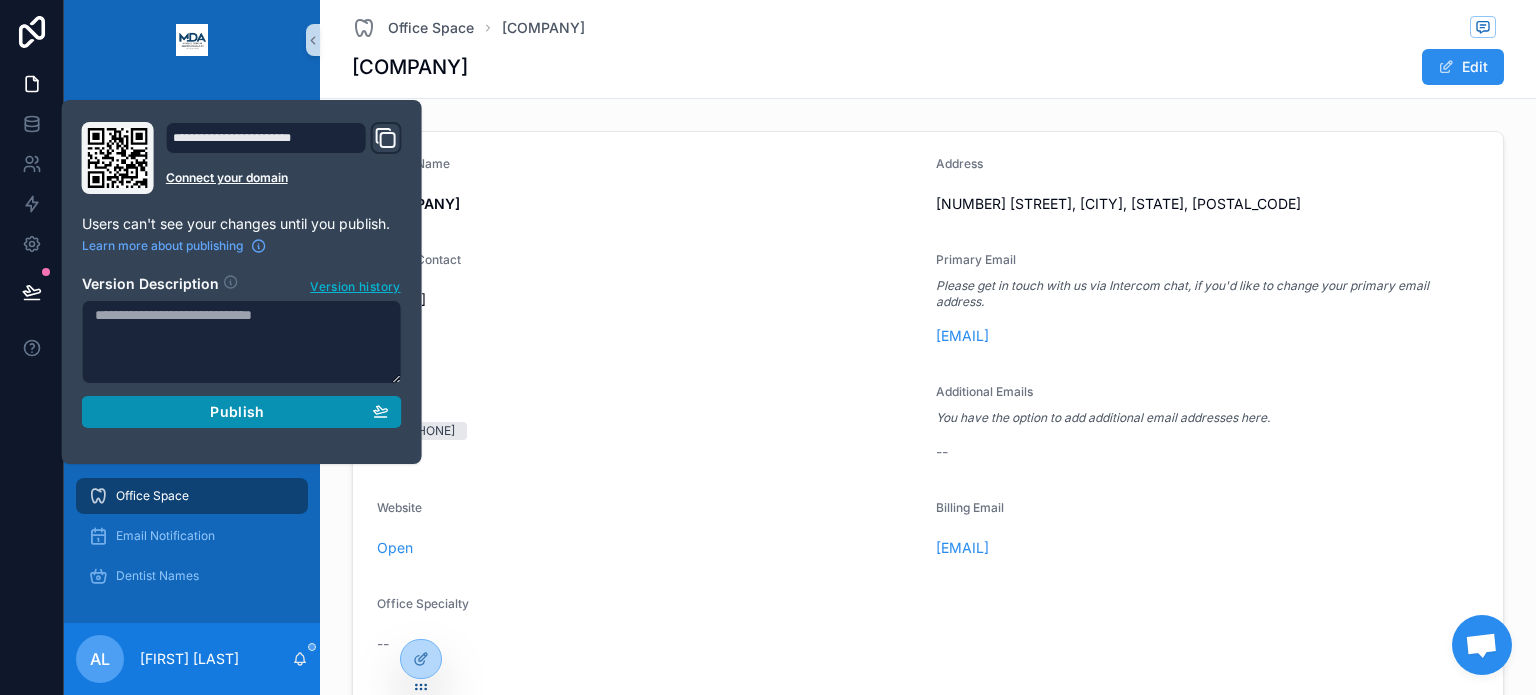 click on "Publish" at bounding box center (242, 412) 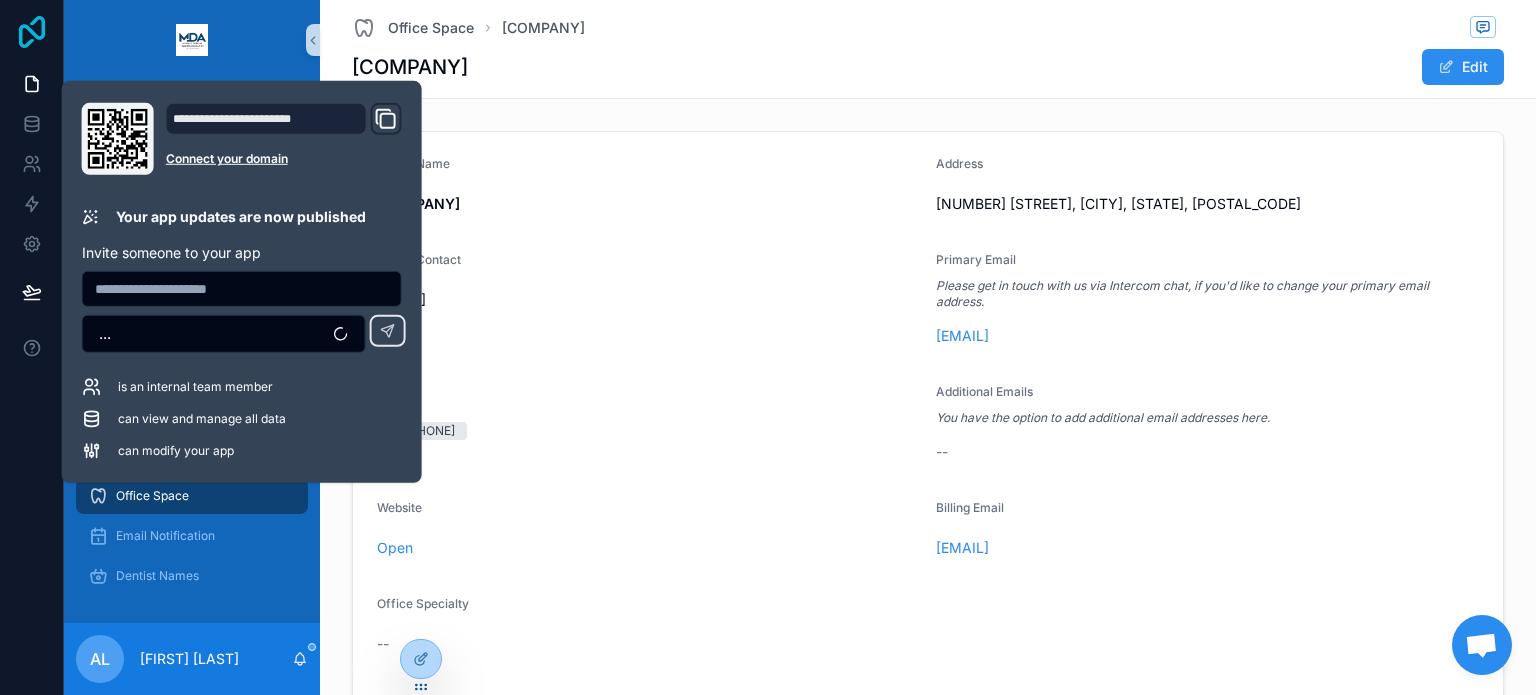 click 